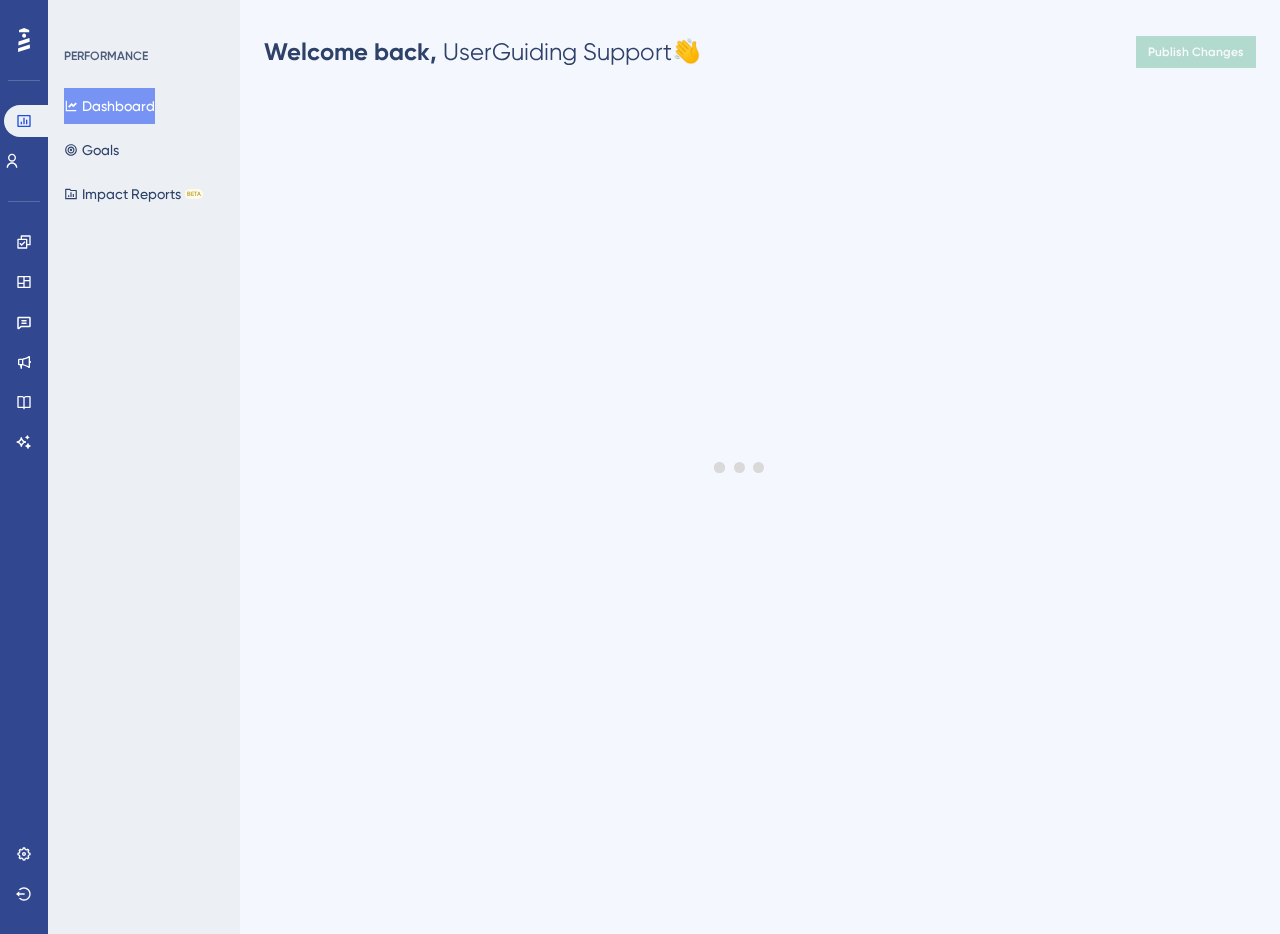 scroll, scrollTop: 0, scrollLeft: 0, axis: both 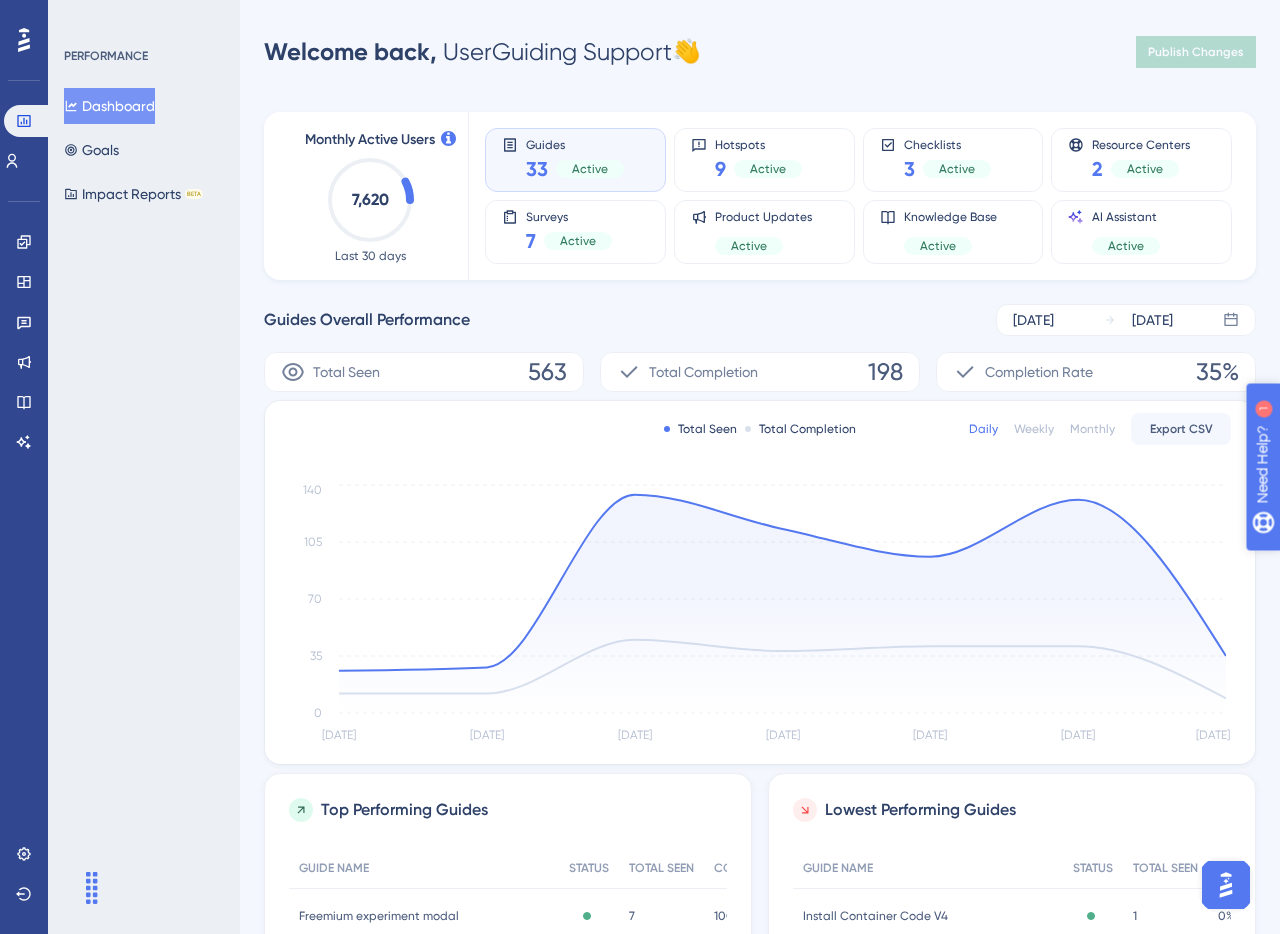 click on "Need Help?" at bounding box center [1332, 567] 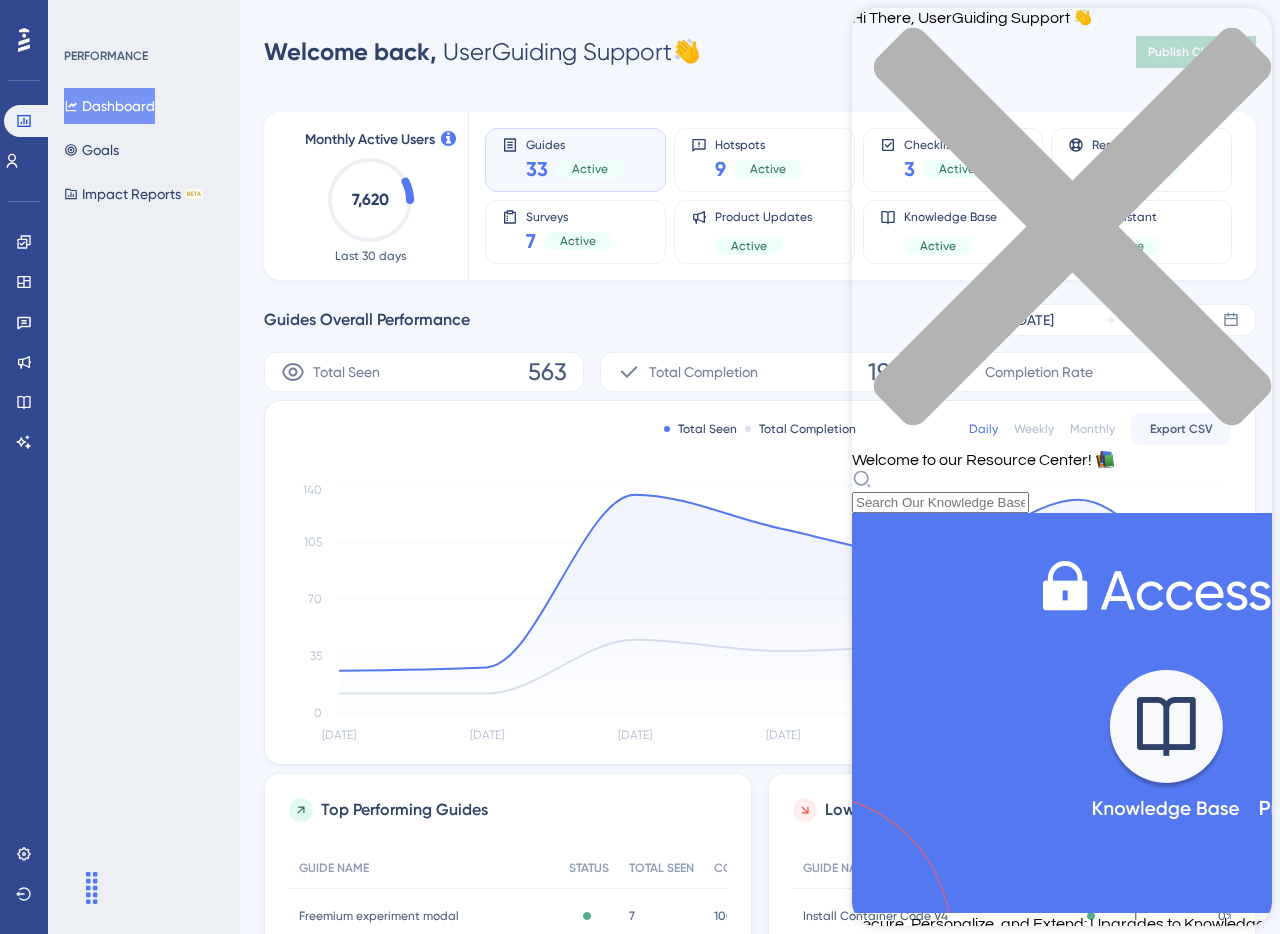 scroll, scrollTop: 615, scrollLeft: 0, axis: vertical 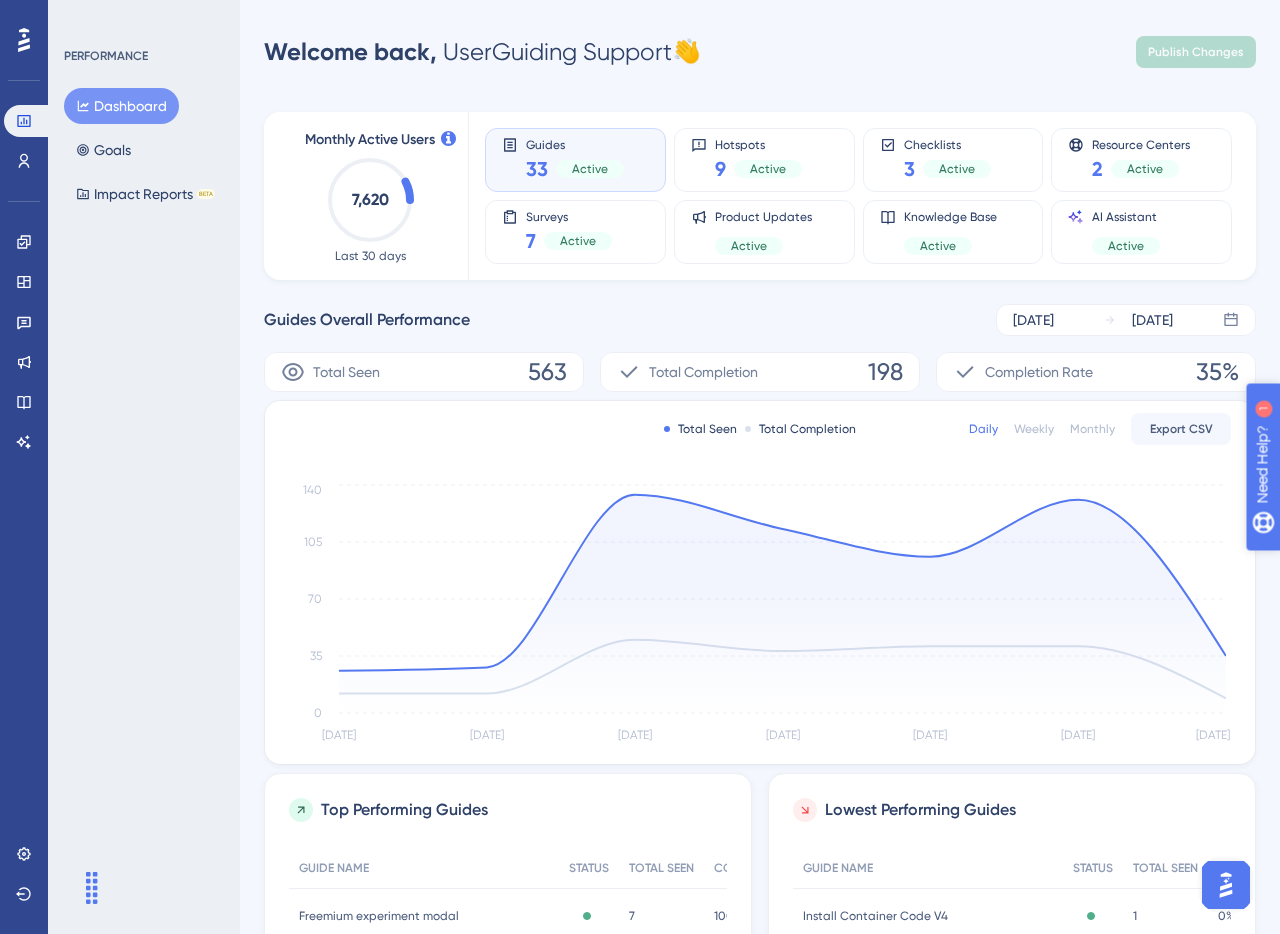 click on "Need Help? 1" at bounding box center [1329, 567] 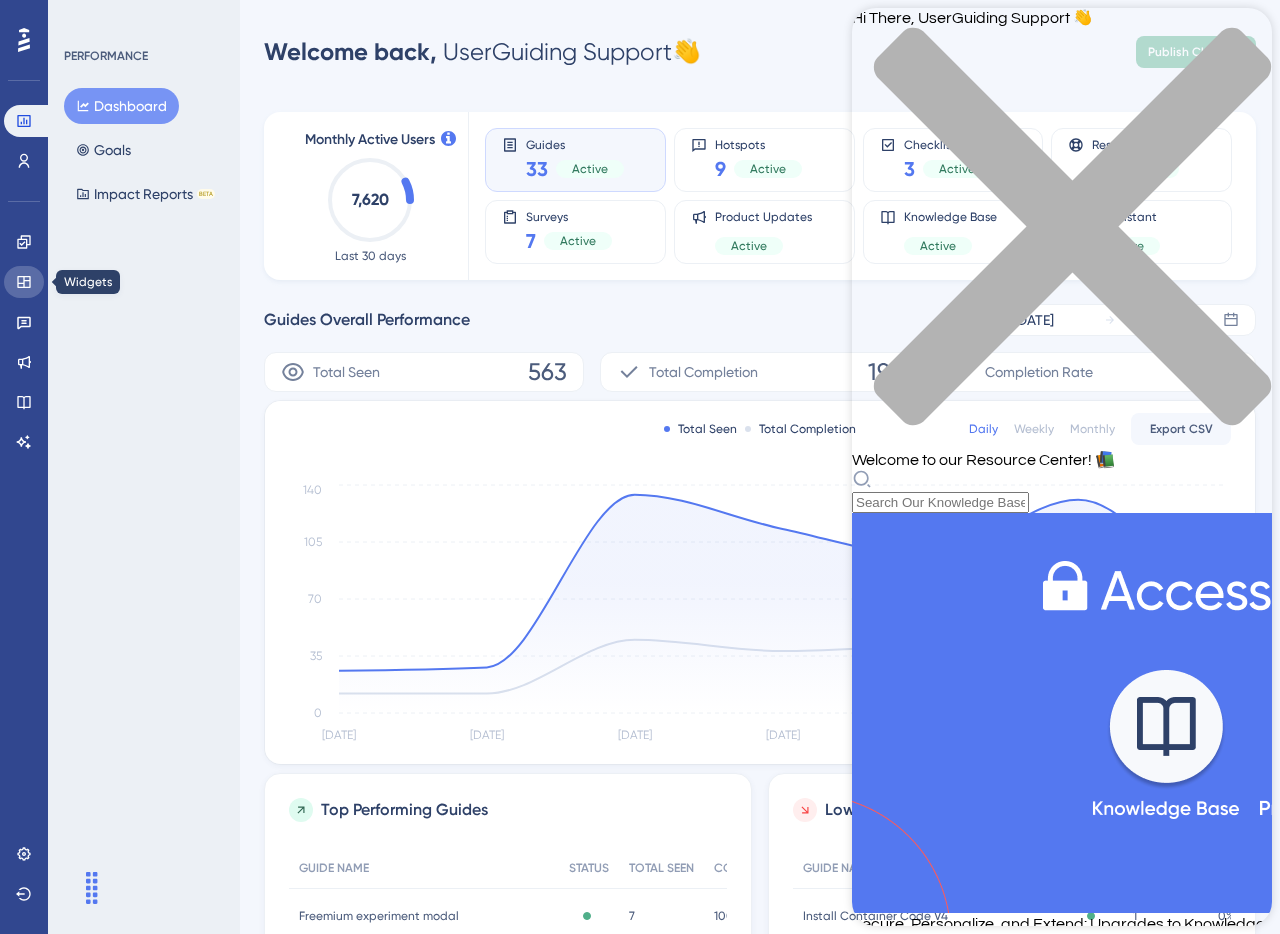 click 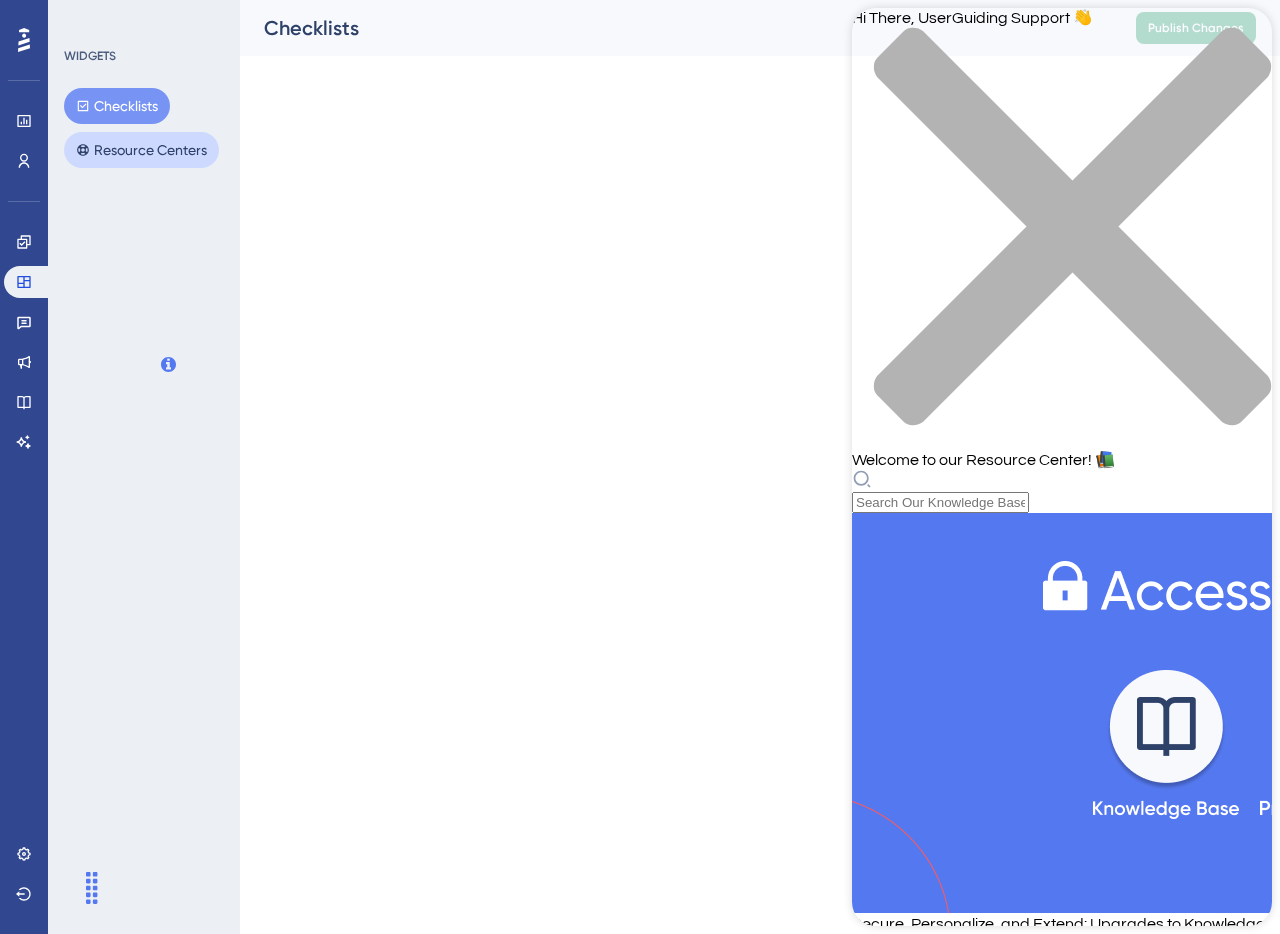 click on "Resource Centers" at bounding box center (141, 150) 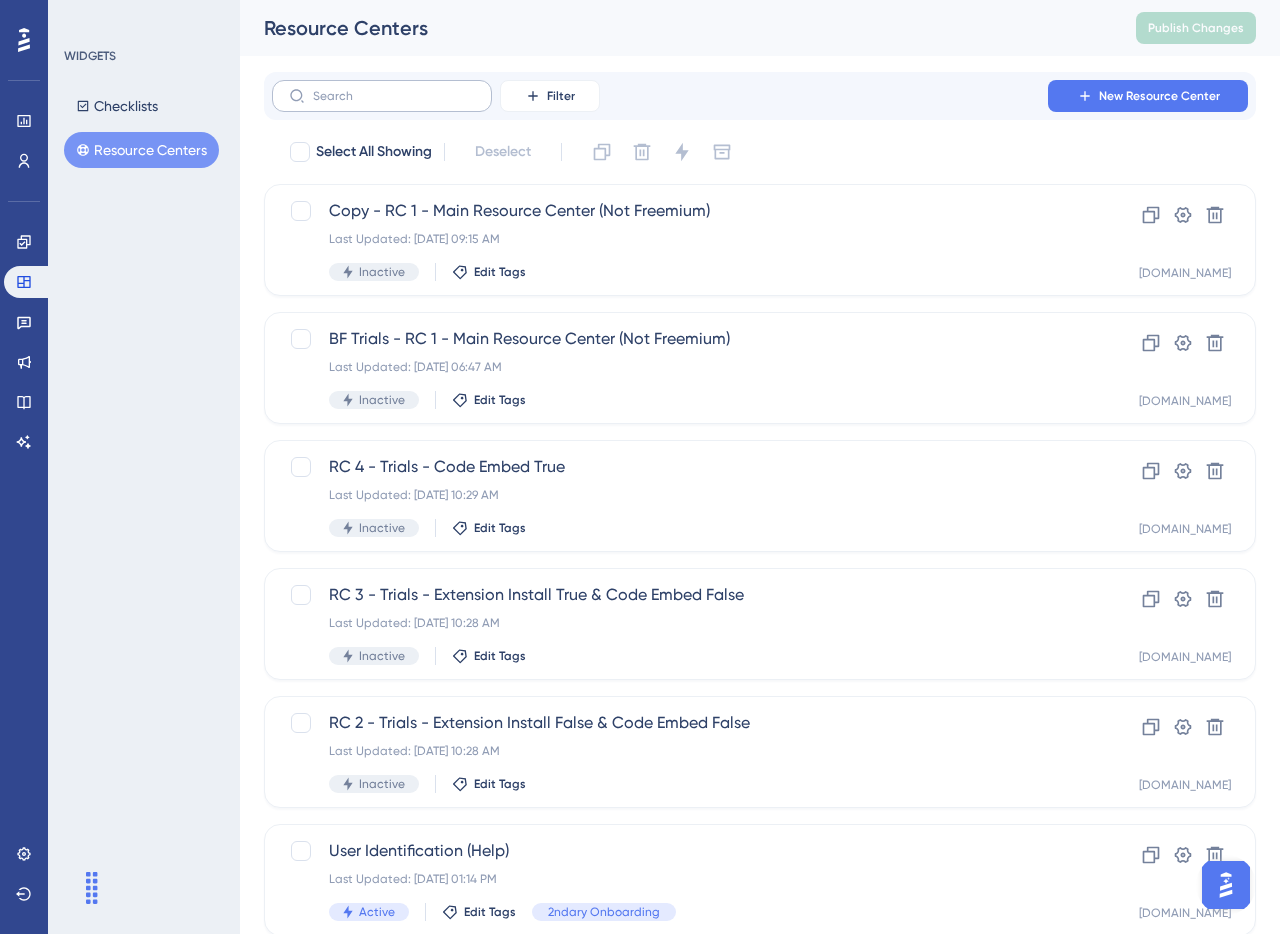 click at bounding box center [382, 96] 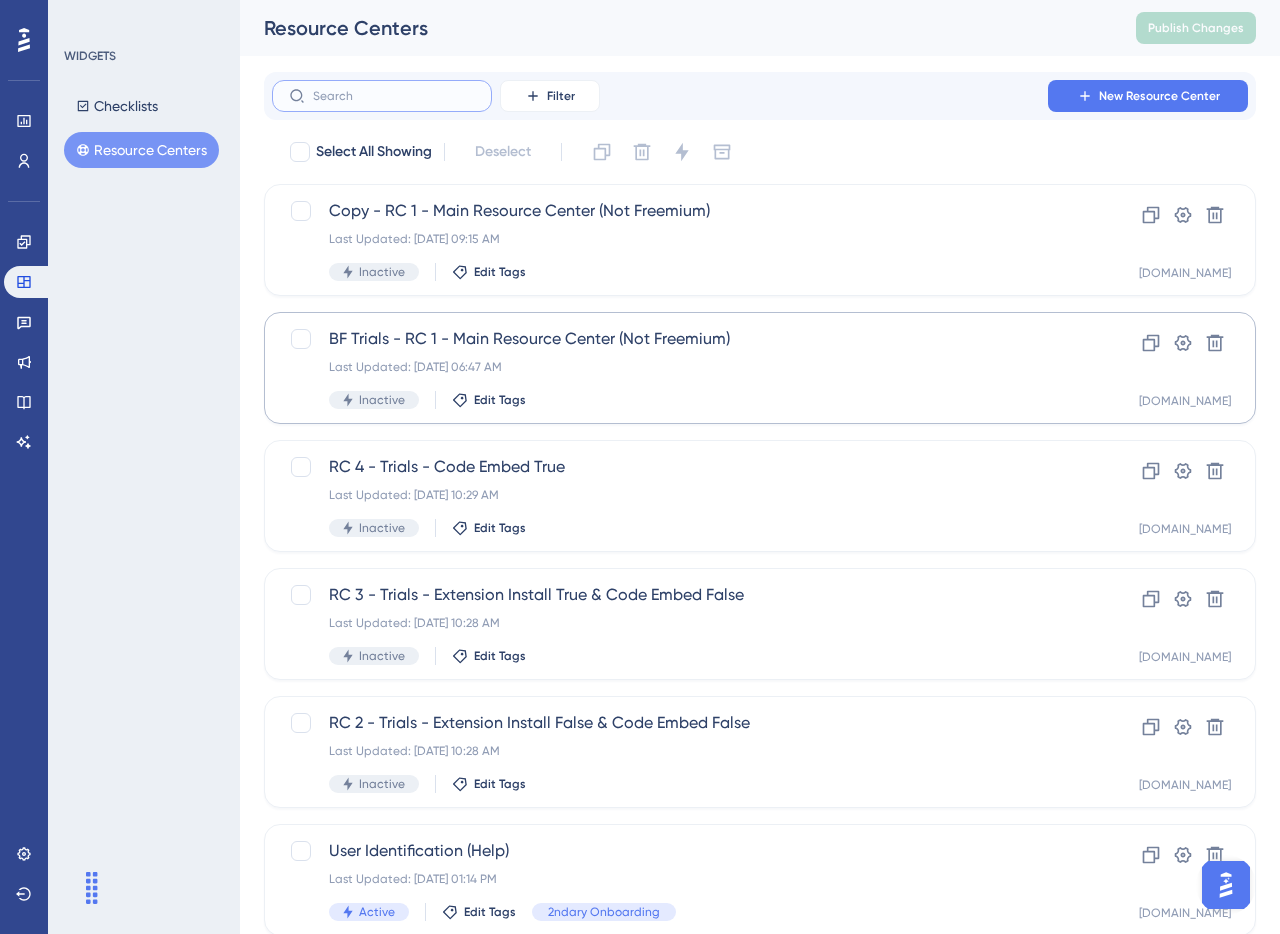scroll, scrollTop: 544, scrollLeft: 0, axis: vertical 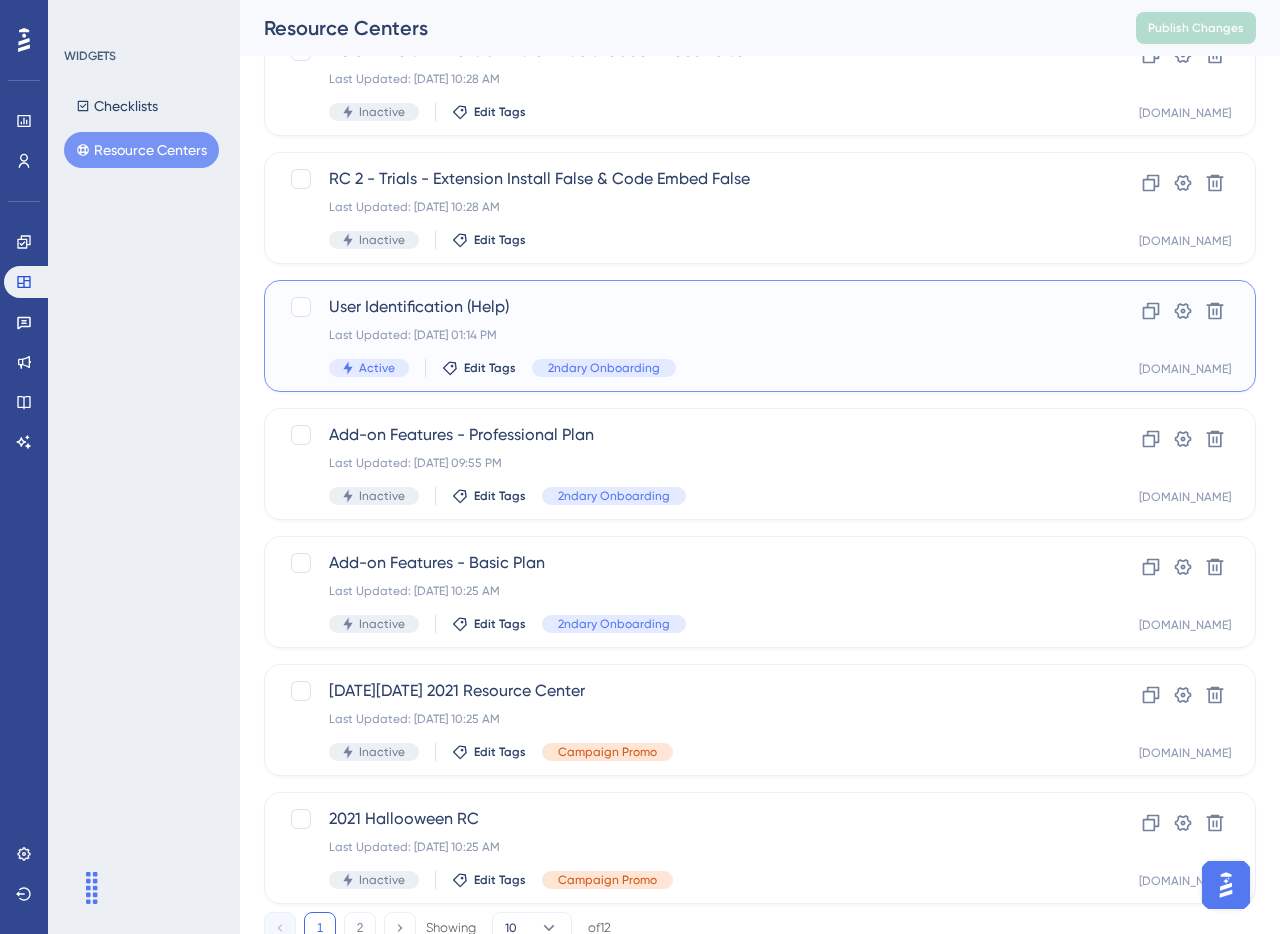 click on "User Identification (Help) Last Updated: Jul 11 2025, 01:14 PM Active Edit Tags 2ndary Onboarding Clone Settings Delete panel.userguiding.com" at bounding box center (760, 336) 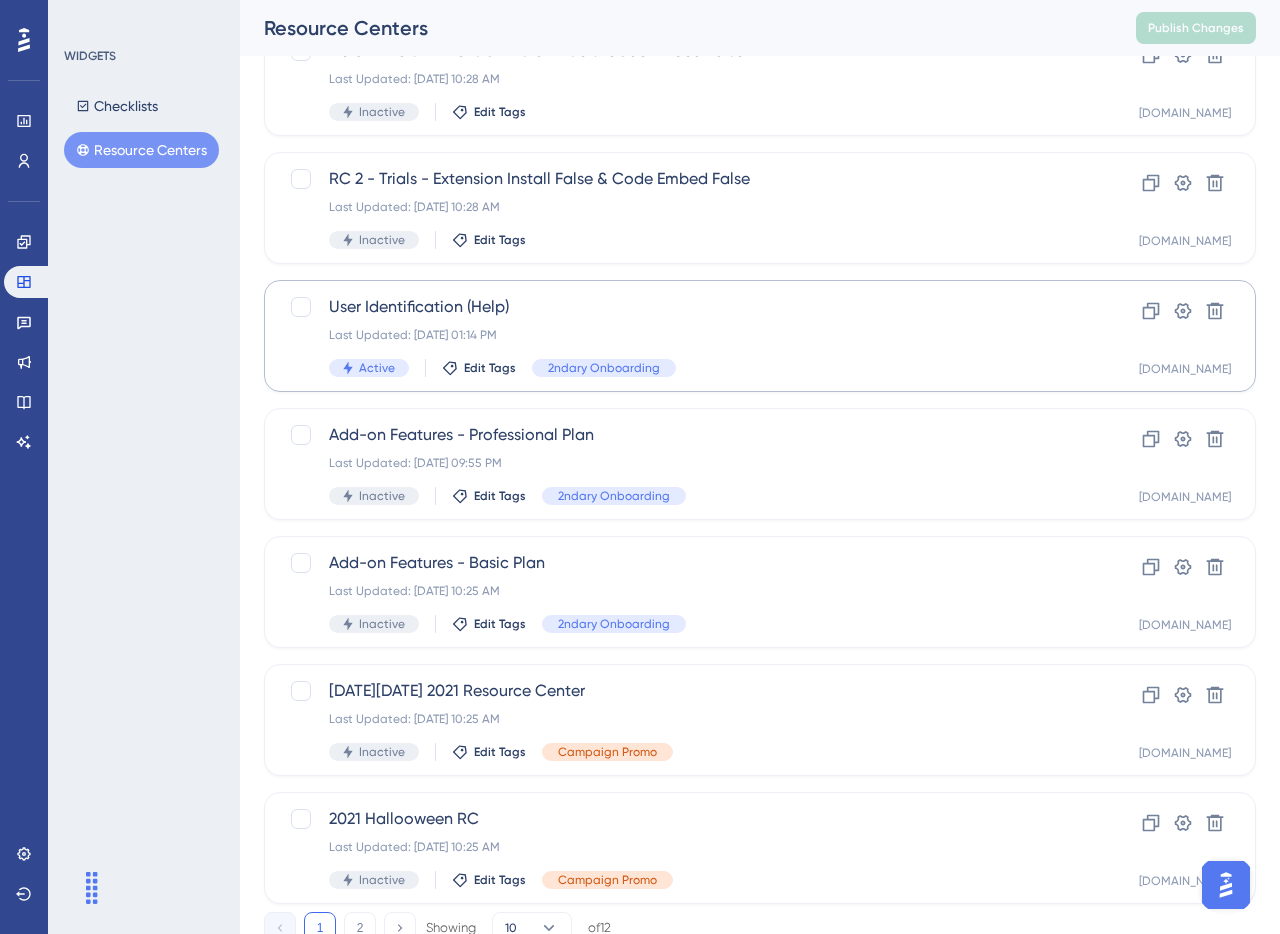 scroll, scrollTop: 0, scrollLeft: 0, axis: both 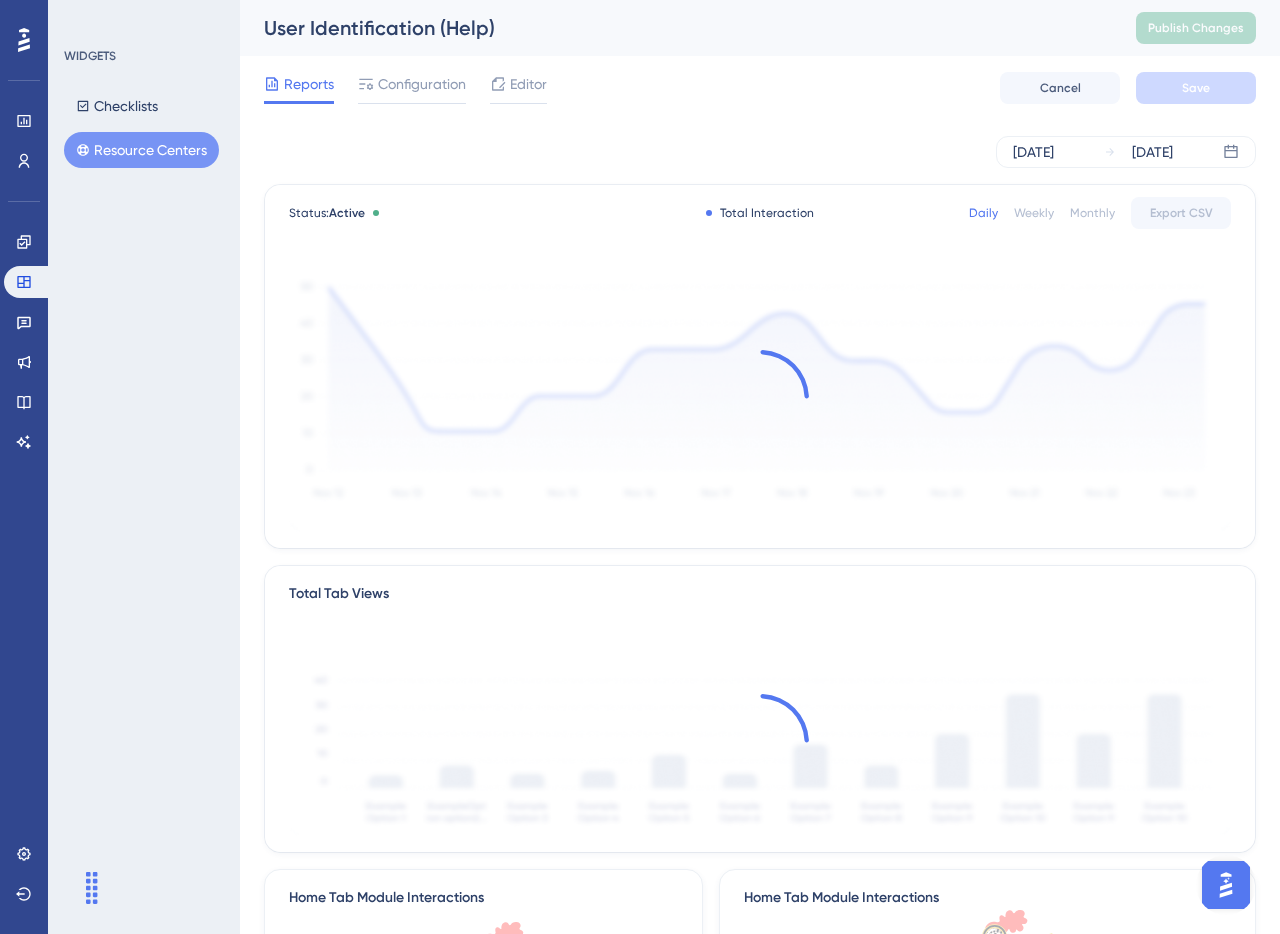 click on "Resource Centers" at bounding box center [141, 150] 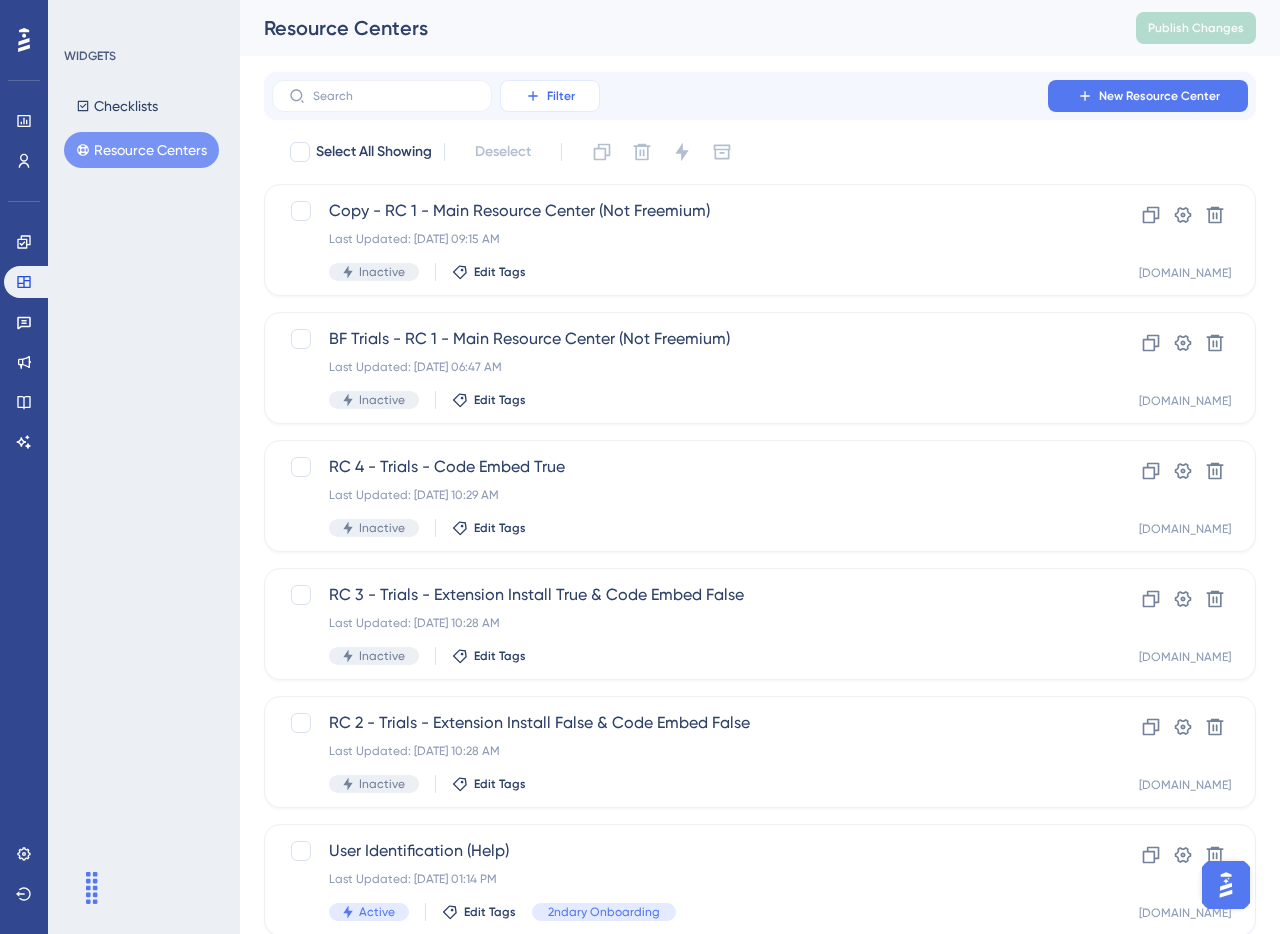 click on "Filter" at bounding box center (550, 96) 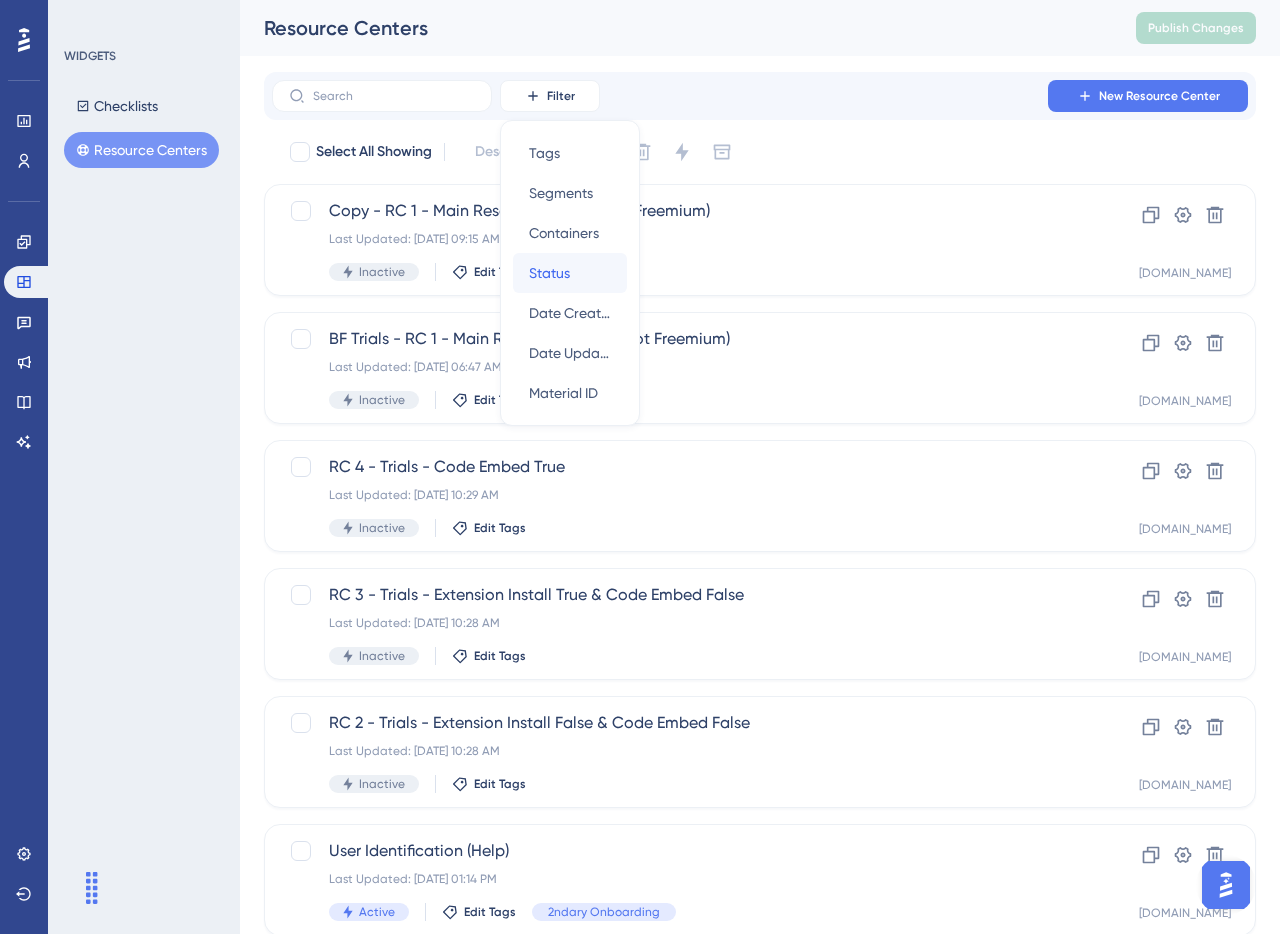 click on "Status" at bounding box center (549, 273) 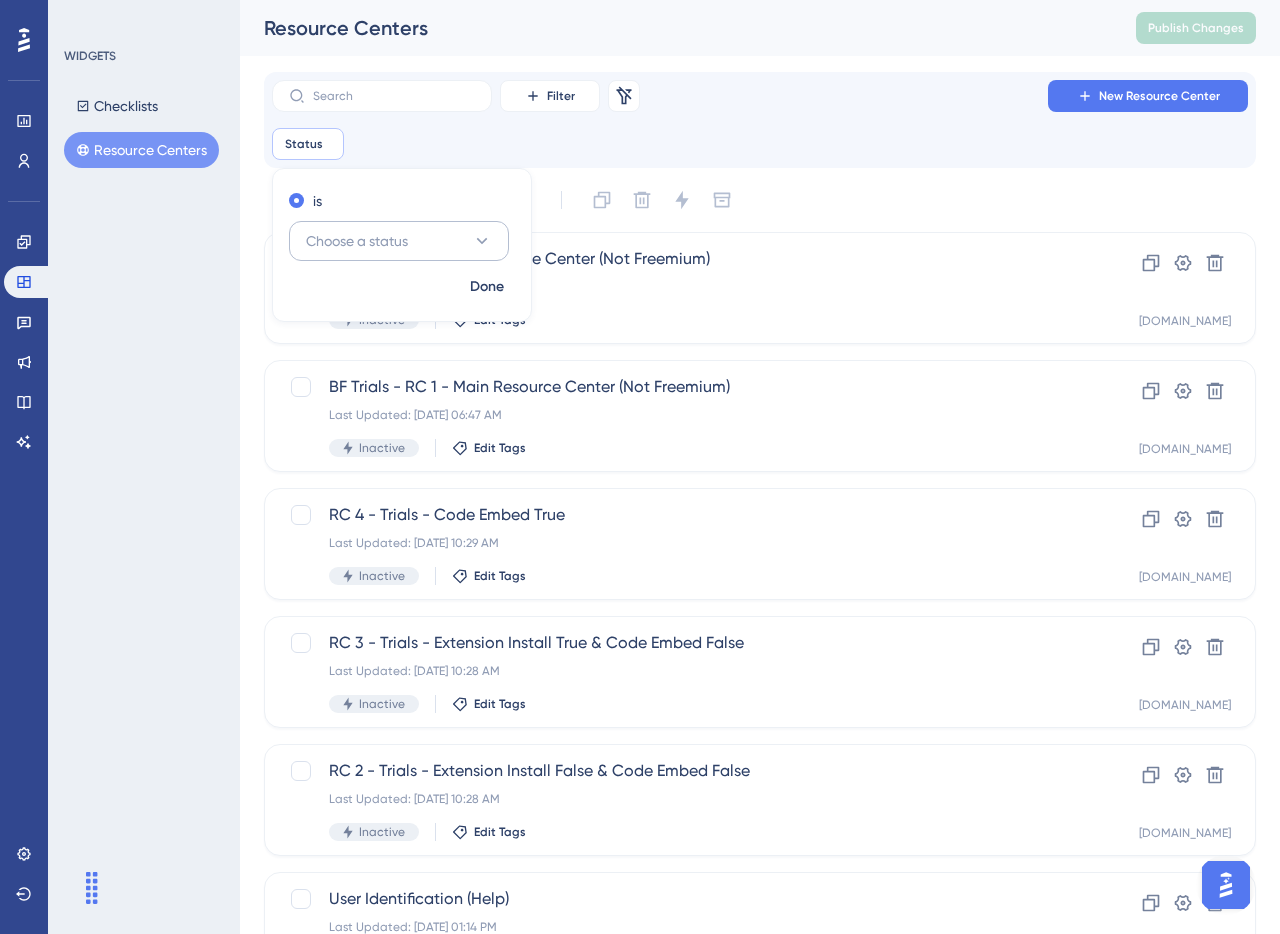 click on "Choose a status" at bounding box center [357, 241] 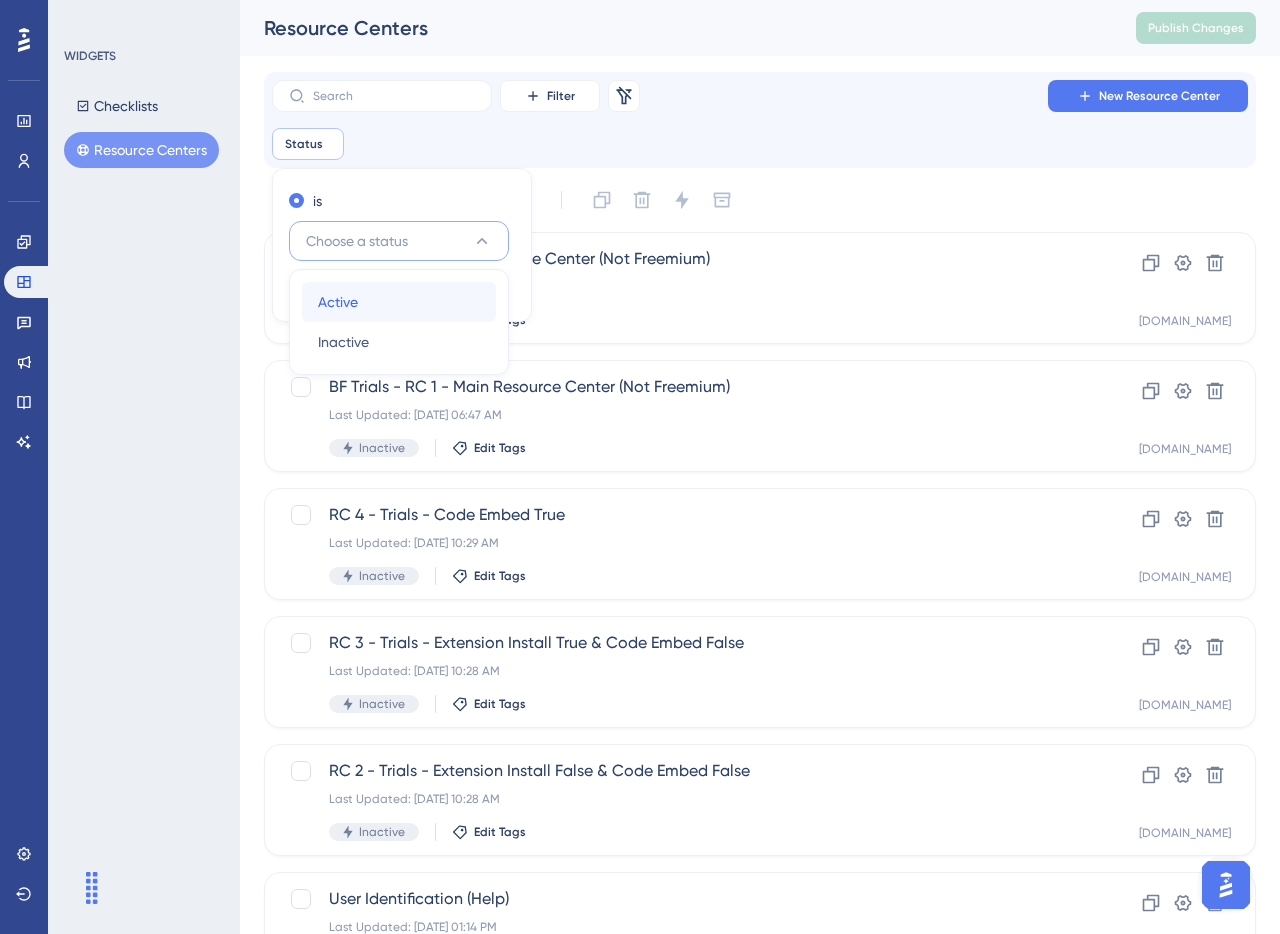click on "Active Active" at bounding box center [399, 302] 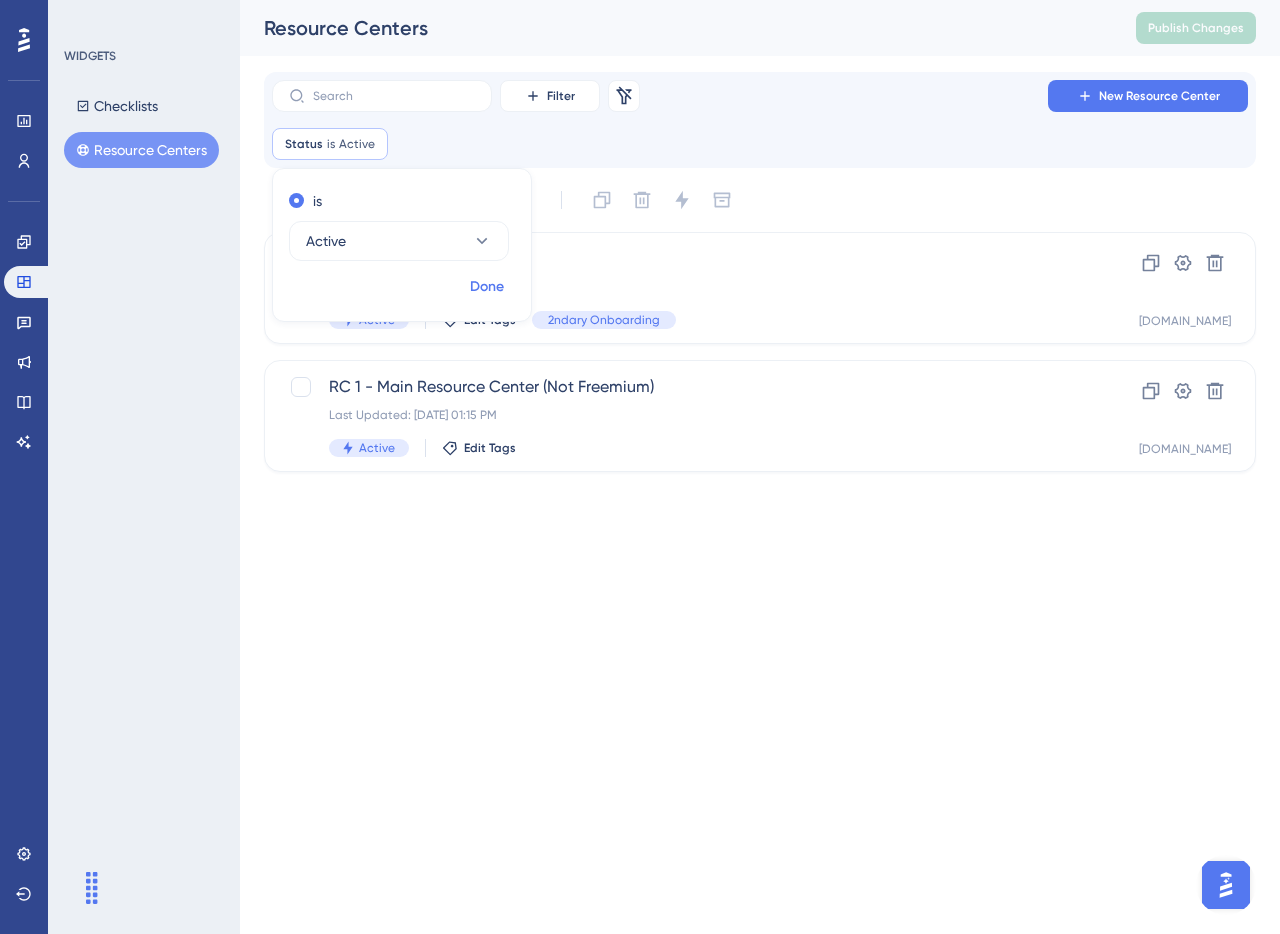 click on "Done" at bounding box center (487, 287) 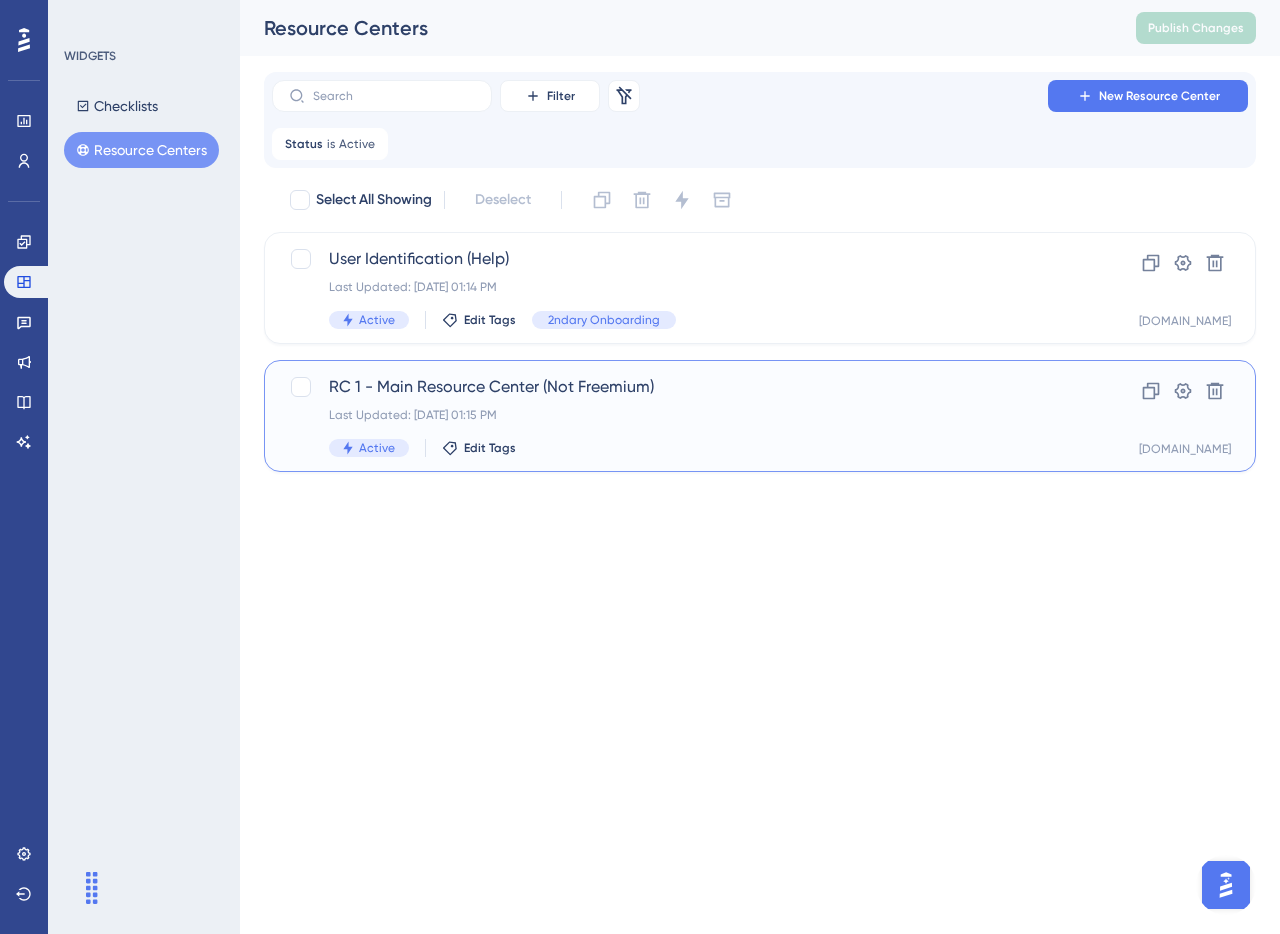 click on "RC 1 - Main Resource Center (Not Freemium)" at bounding box center [680, 387] 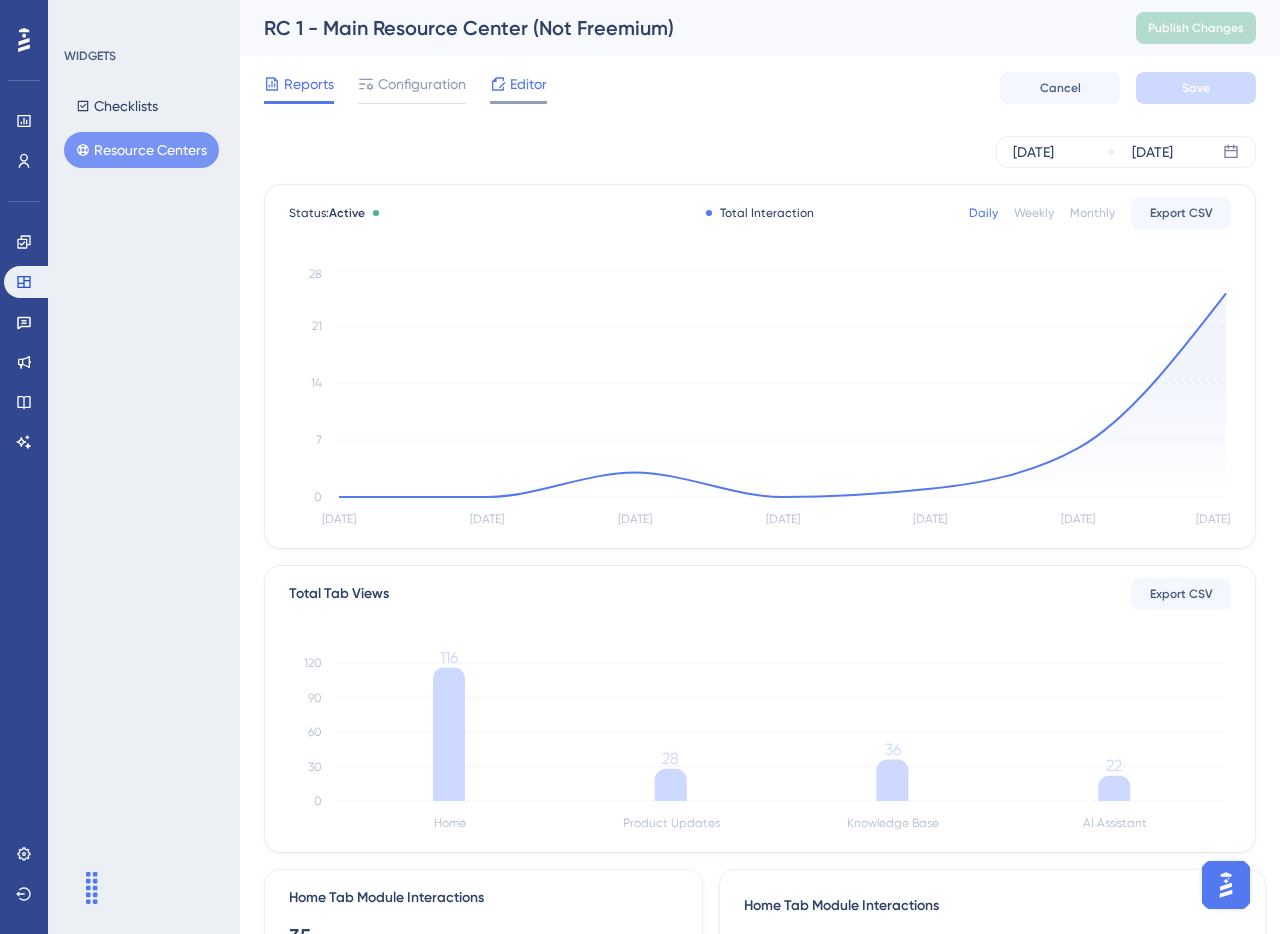 click on "Editor" at bounding box center (528, 84) 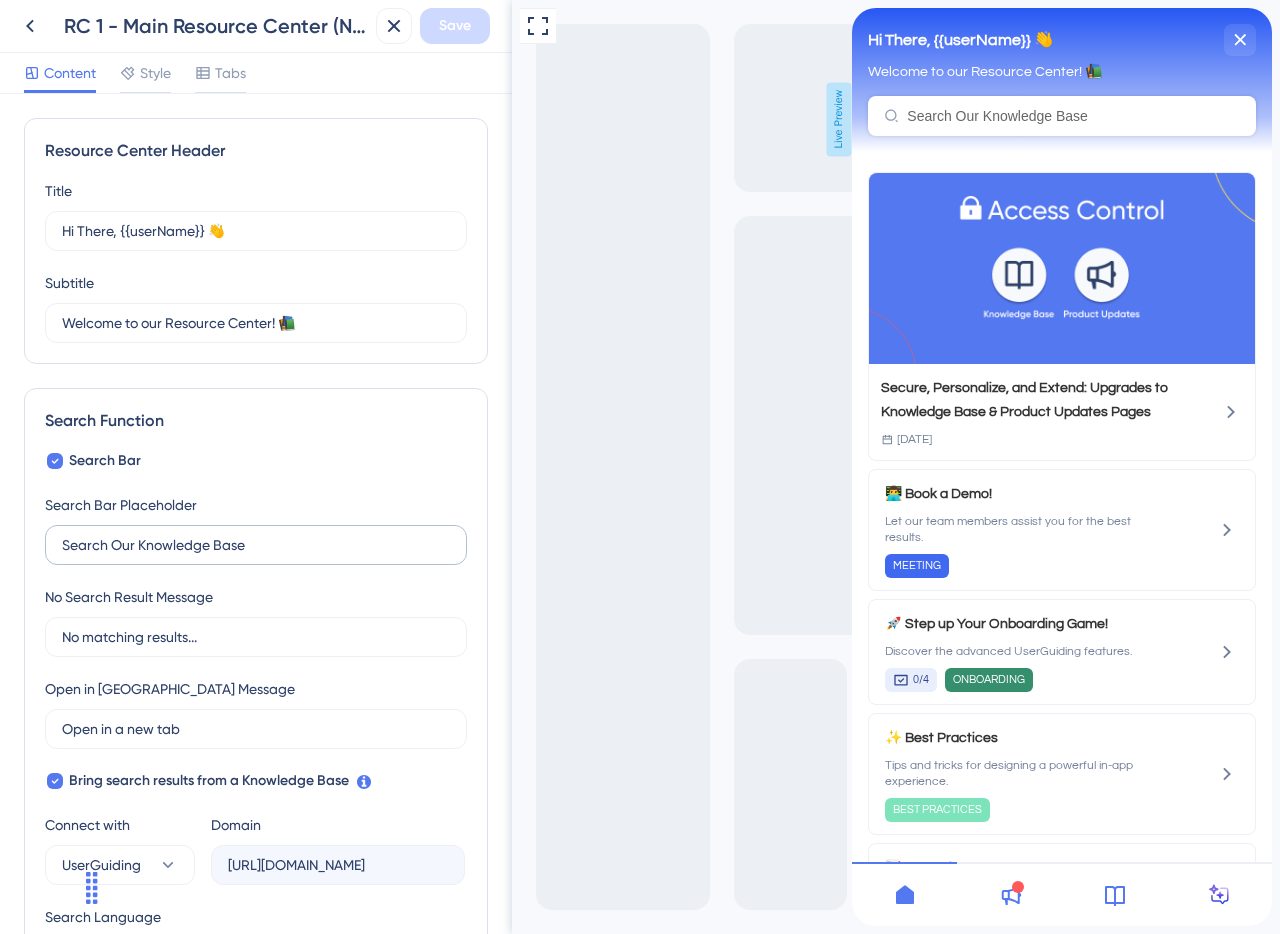 scroll, scrollTop: 0, scrollLeft: 0, axis: both 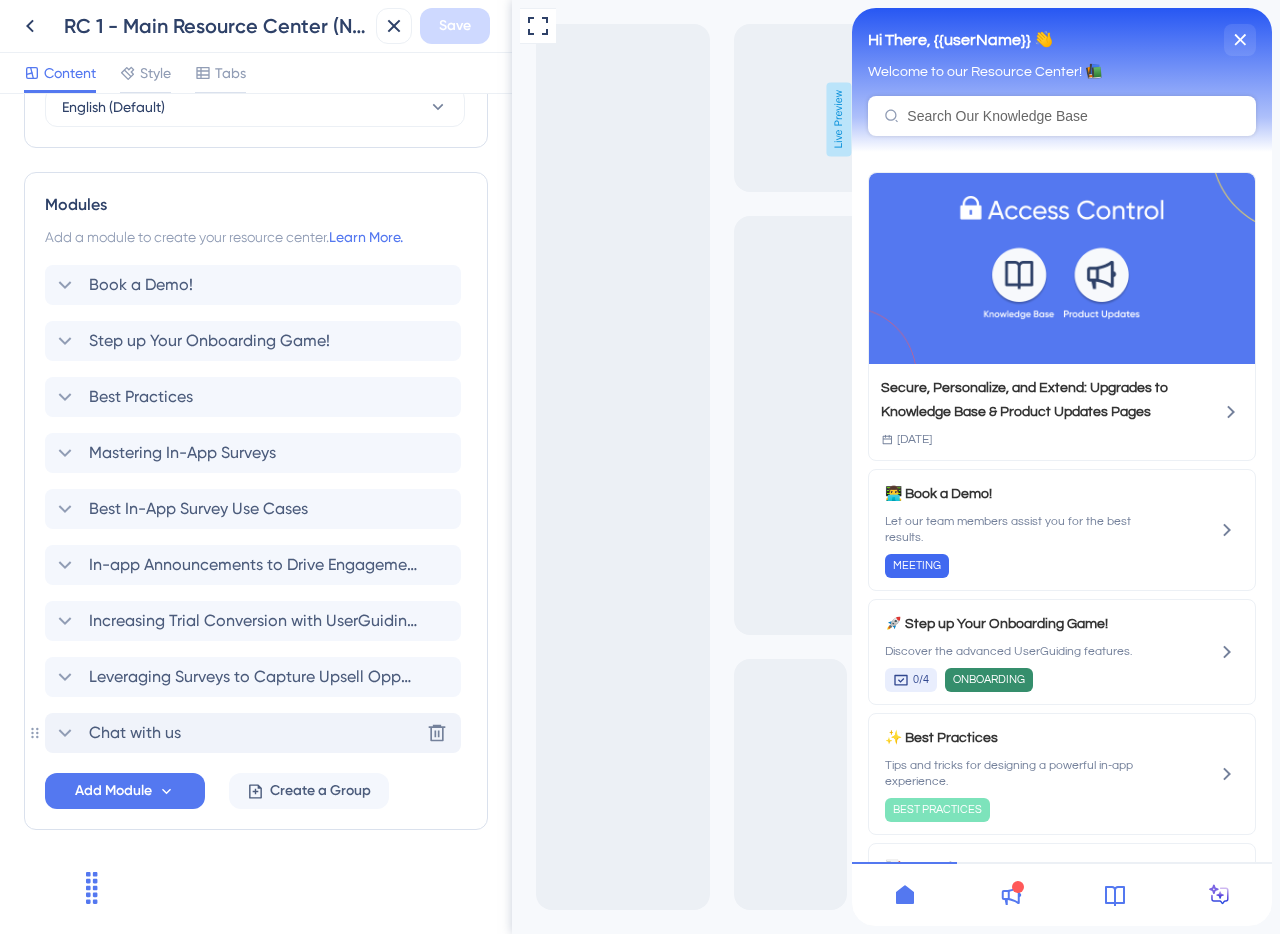 click on "Chat with us Delete" at bounding box center (253, 733) 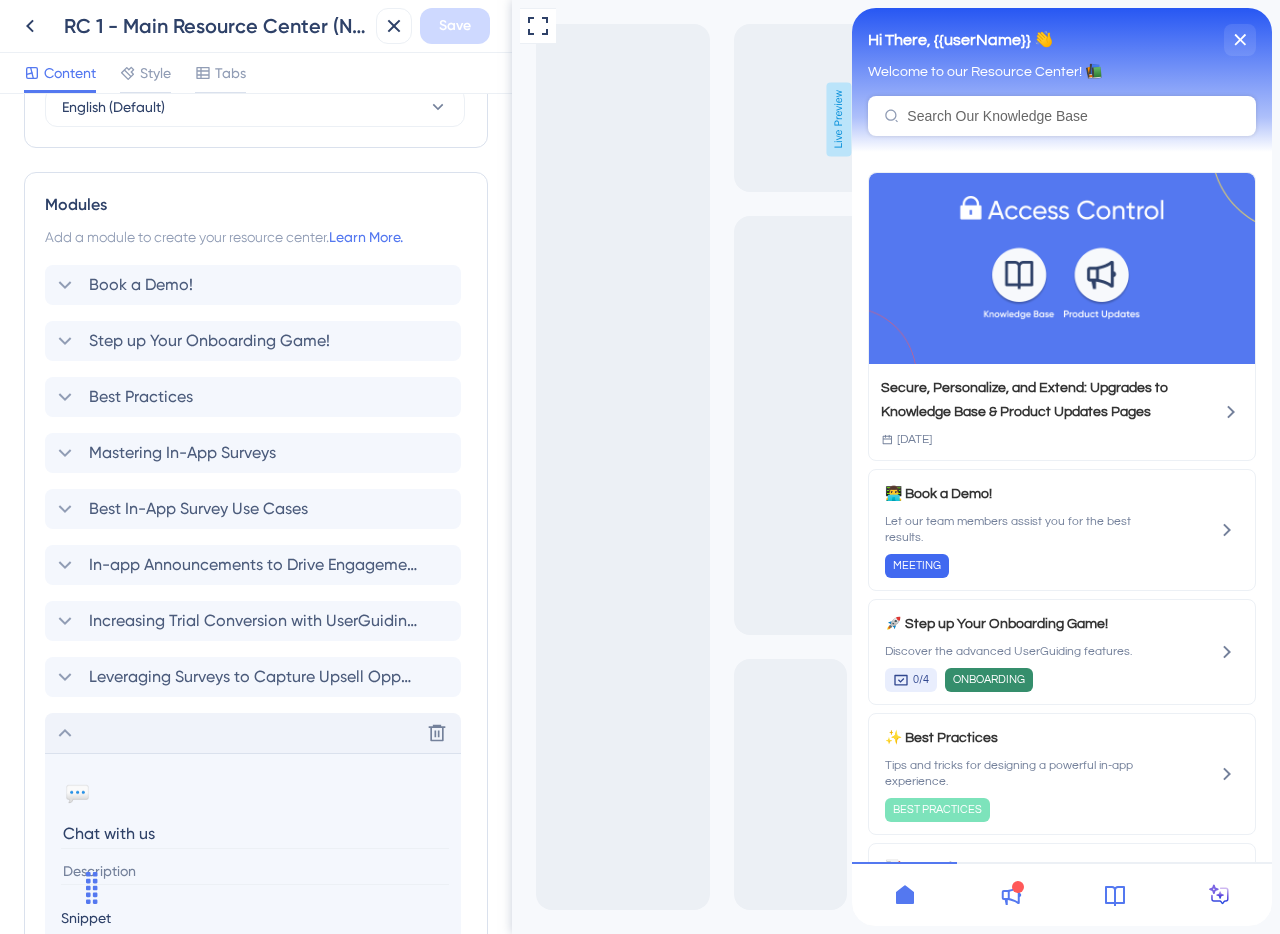 scroll, scrollTop: 1223, scrollLeft: 0, axis: vertical 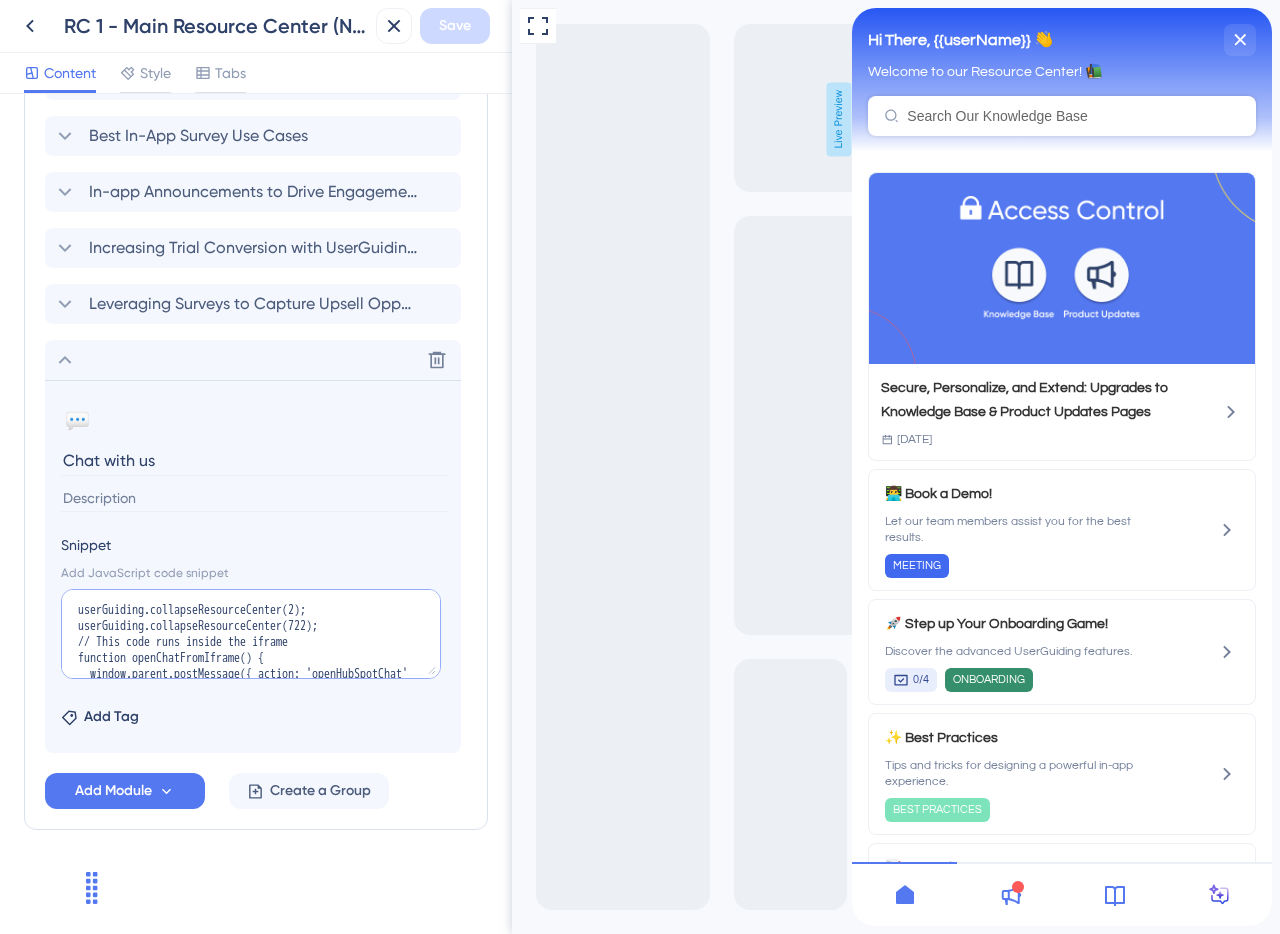 click on "userGuiding.collapseResourceCenter(2);
userGuiding.collapseResourceCenter(722);
// This code runs inside the iframe
function openChatFromIframe() {
window.parent.postMessage({ action: 'openHubSpotChat' }, '*');
}" at bounding box center [251, 634] 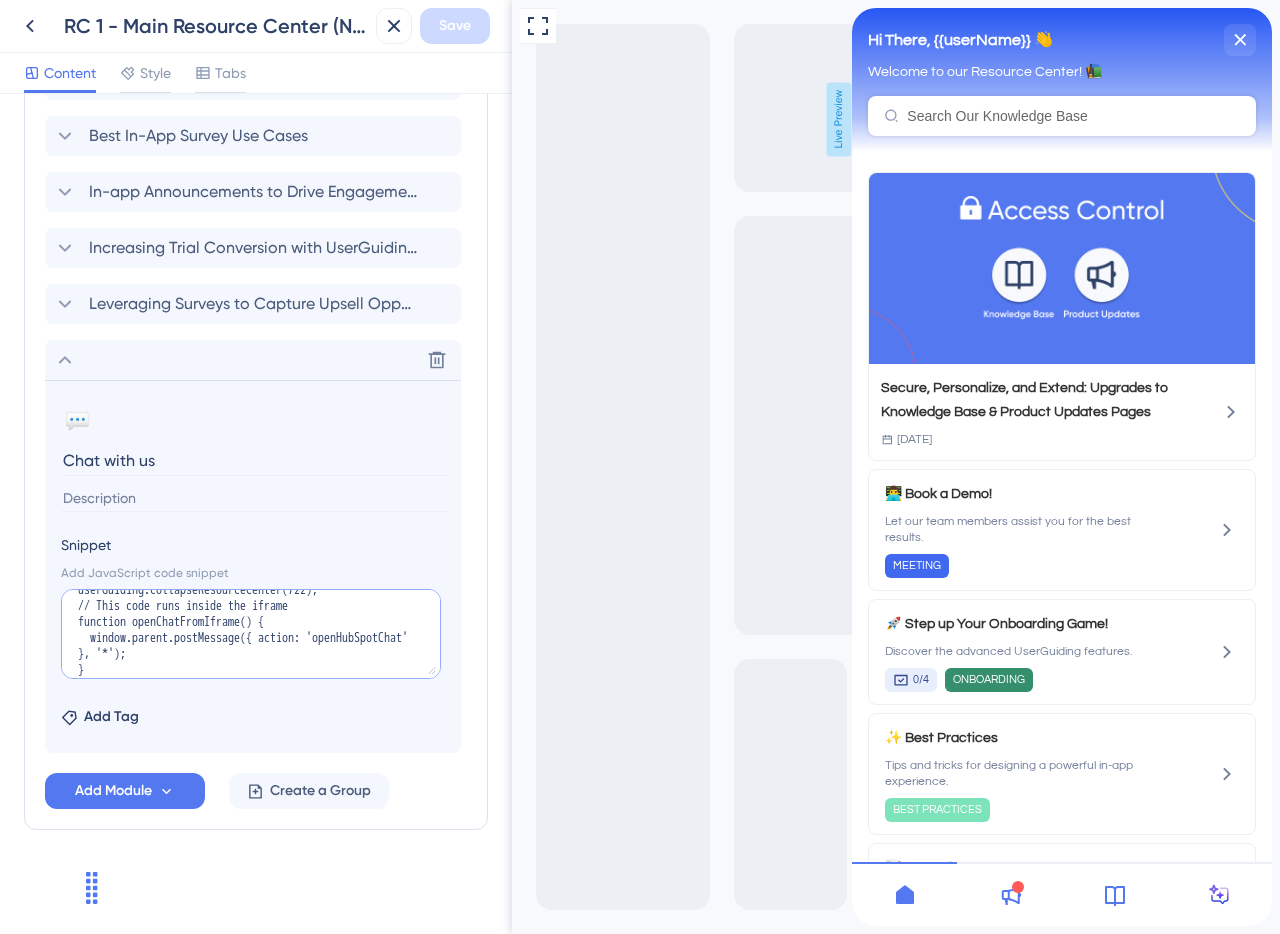 click on "userGuiding.collapseResourceCenter(2);
userGuiding.collapseResourceCenter(722);
// This code runs inside the iframe
function openChatFromIframe() {
window.parent.postMessage({ action: 'openHubSpotChat' }, '*');
}" at bounding box center [251, 634] 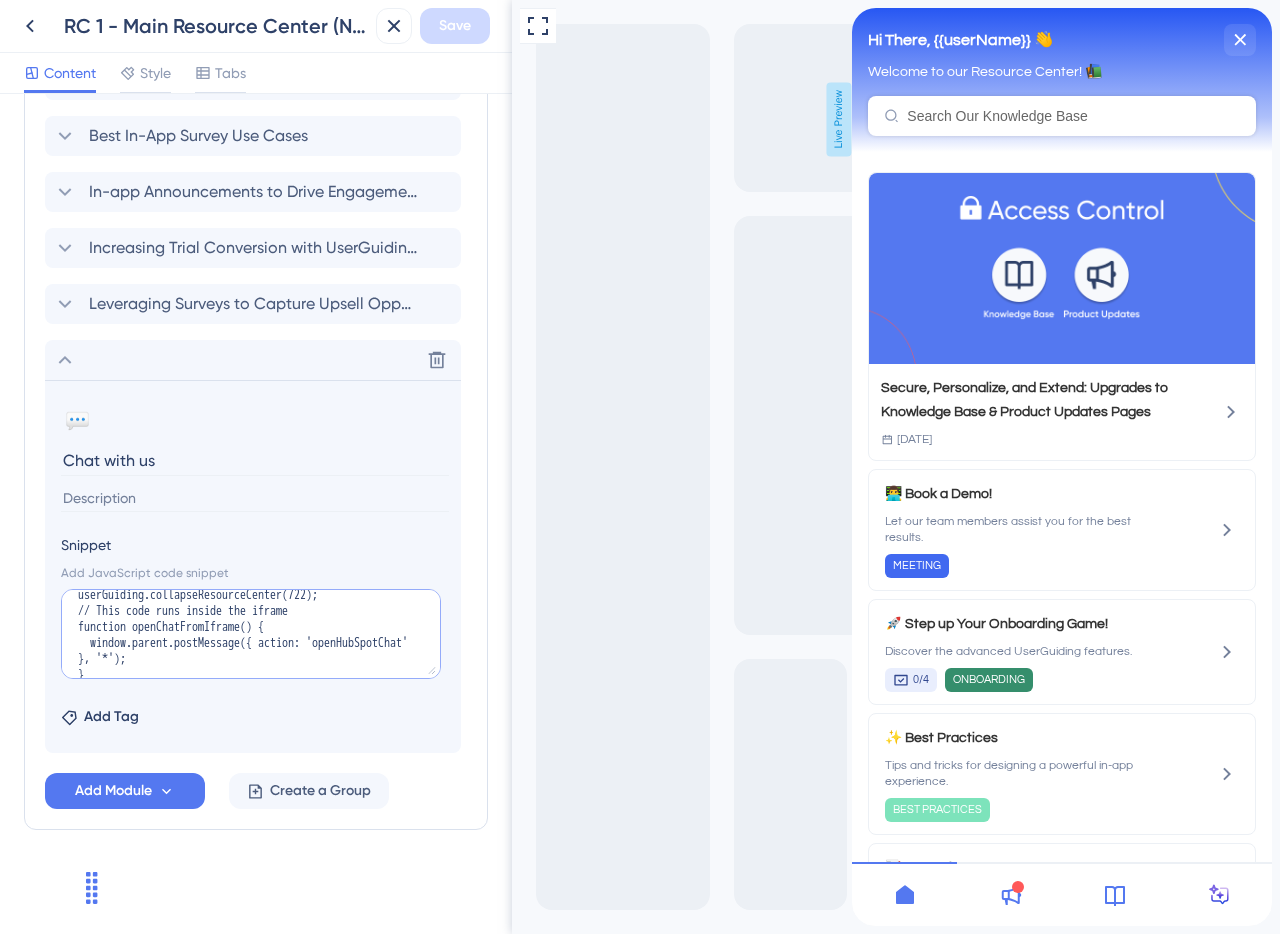 scroll, scrollTop: 26, scrollLeft: 0, axis: vertical 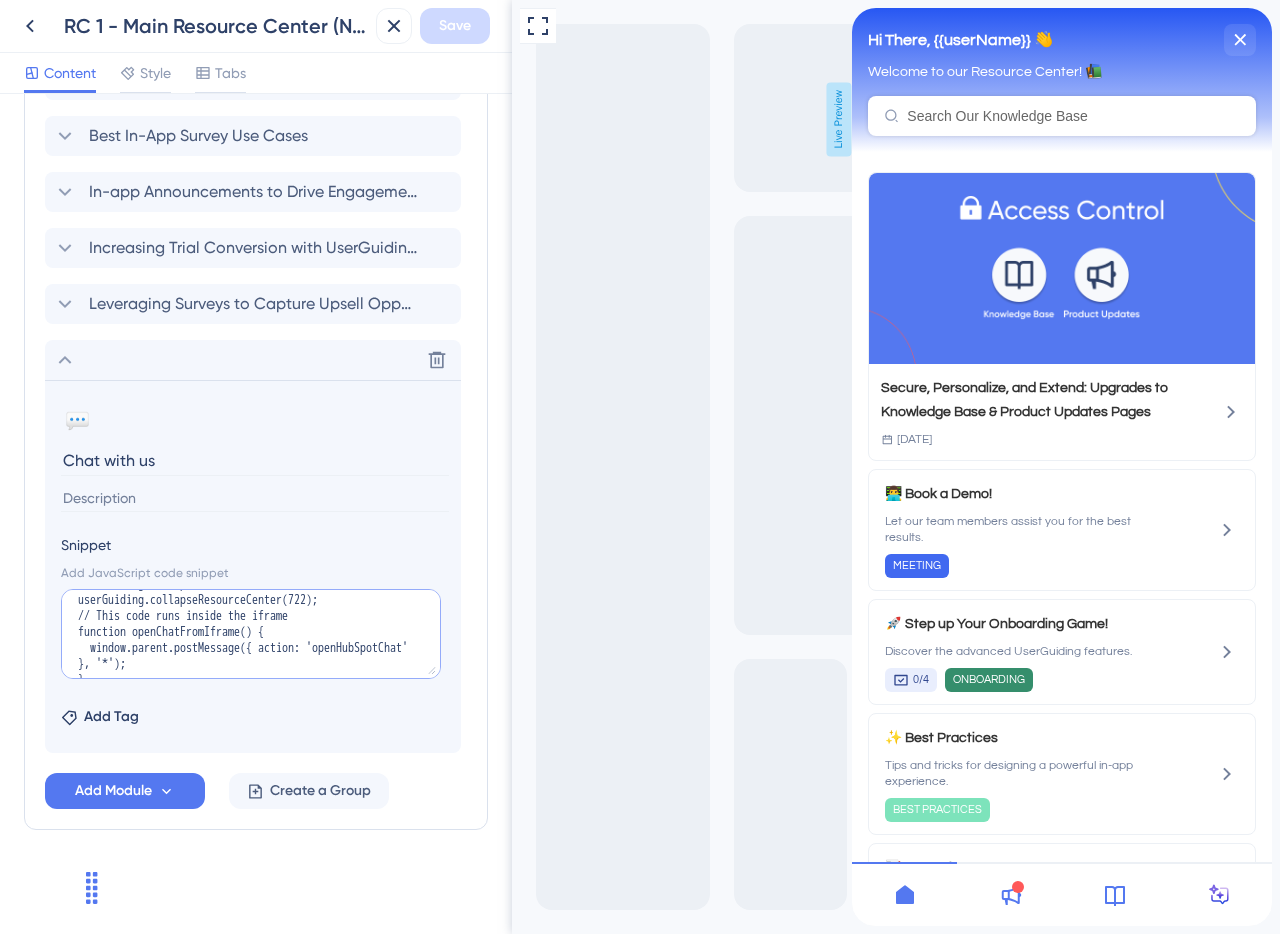 click on "userGuiding.collapseResourceCenter(2);
userGuiding.collapseResourceCenter(722);
// This code runs inside the iframe
function openChatFromIframe() {
window.parent.postMessage({ action: 'openHubSpotChat' }, '*');
}" at bounding box center (251, 634) 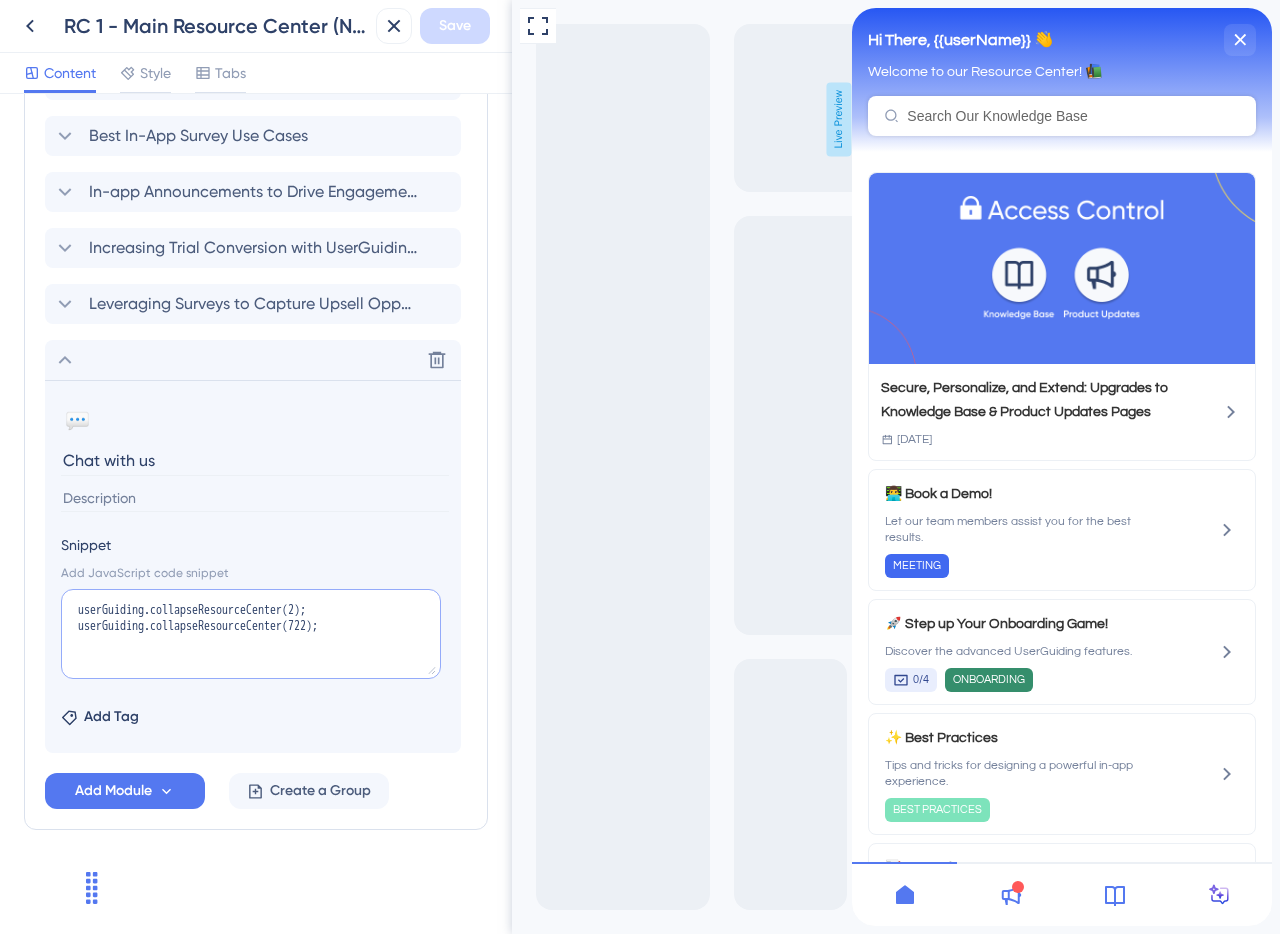 scroll, scrollTop: 0, scrollLeft: 0, axis: both 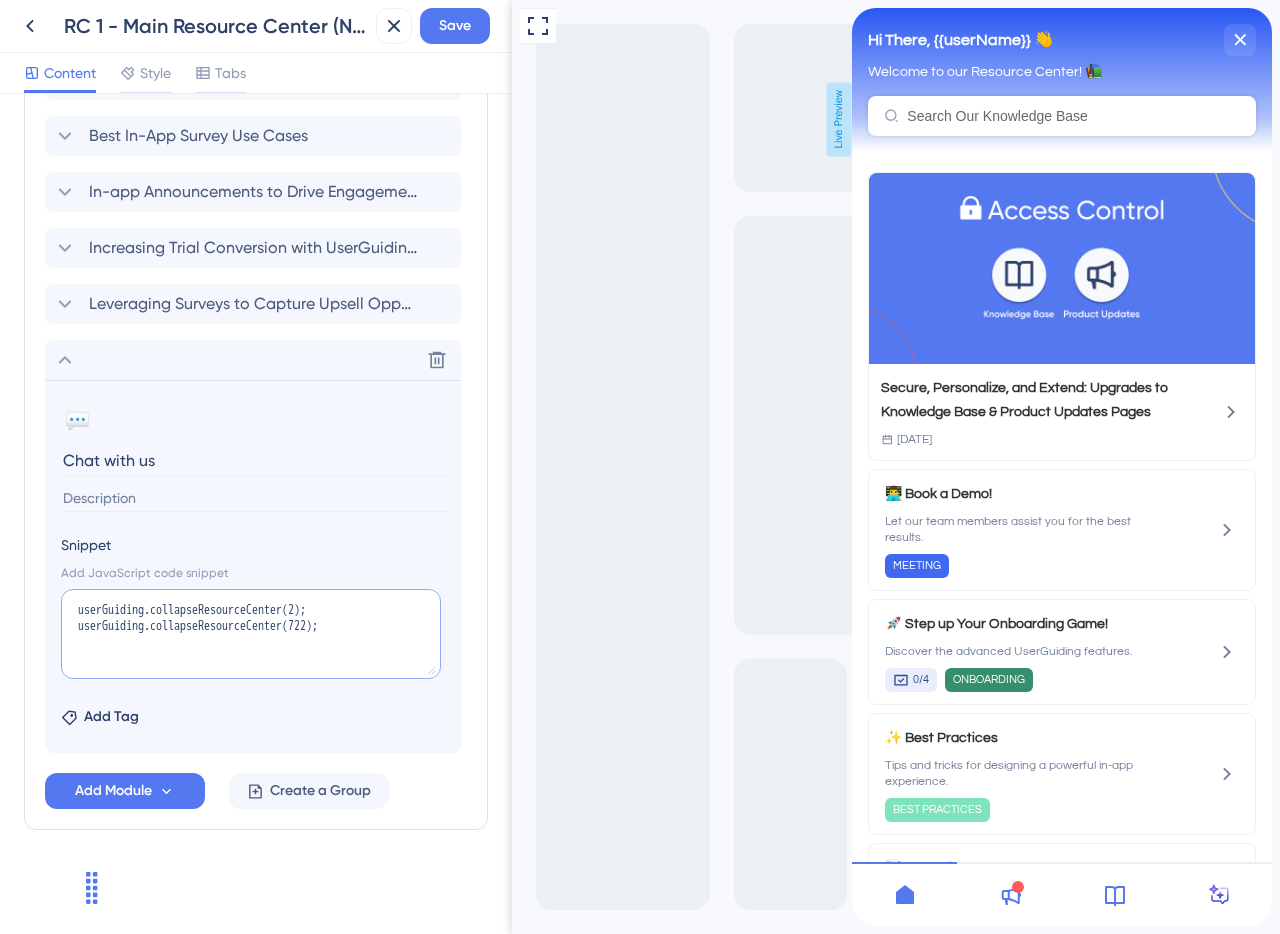 paste on "window.HubSpotConversations.widget.open();" 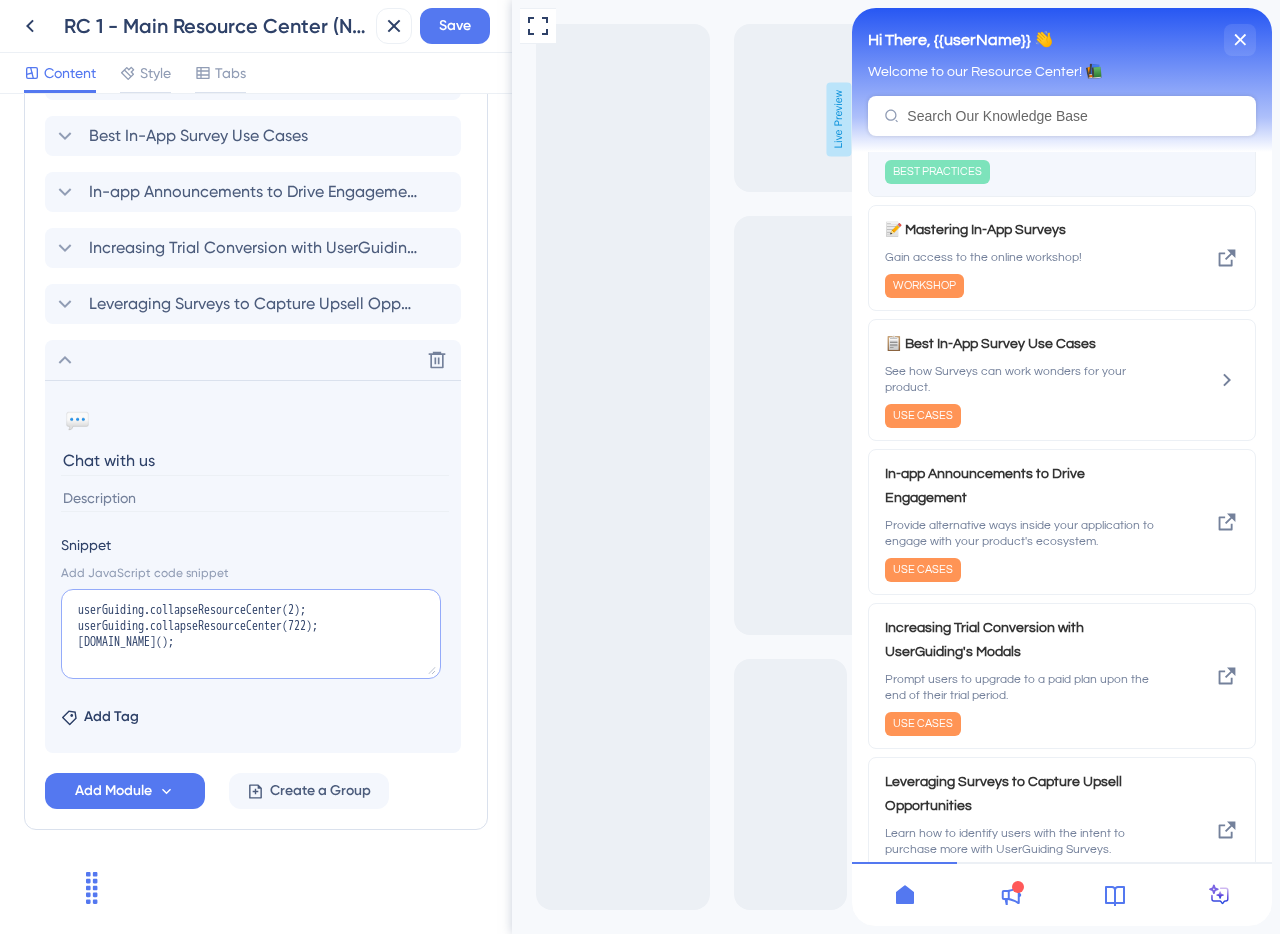scroll, scrollTop: 729, scrollLeft: 0, axis: vertical 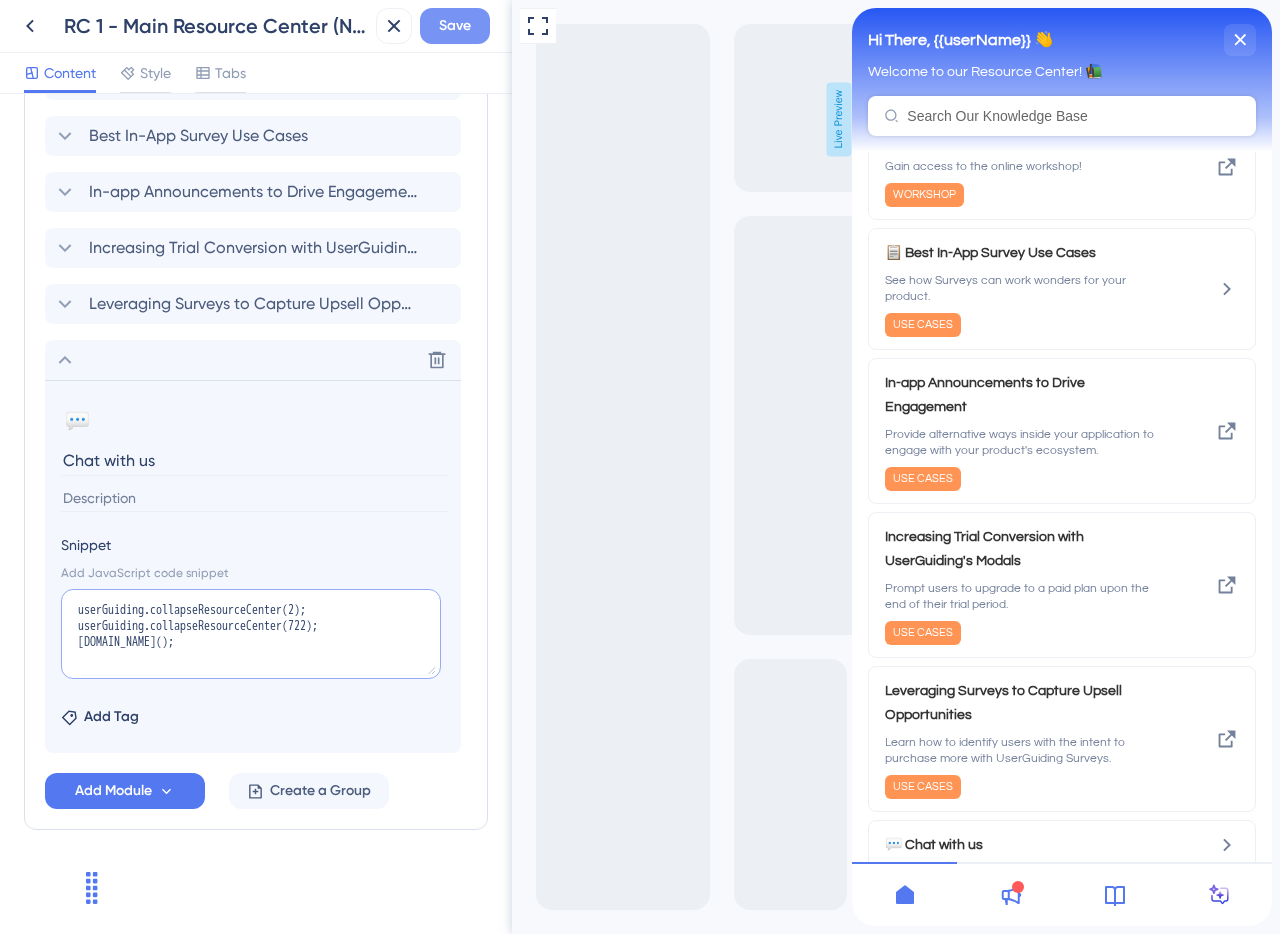 type on "userGuiding.collapseResourceCenter(2);
userGuiding.collapseResourceCenter(722);
window.HubSpotConversations.widget.open();" 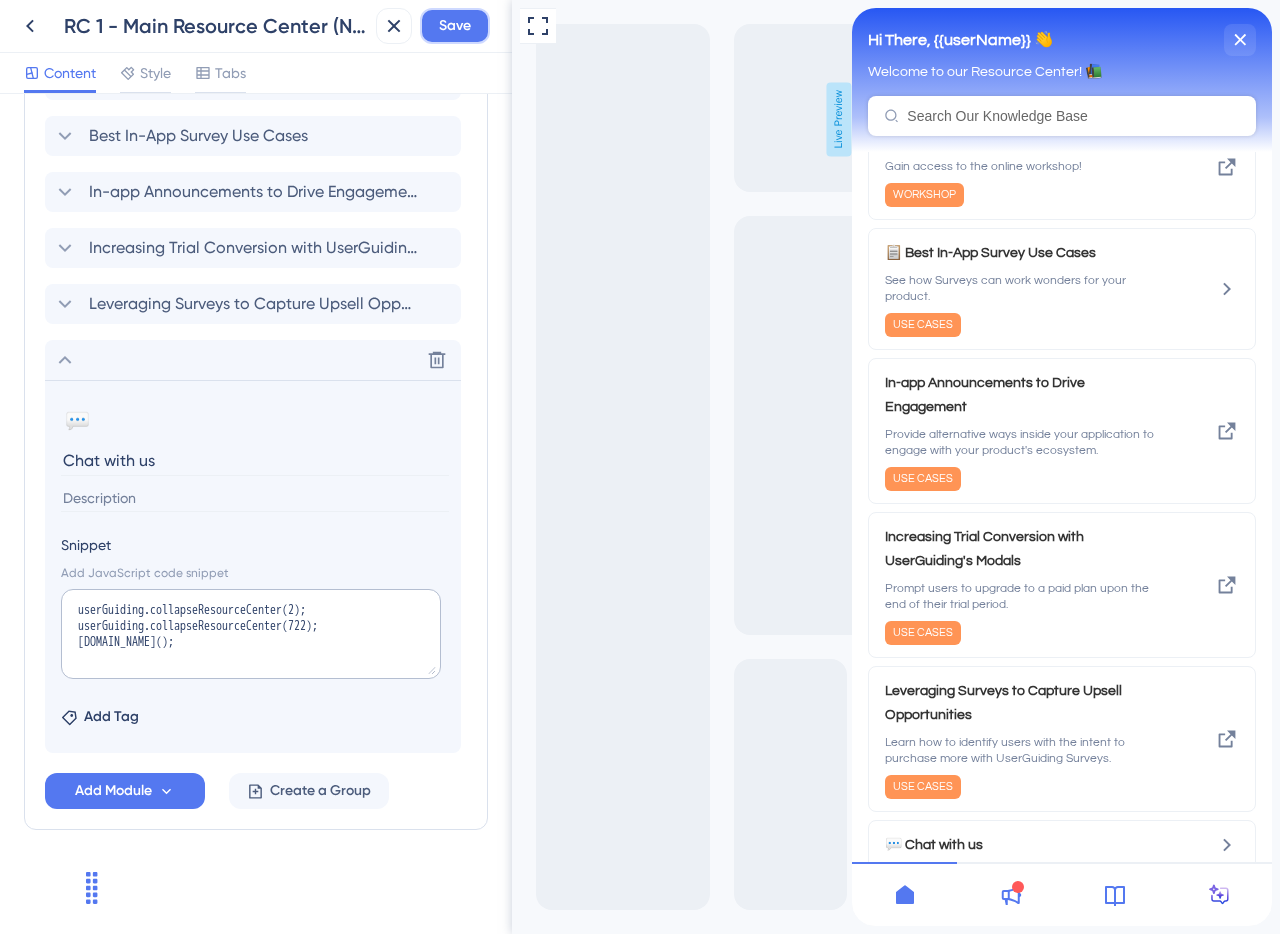 click on "Save" at bounding box center (455, 26) 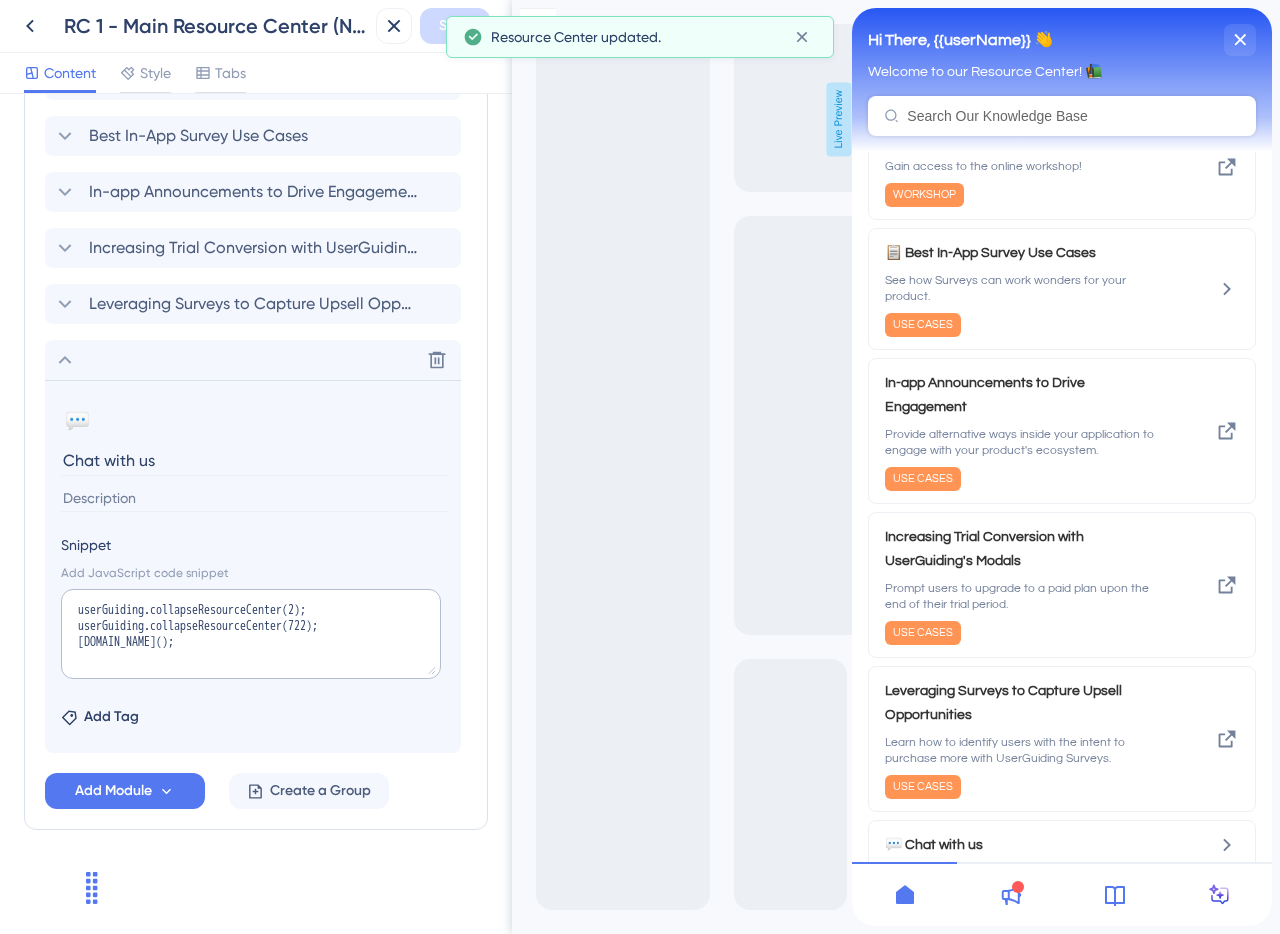 scroll, scrollTop: 0, scrollLeft: 0, axis: both 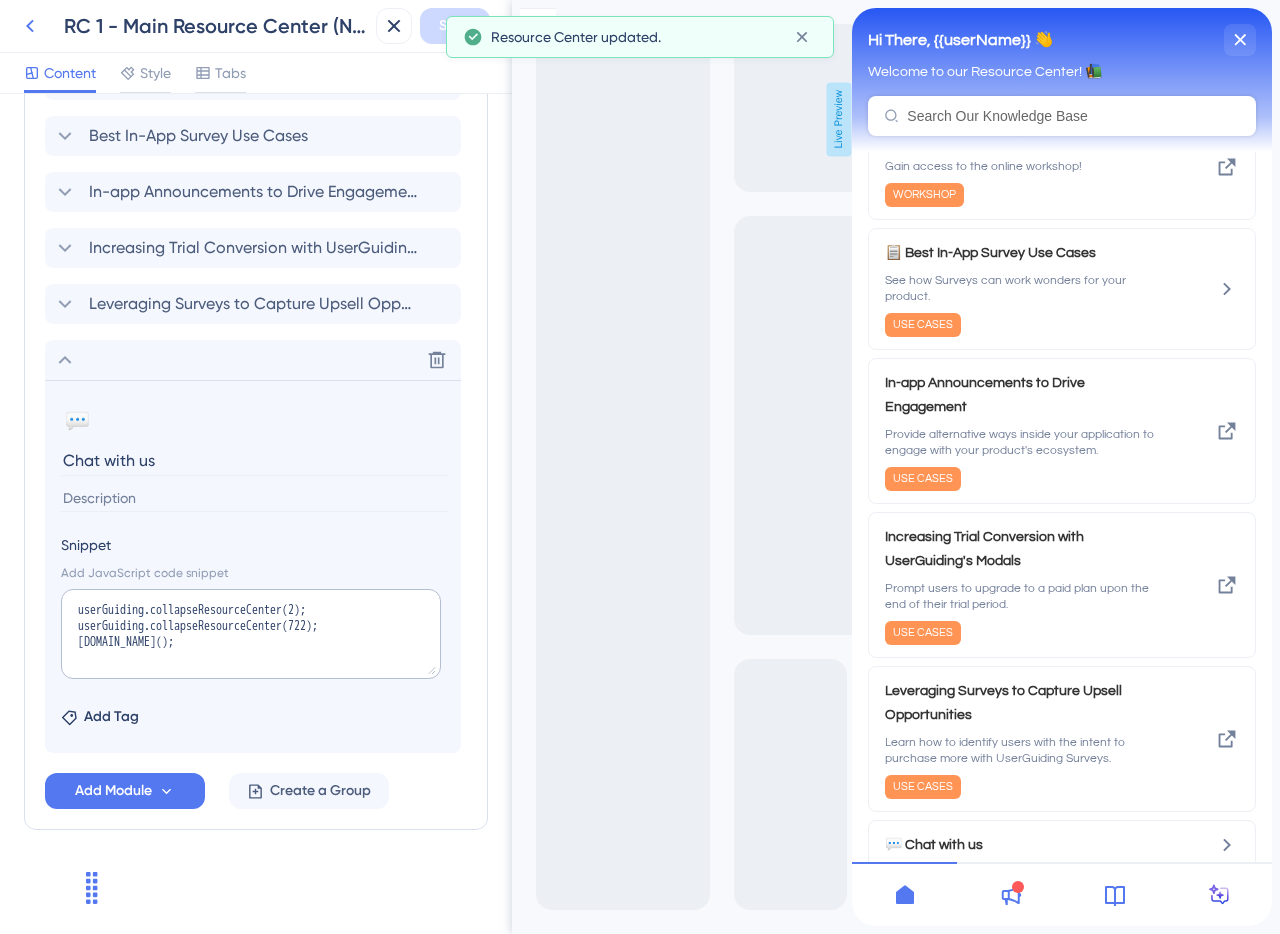 click 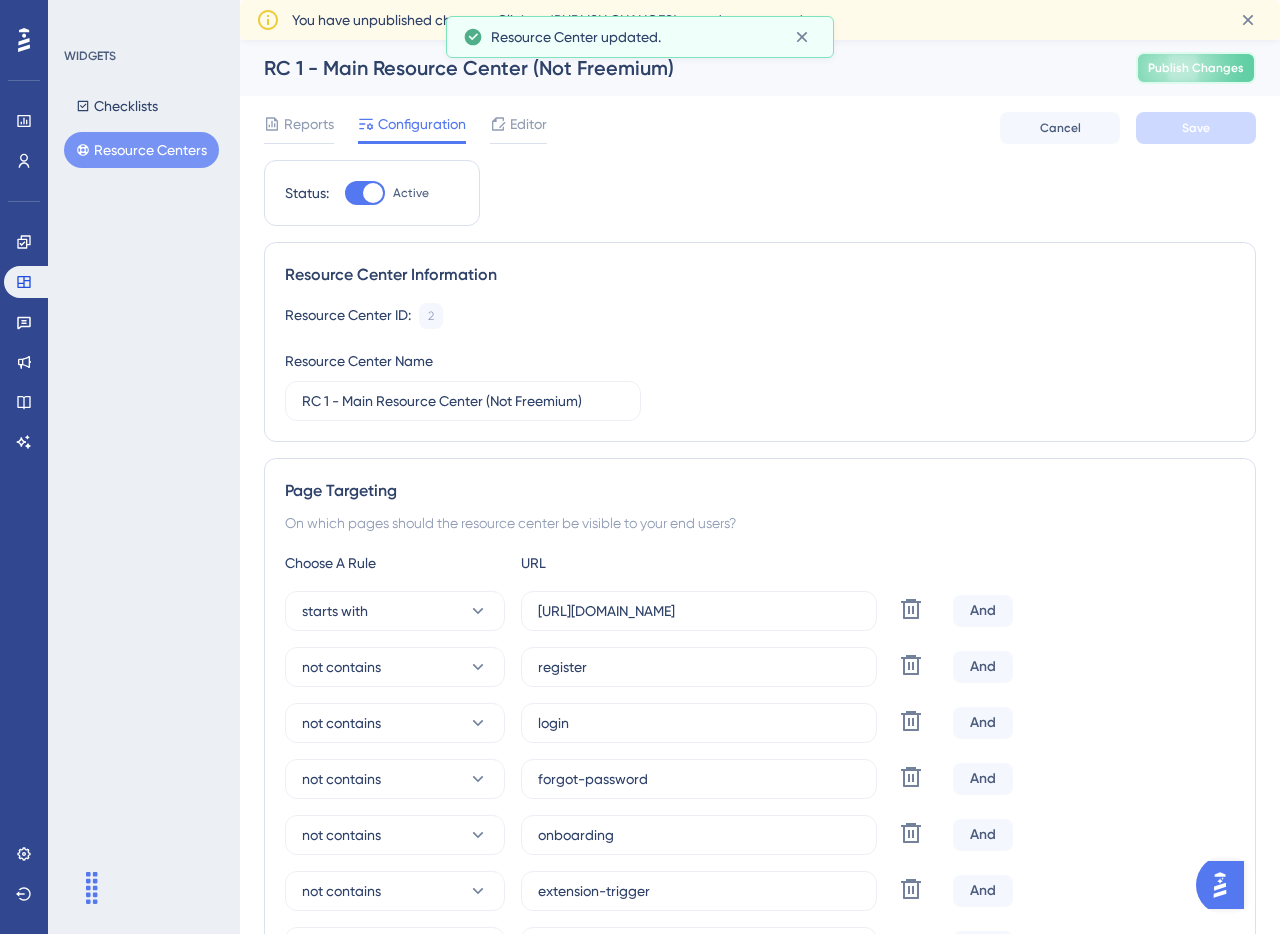 click on "Publish Changes" at bounding box center (1196, 68) 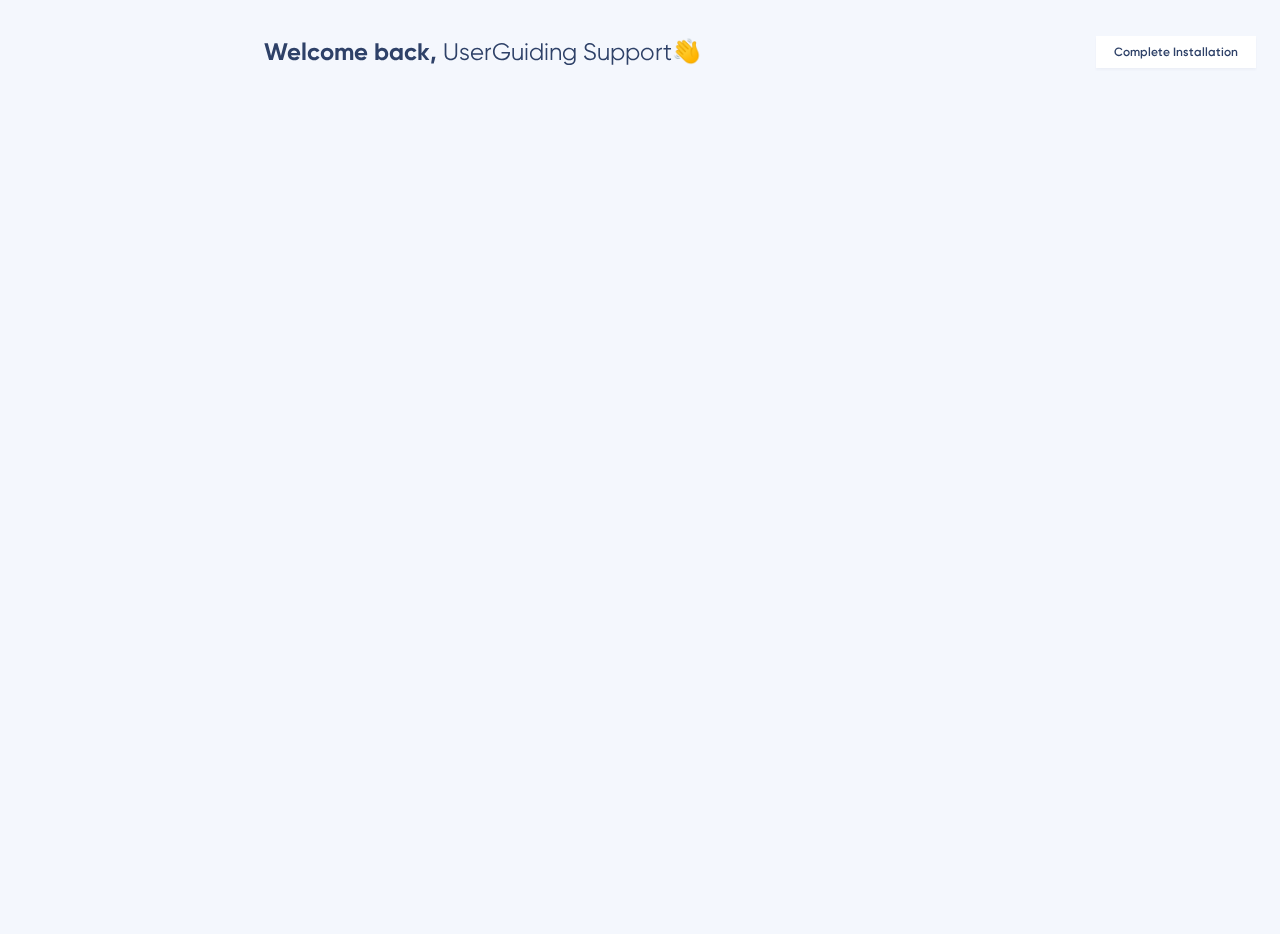 scroll, scrollTop: 0, scrollLeft: 0, axis: both 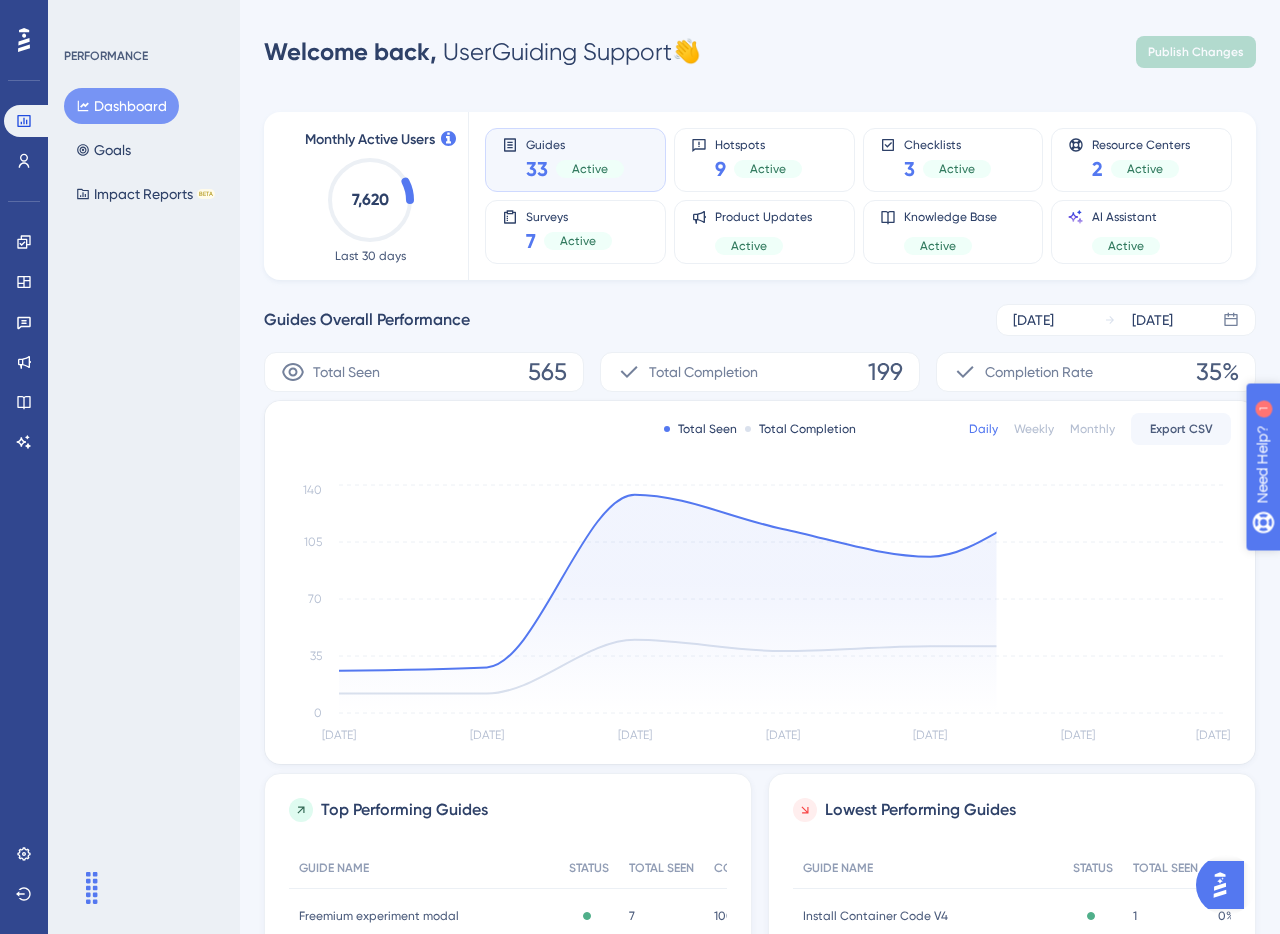 click 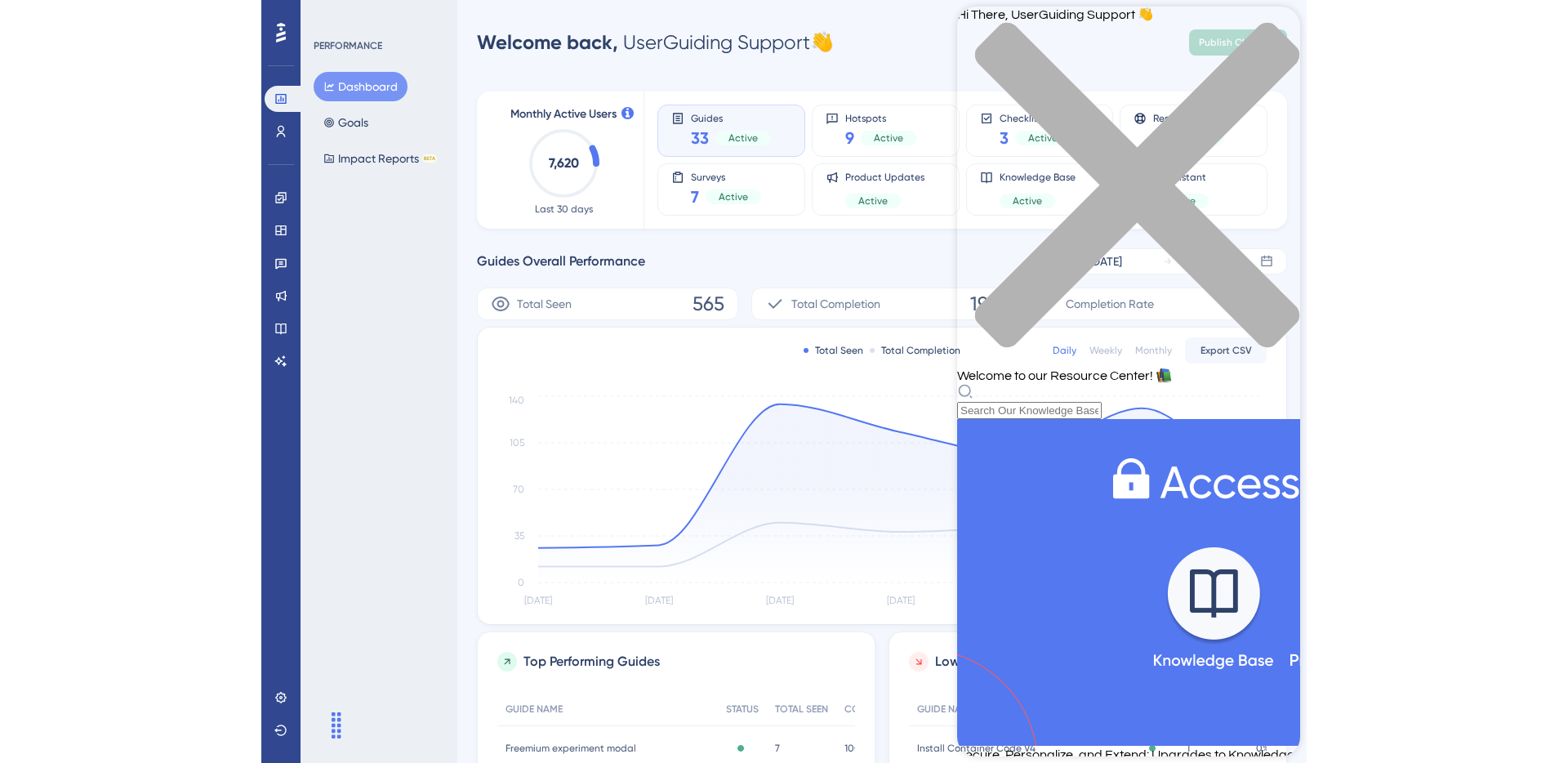 scroll, scrollTop: 502, scrollLeft: 0, axis: vertical 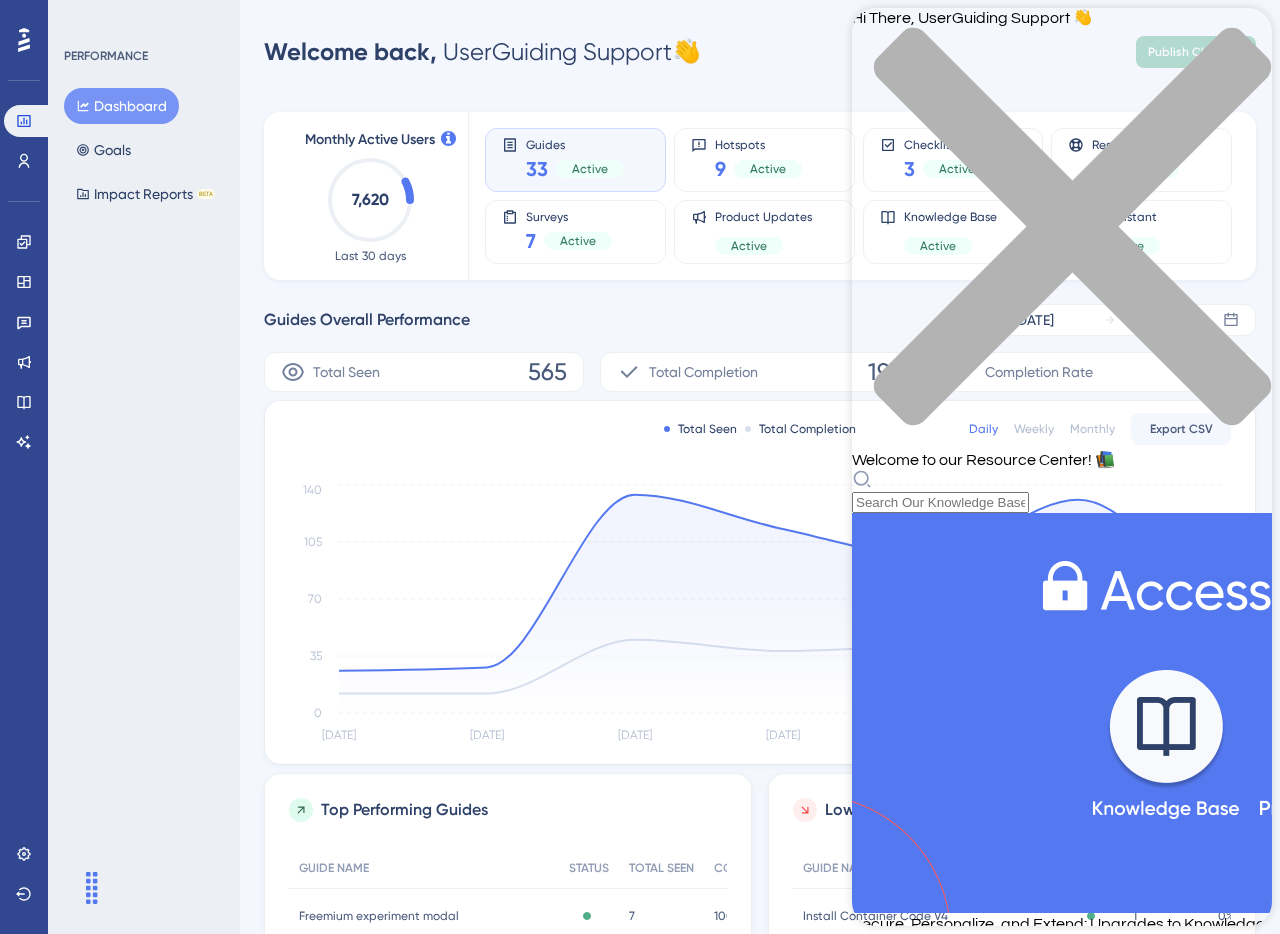click on "💬   Chat with us" at bounding box center [907, 1606] 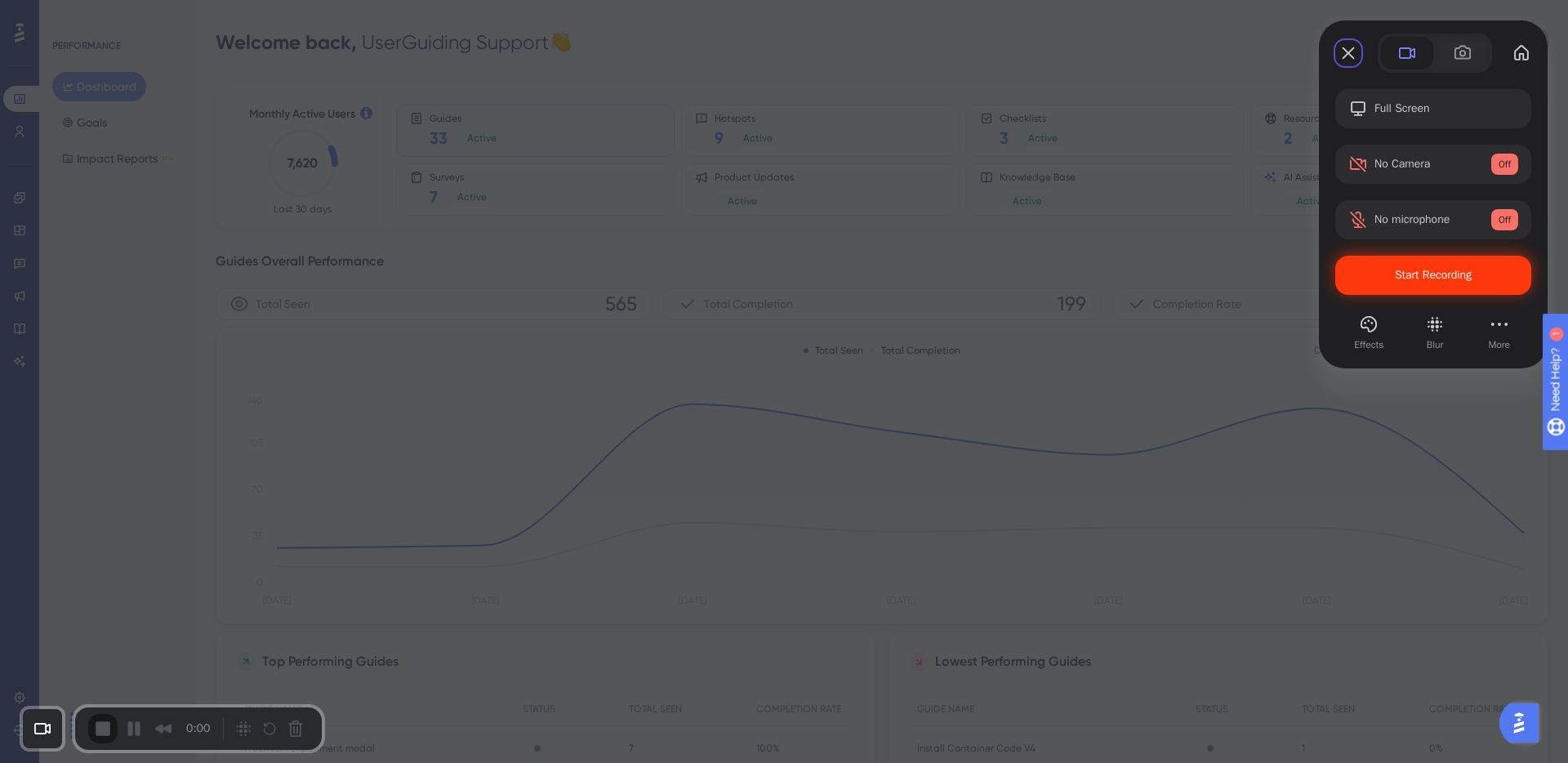 click on "Start Recording" at bounding box center (1433, 274) 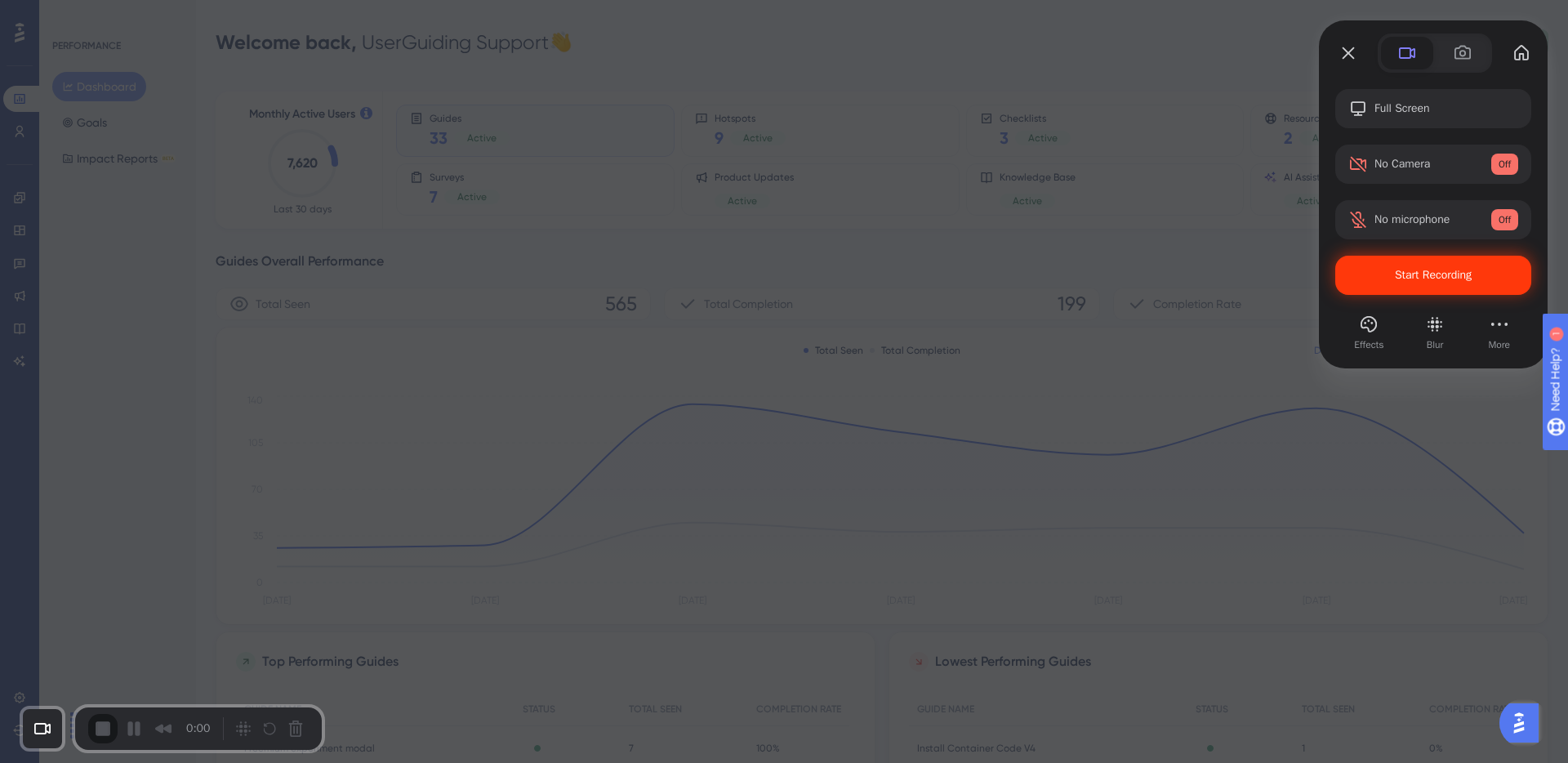 click on "Yes, proceed" at bounding box center (512, 1681) 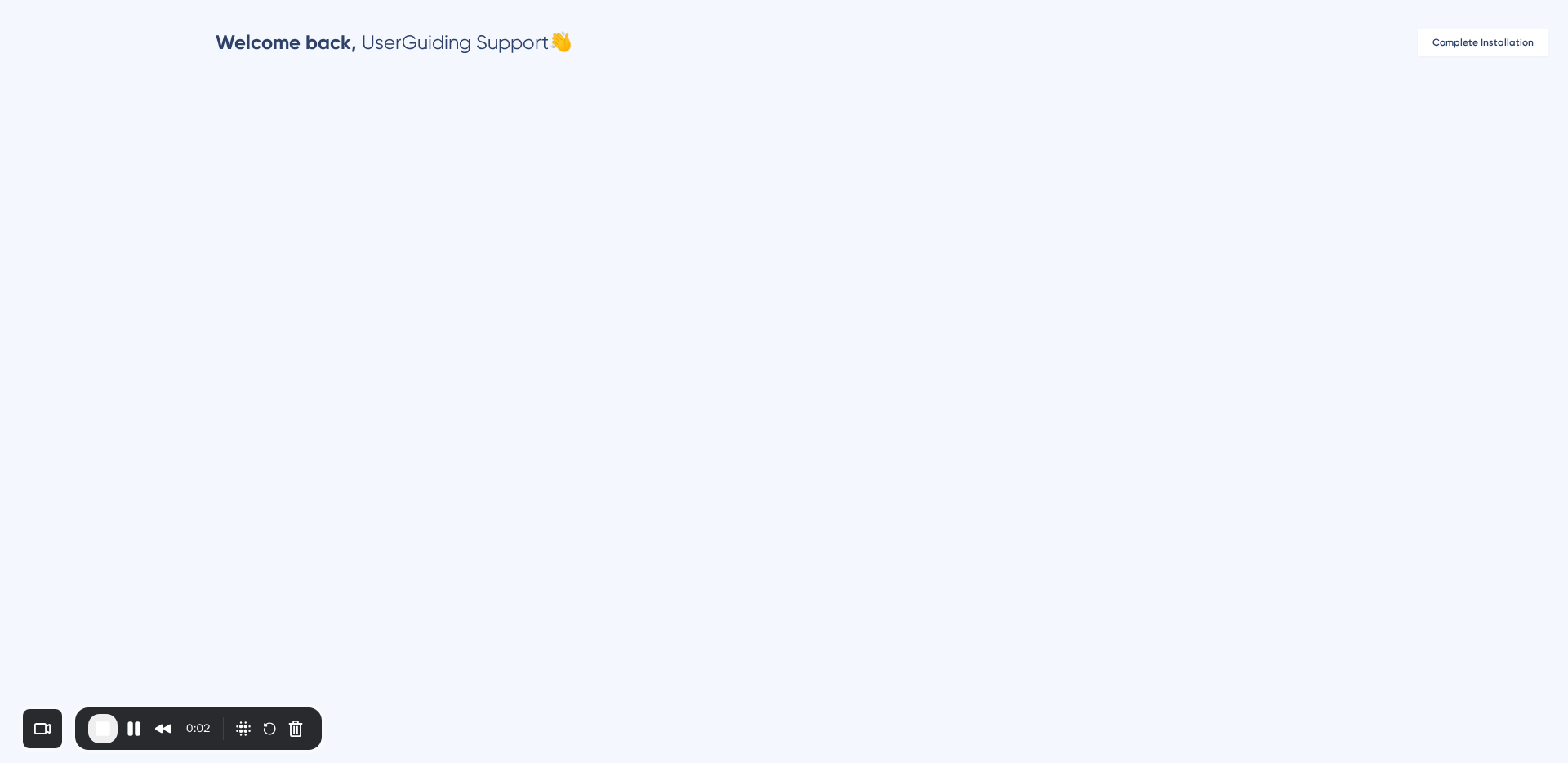 scroll, scrollTop: 0, scrollLeft: 0, axis: both 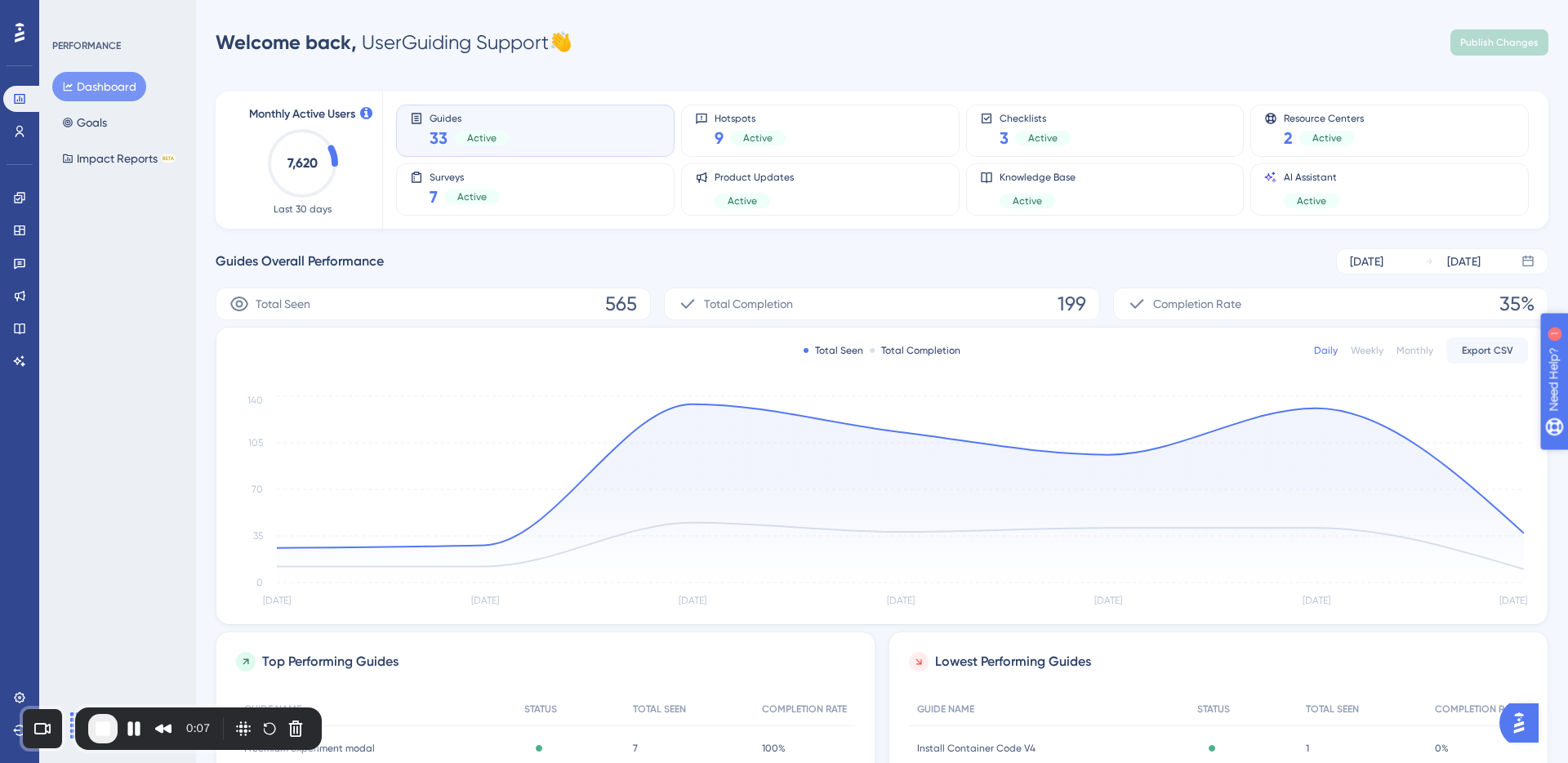 click on "Need Help?" at bounding box center (1610, 463) 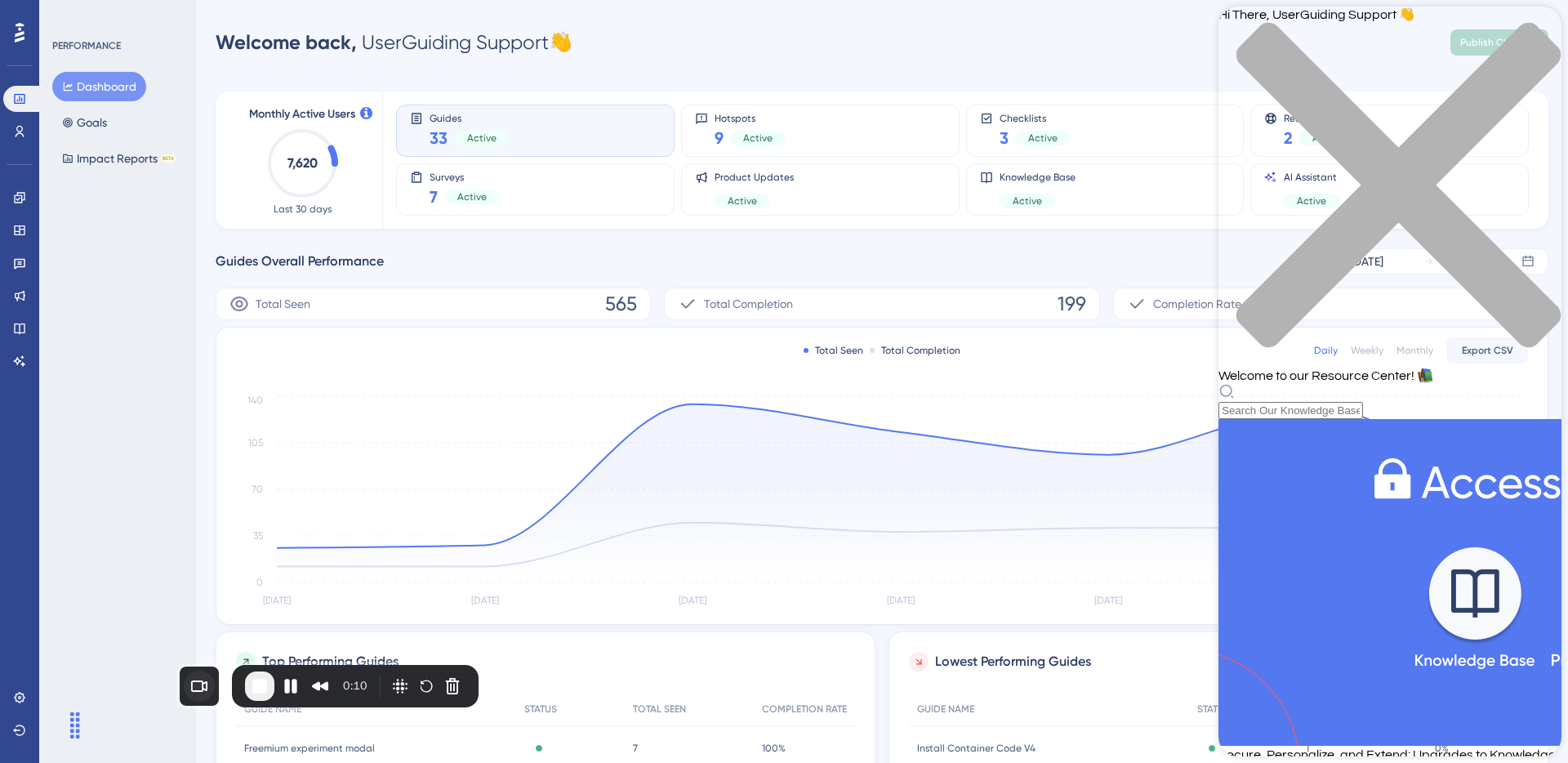 drag, startPoint x: 56, startPoint y: 730, endPoint x: 285, endPoint y: 667, distance: 237.5079 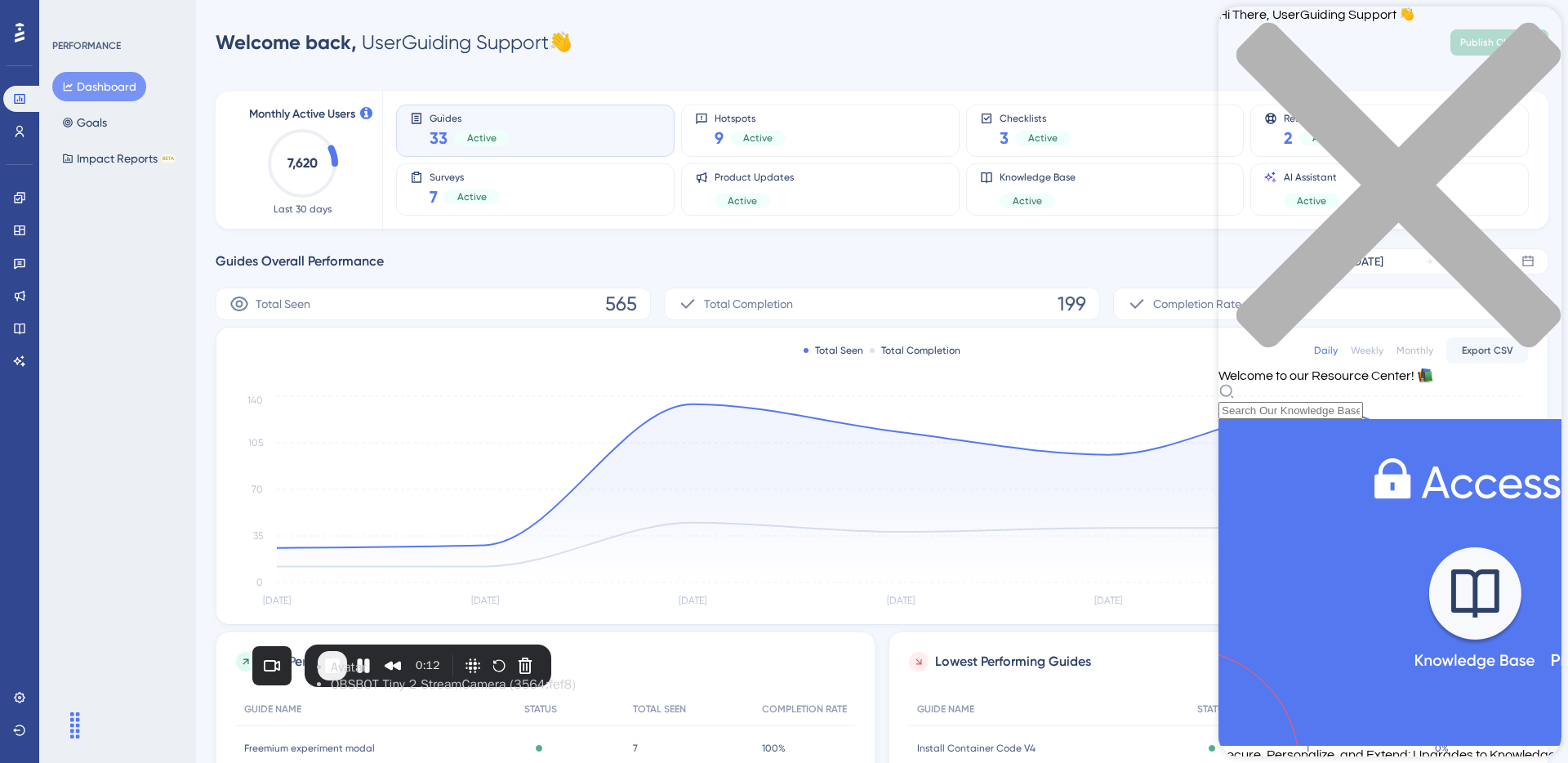 scroll, scrollTop: 502, scrollLeft: 0, axis: vertical 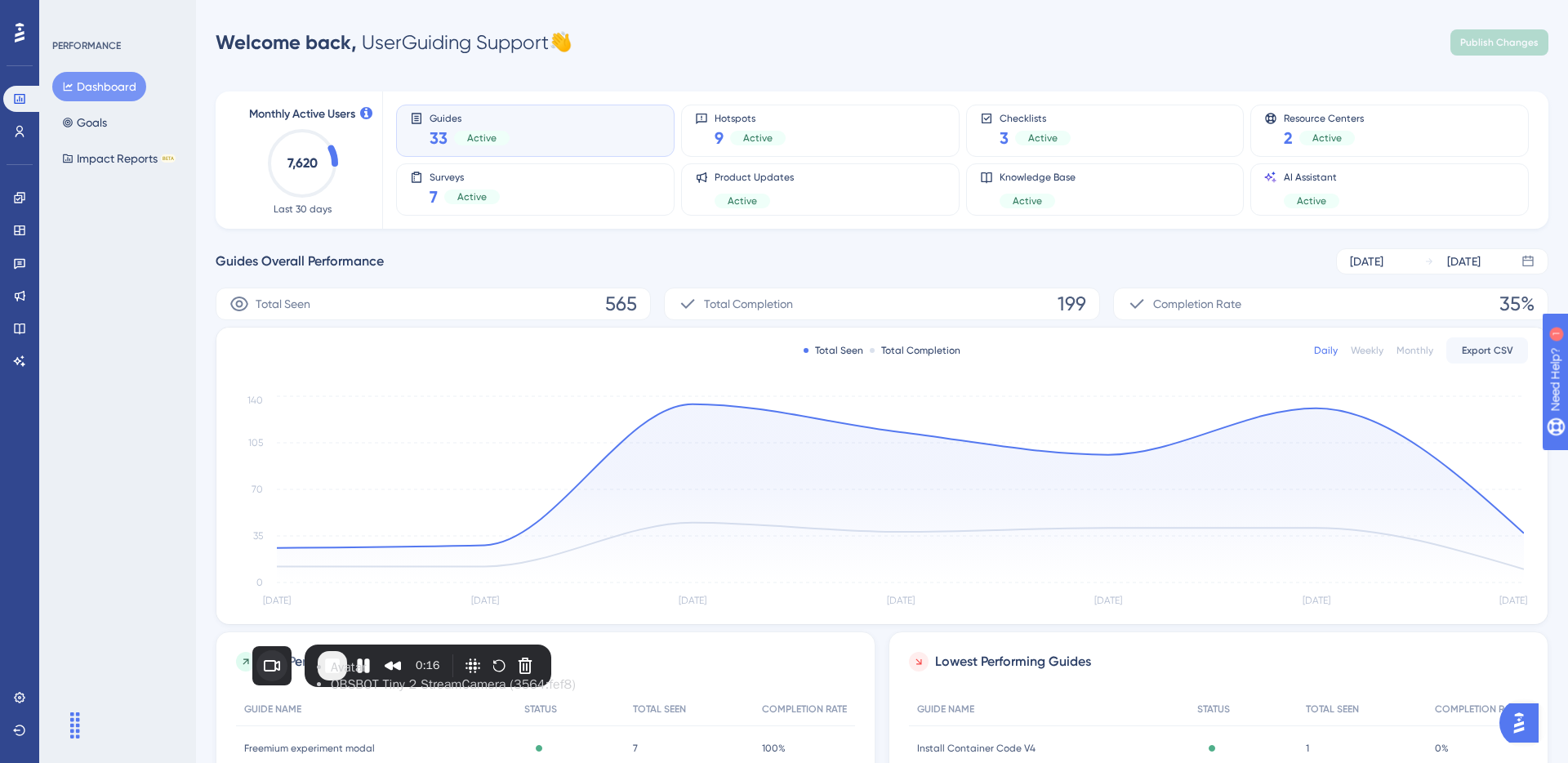 click at bounding box center [272, 666] 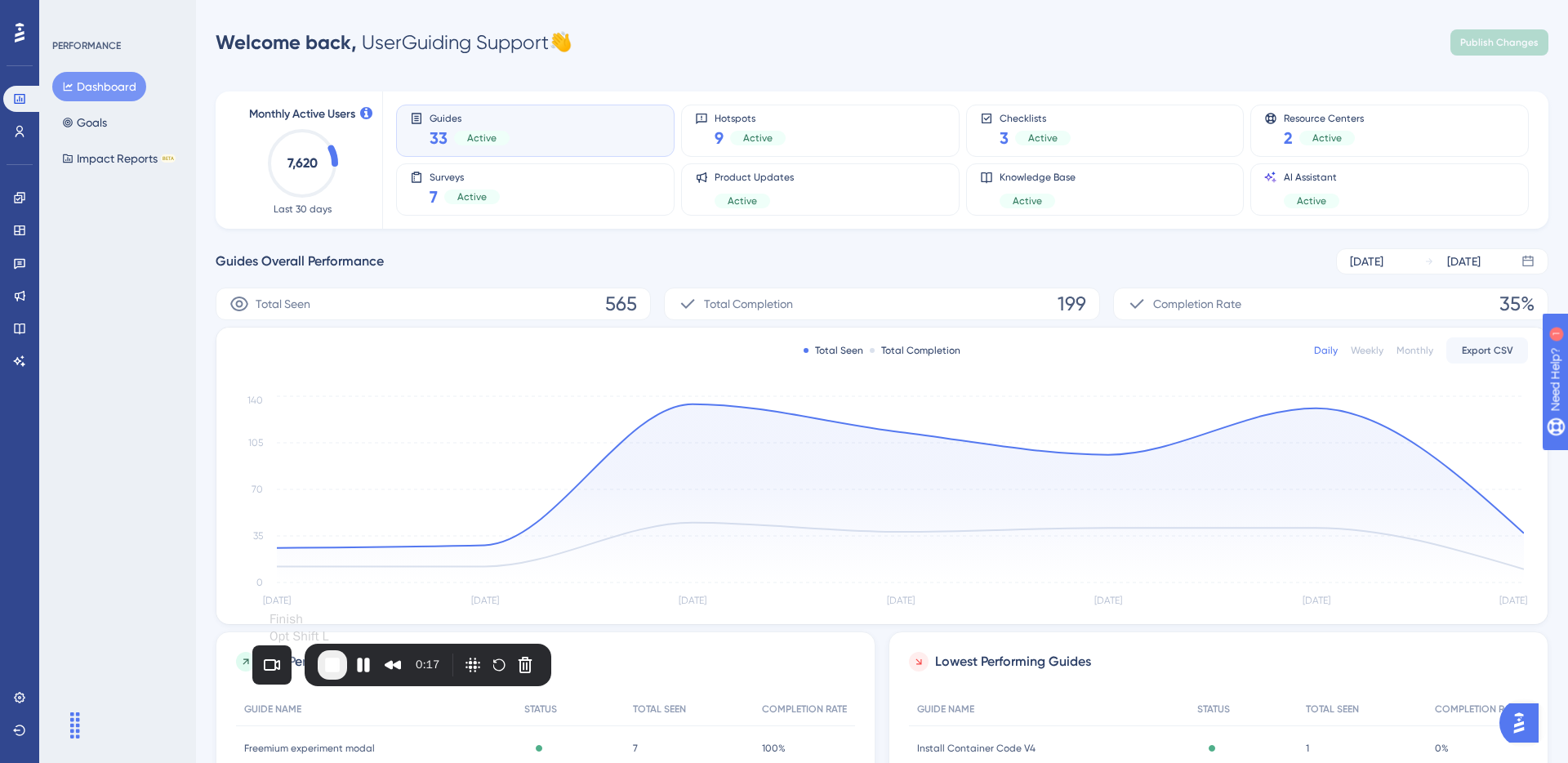click at bounding box center [332, 665] 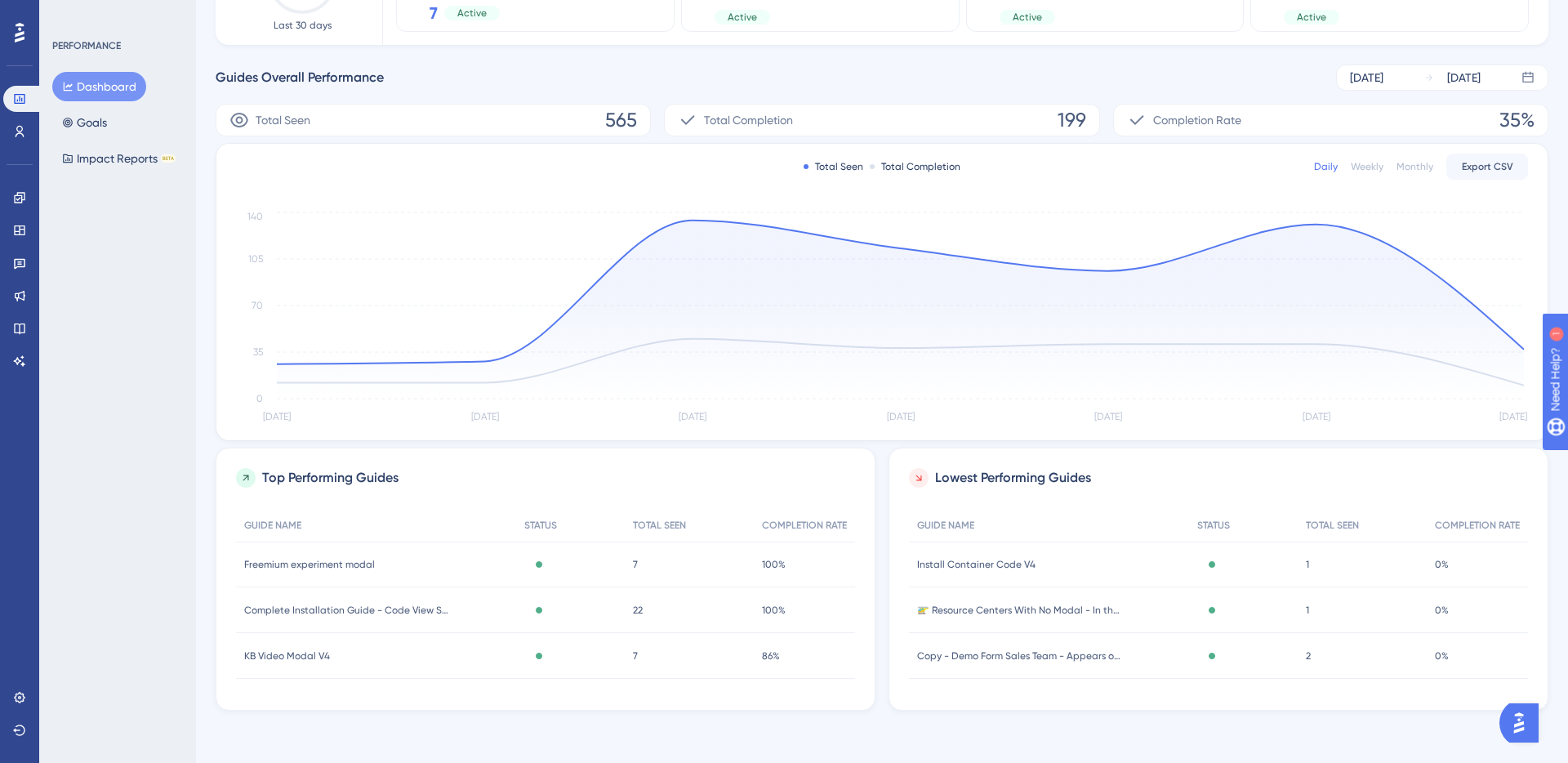 scroll, scrollTop: 0, scrollLeft: 0, axis: both 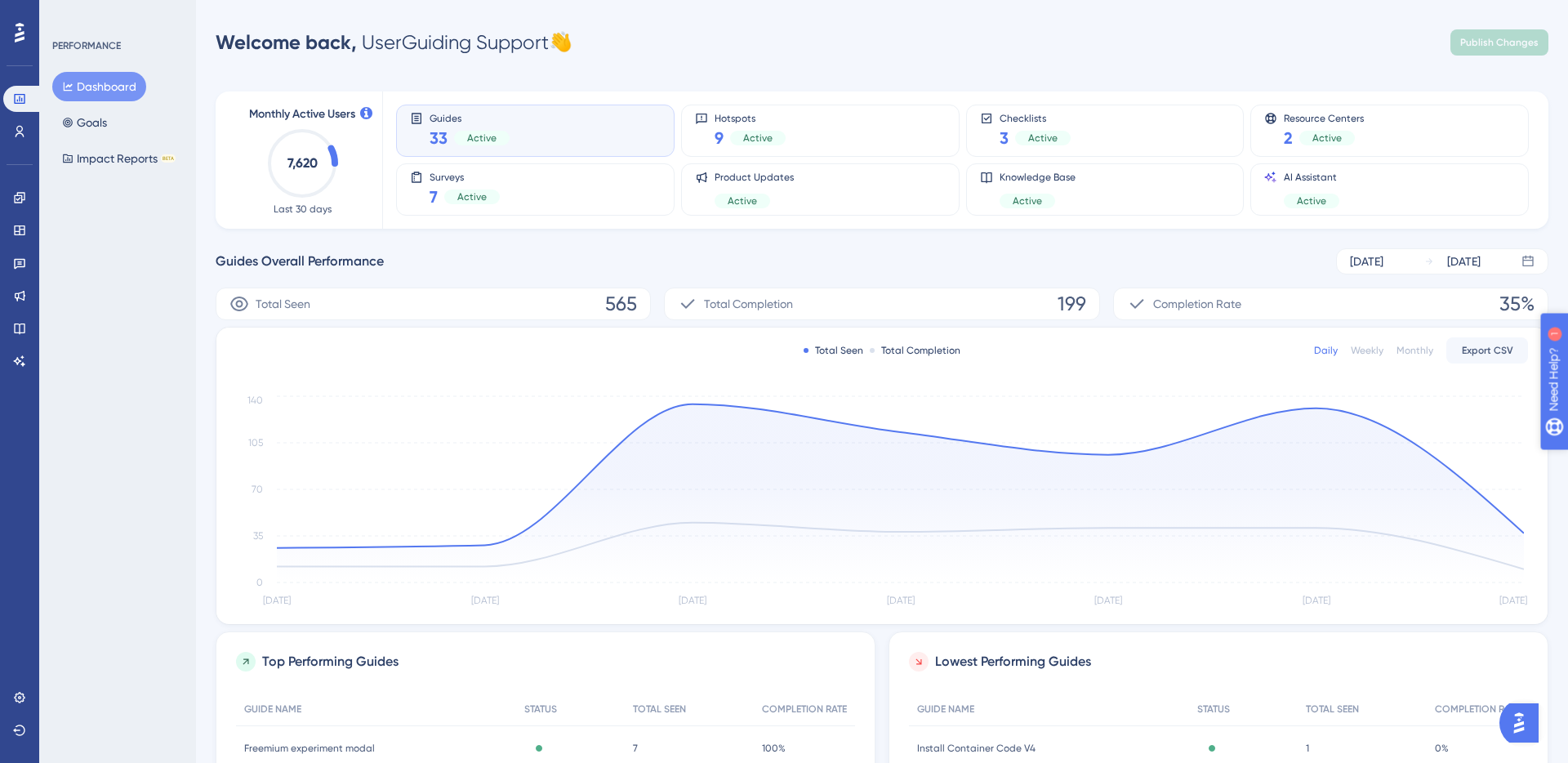 click on "Need Help? 1" at bounding box center (1608, 463) 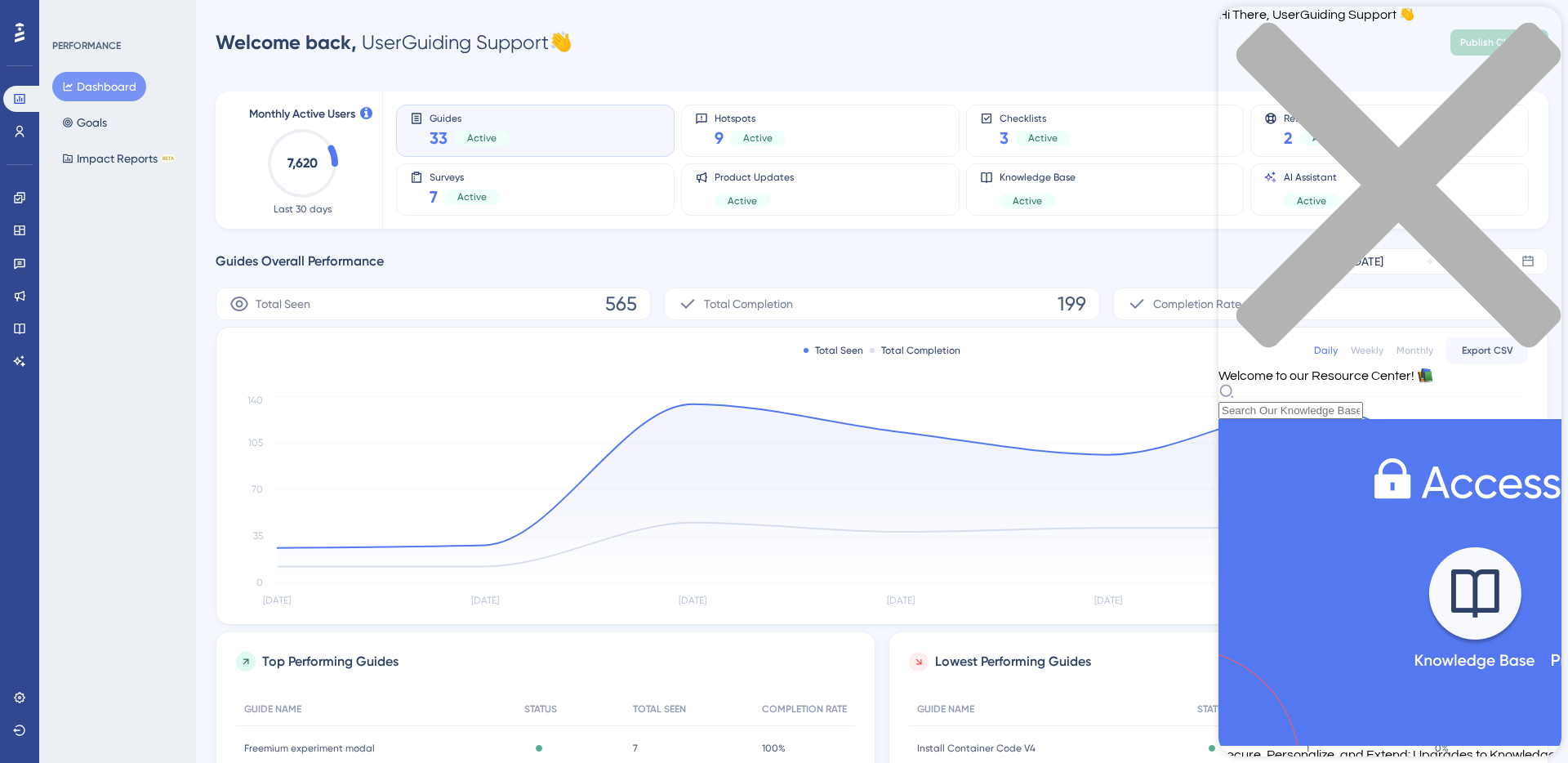scroll, scrollTop: 502, scrollLeft: 0, axis: vertical 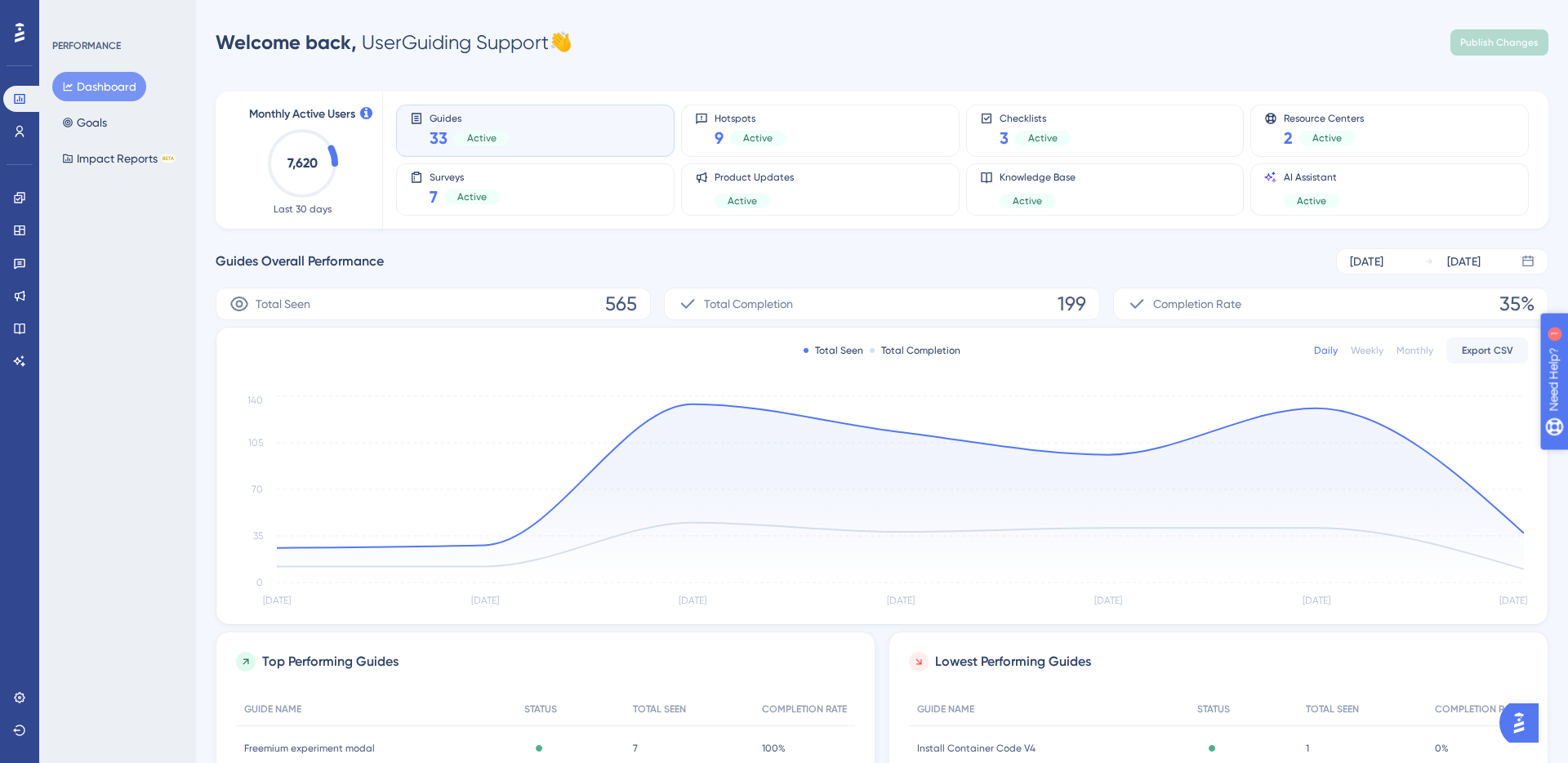 click 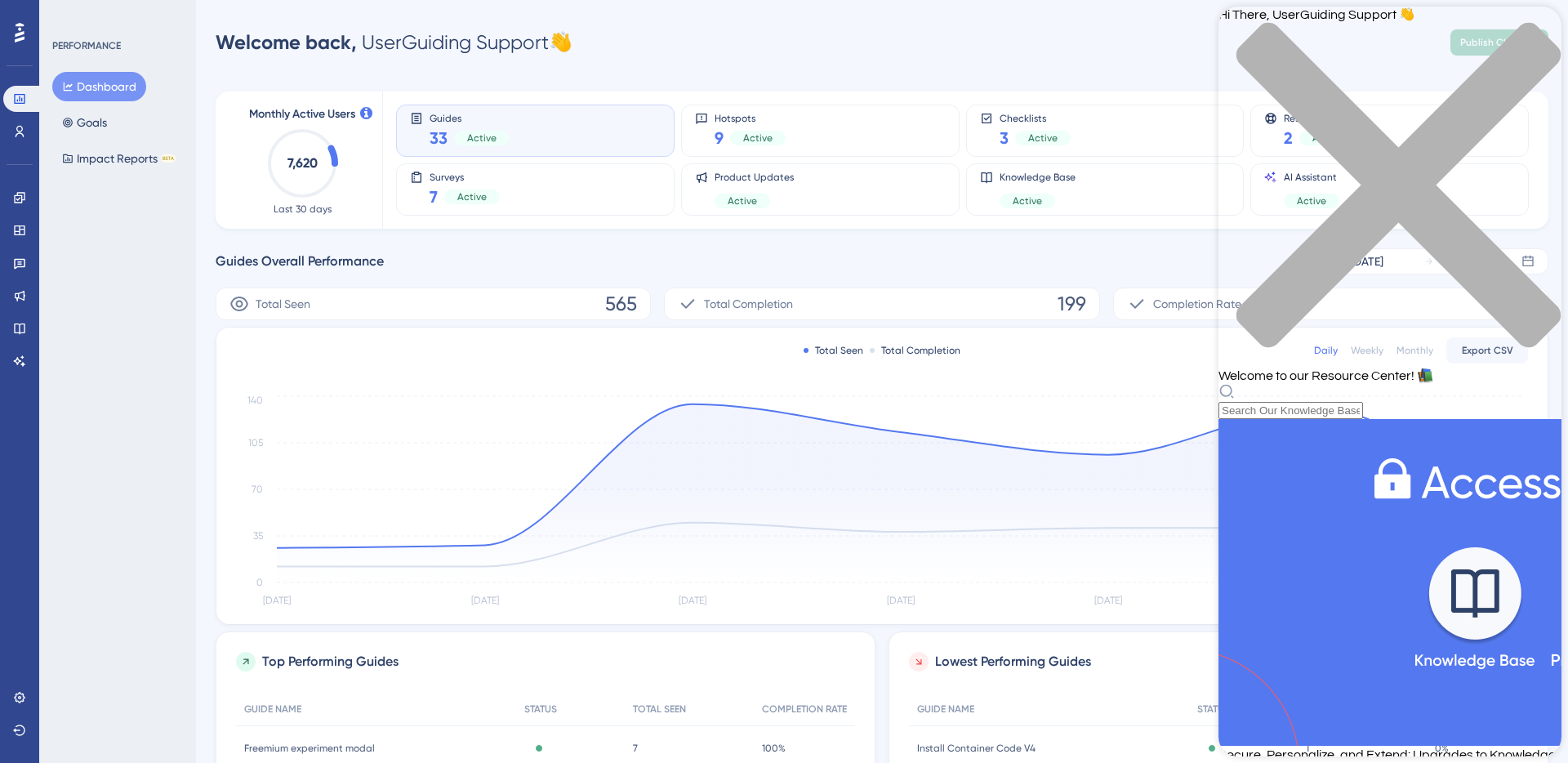 scroll, scrollTop: 502, scrollLeft: 0, axis: vertical 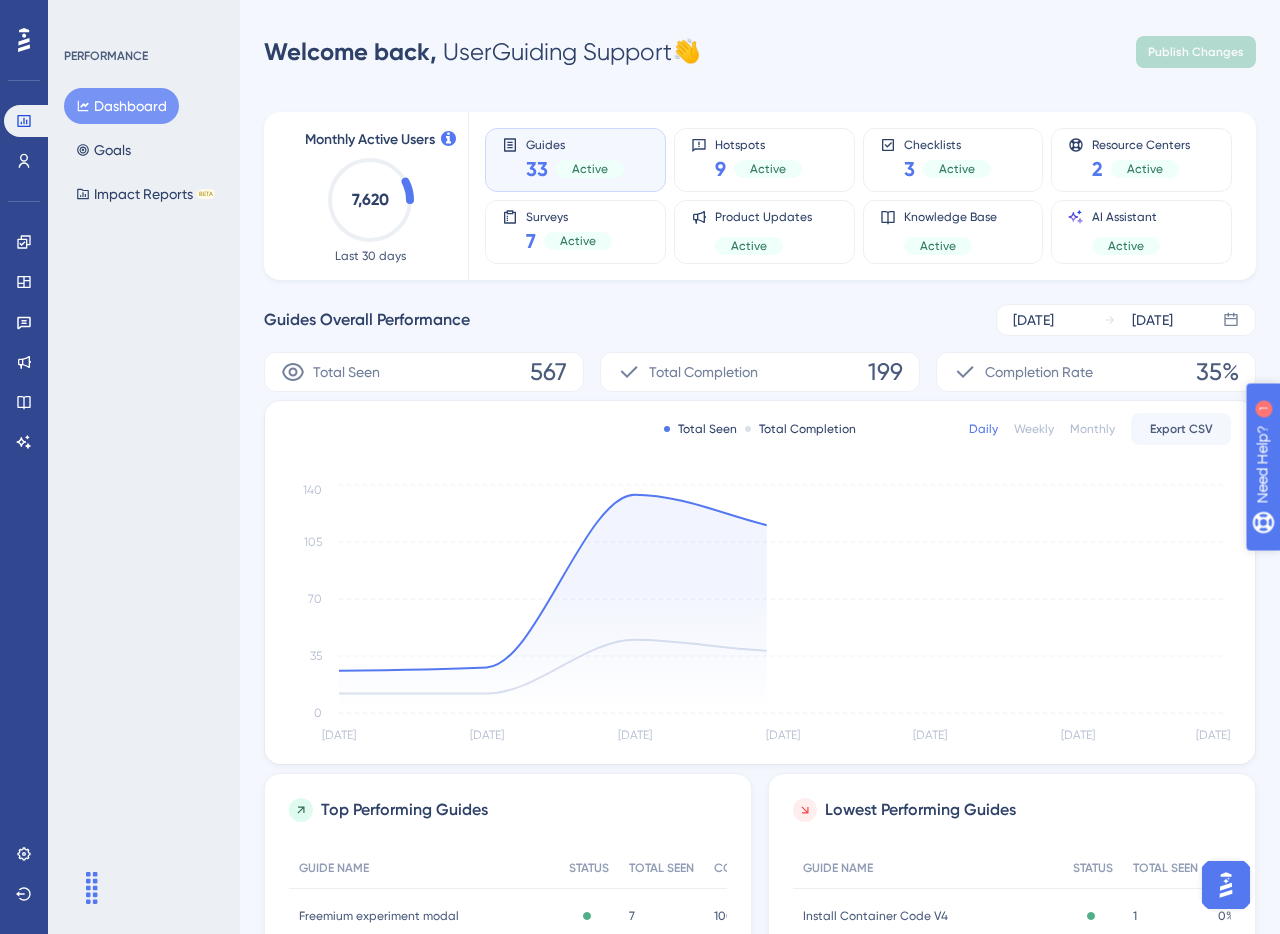 click on "Need Help?" at bounding box center (1317, 567) 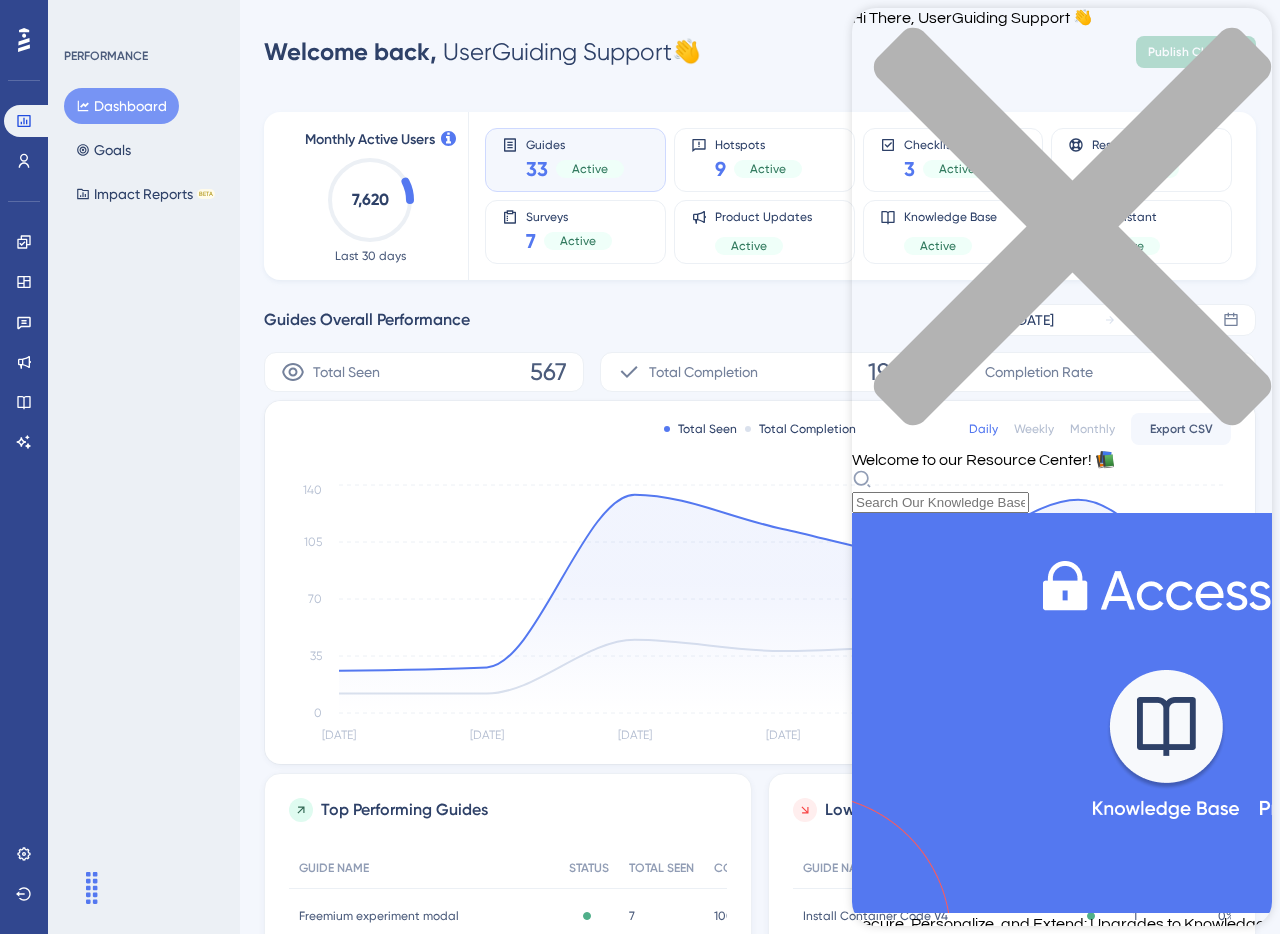 scroll, scrollTop: 615, scrollLeft: 0, axis: vertical 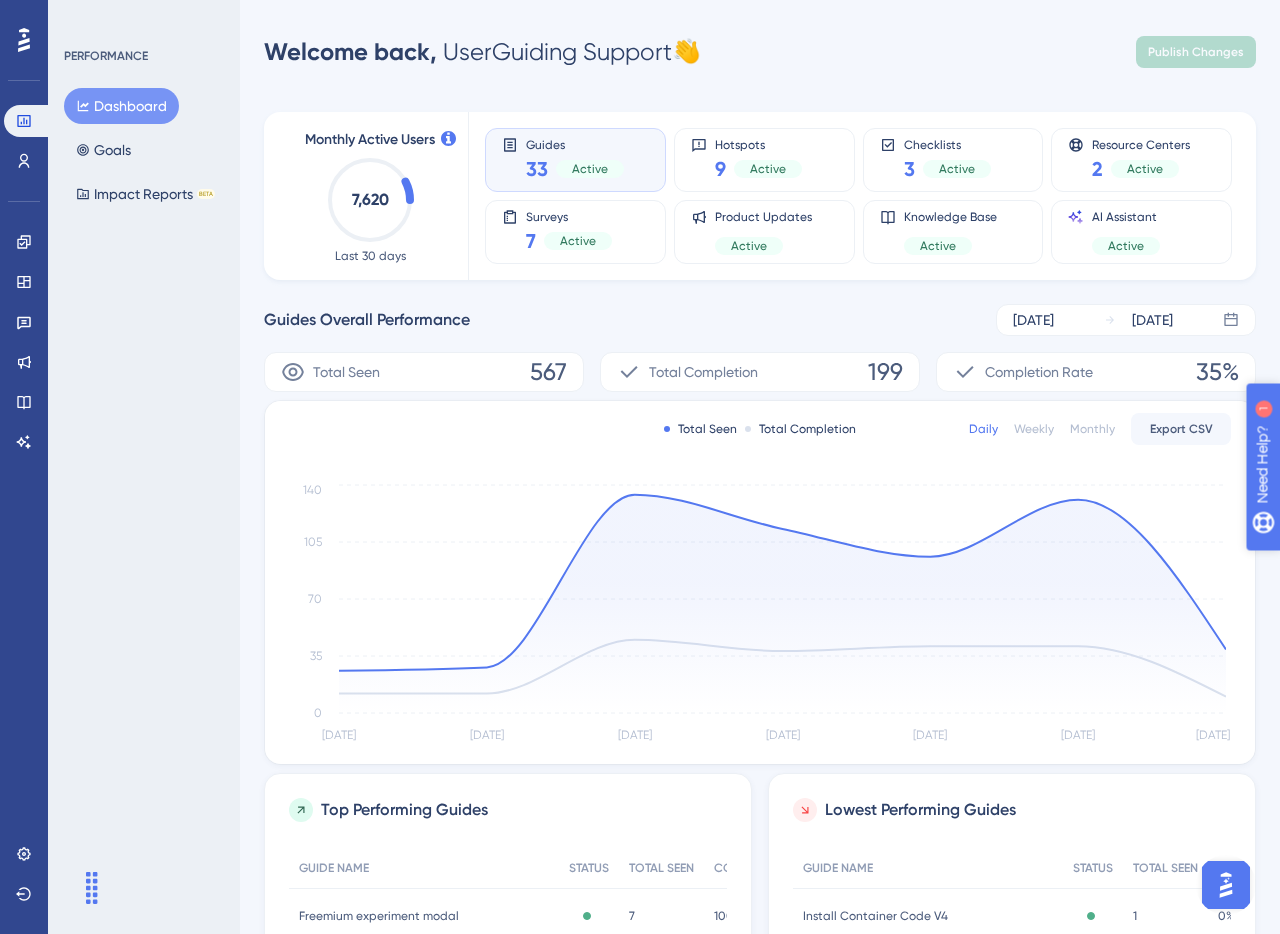 click on "Need Help?" at bounding box center [1332, 567] 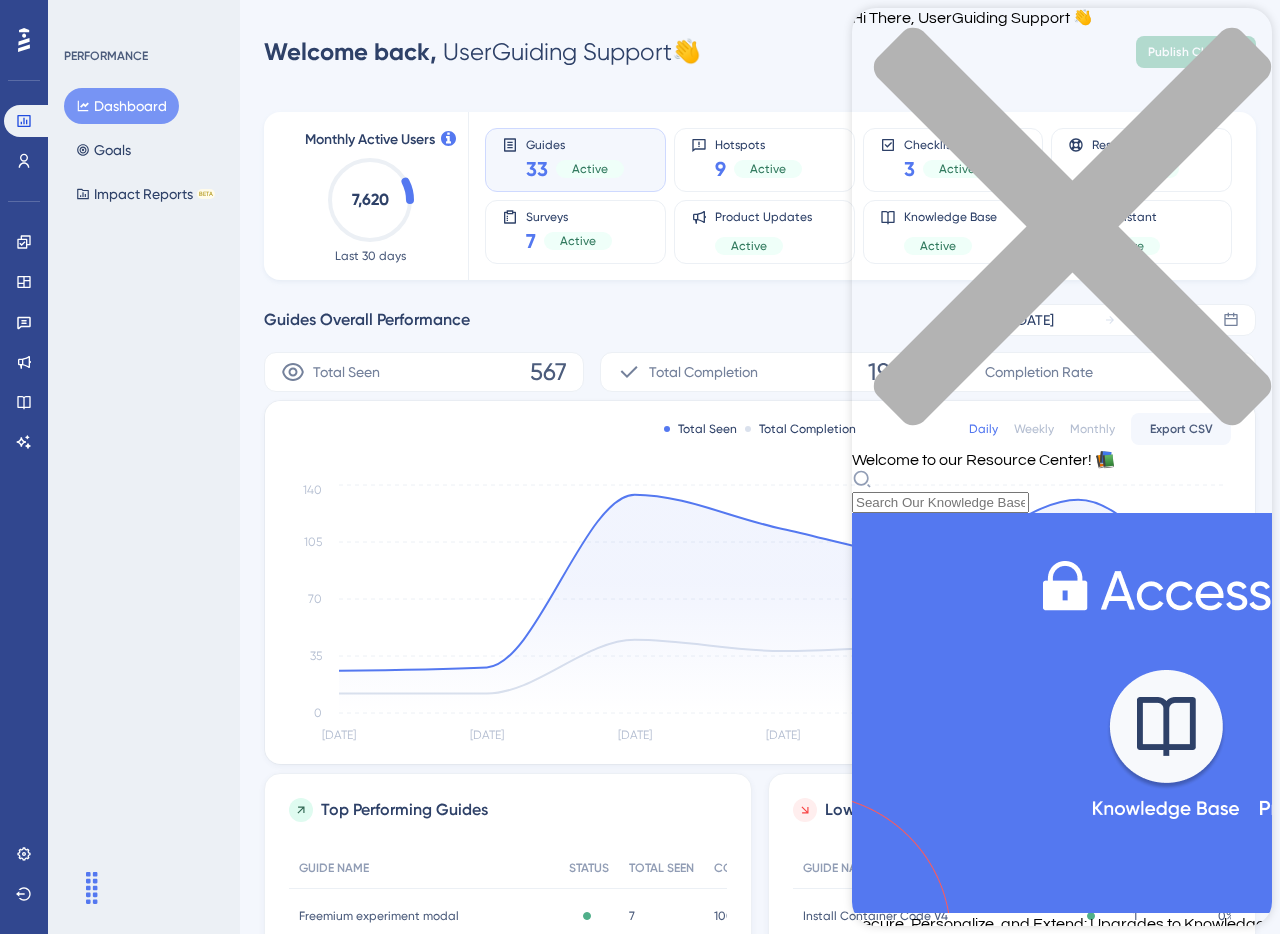 scroll, scrollTop: 615, scrollLeft: 0, axis: vertical 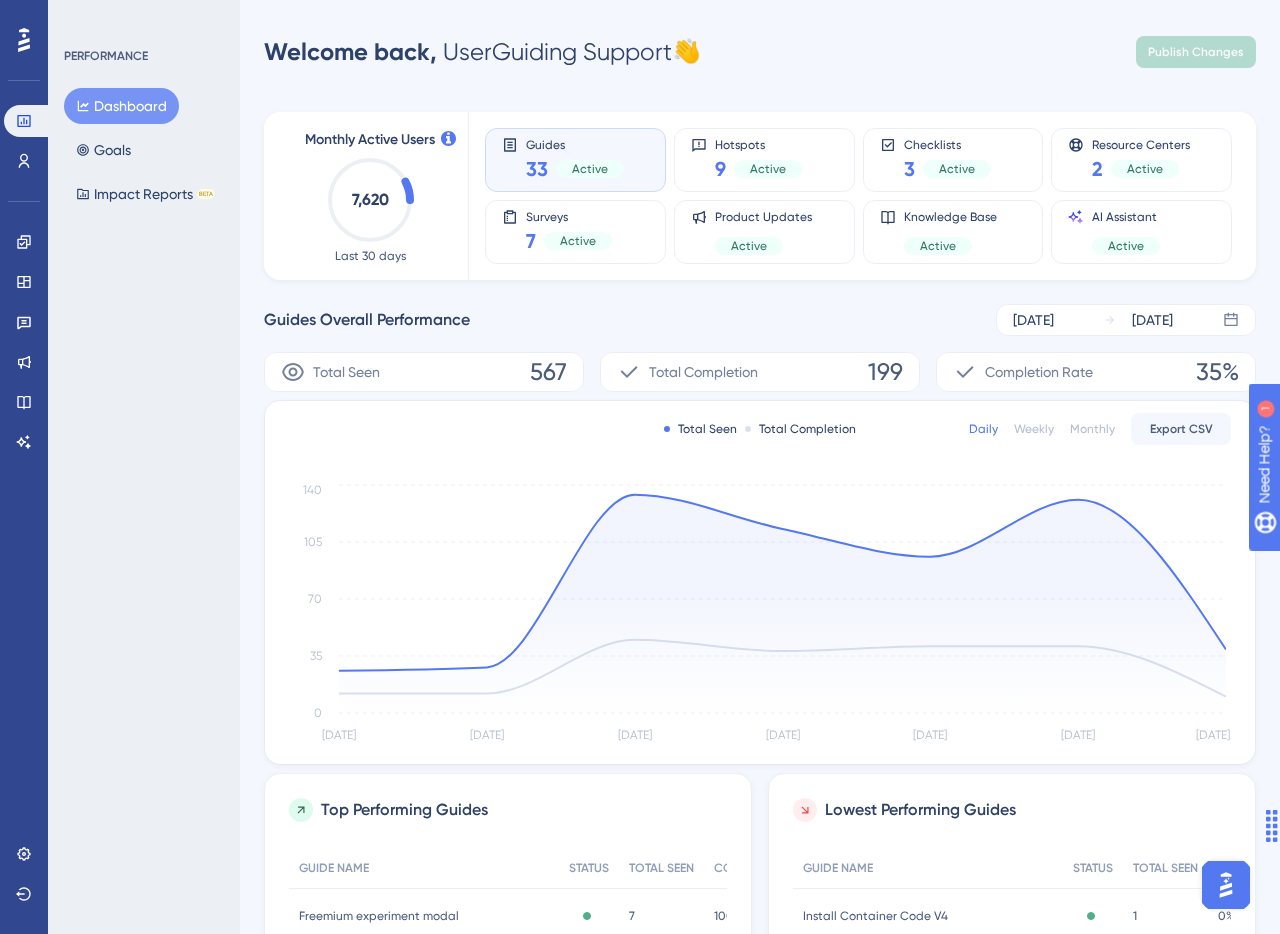 drag, startPoint x: 92, startPoint y: 888, endPoint x: 1419, endPoint y: 826, distance: 1328.4476 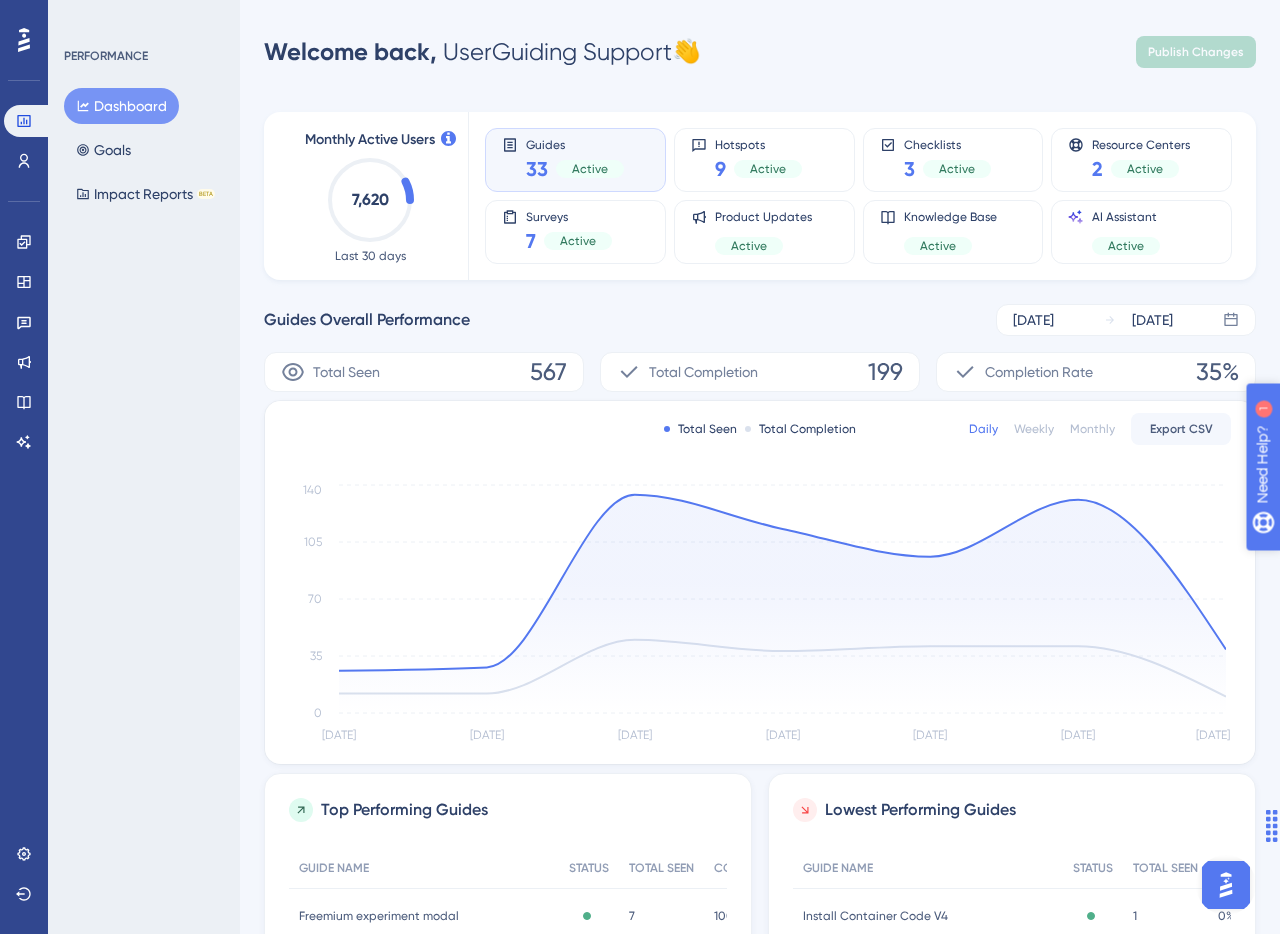 click on "Need Help?" at bounding box center (1332, 567) 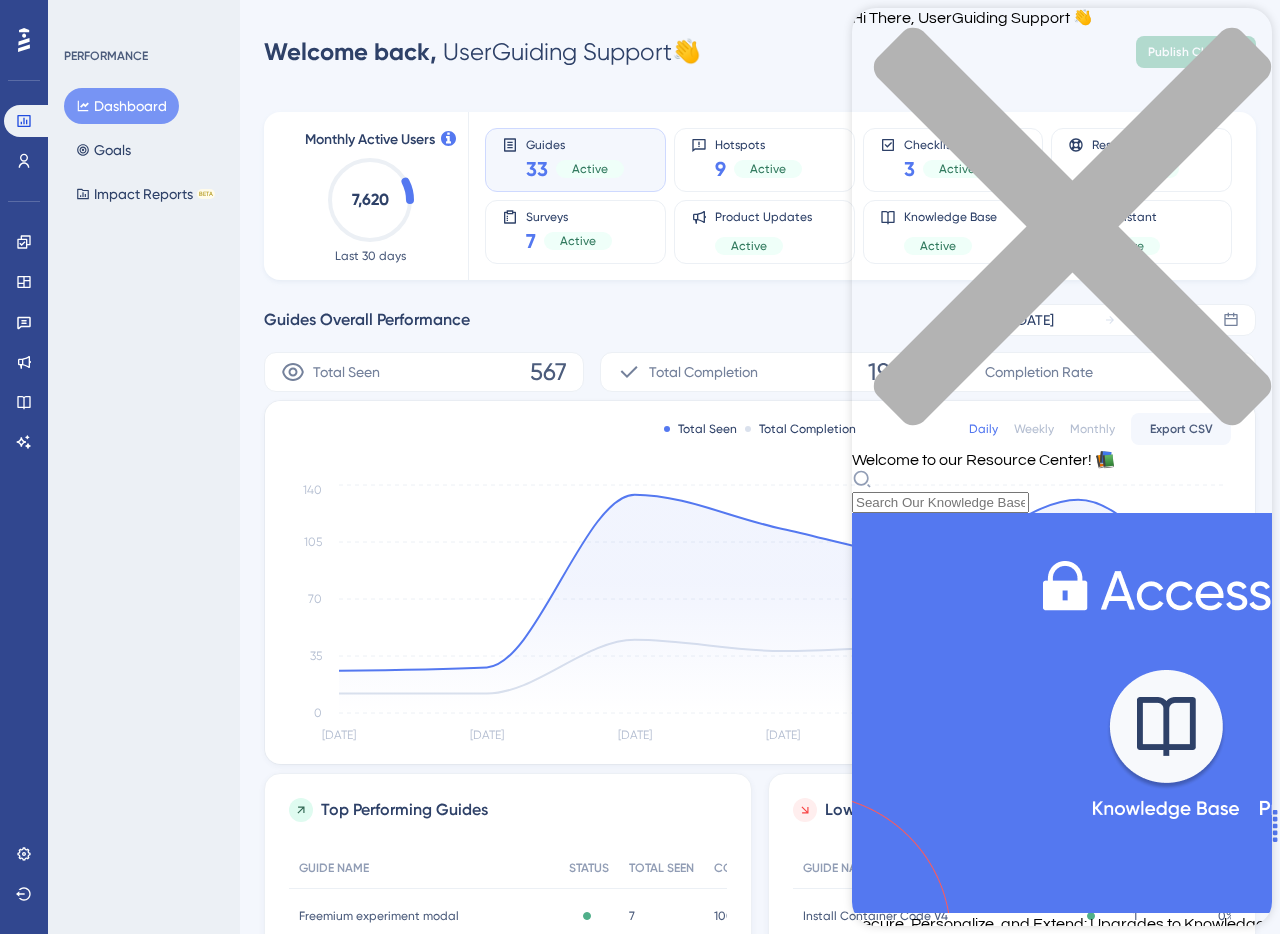 scroll, scrollTop: 615, scrollLeft: 0, axis: vertical 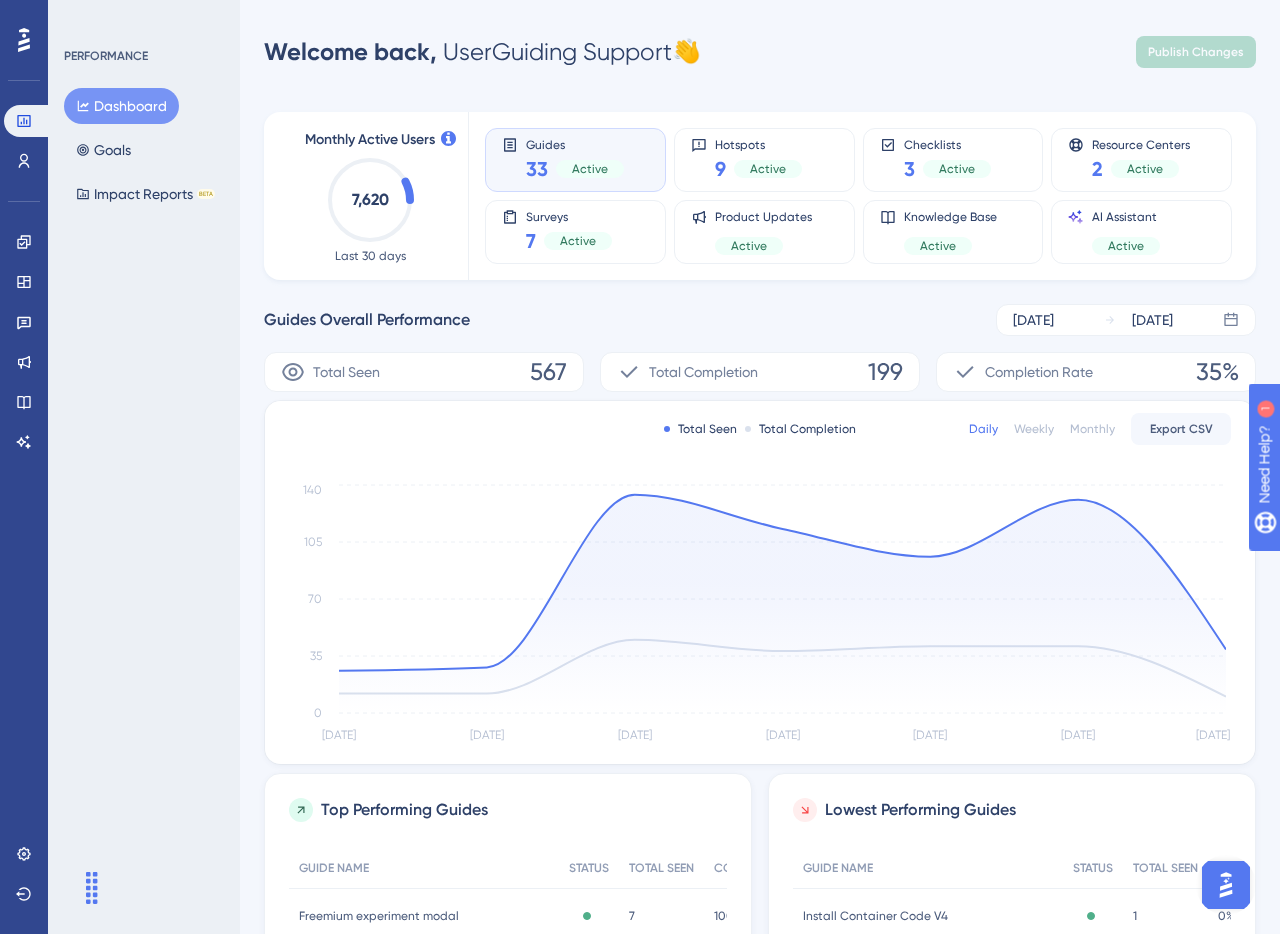 drag, startPoint x: 929, startPoint y: 821, endPoint x: 60, endPoint y: 912, distance: 873.7517 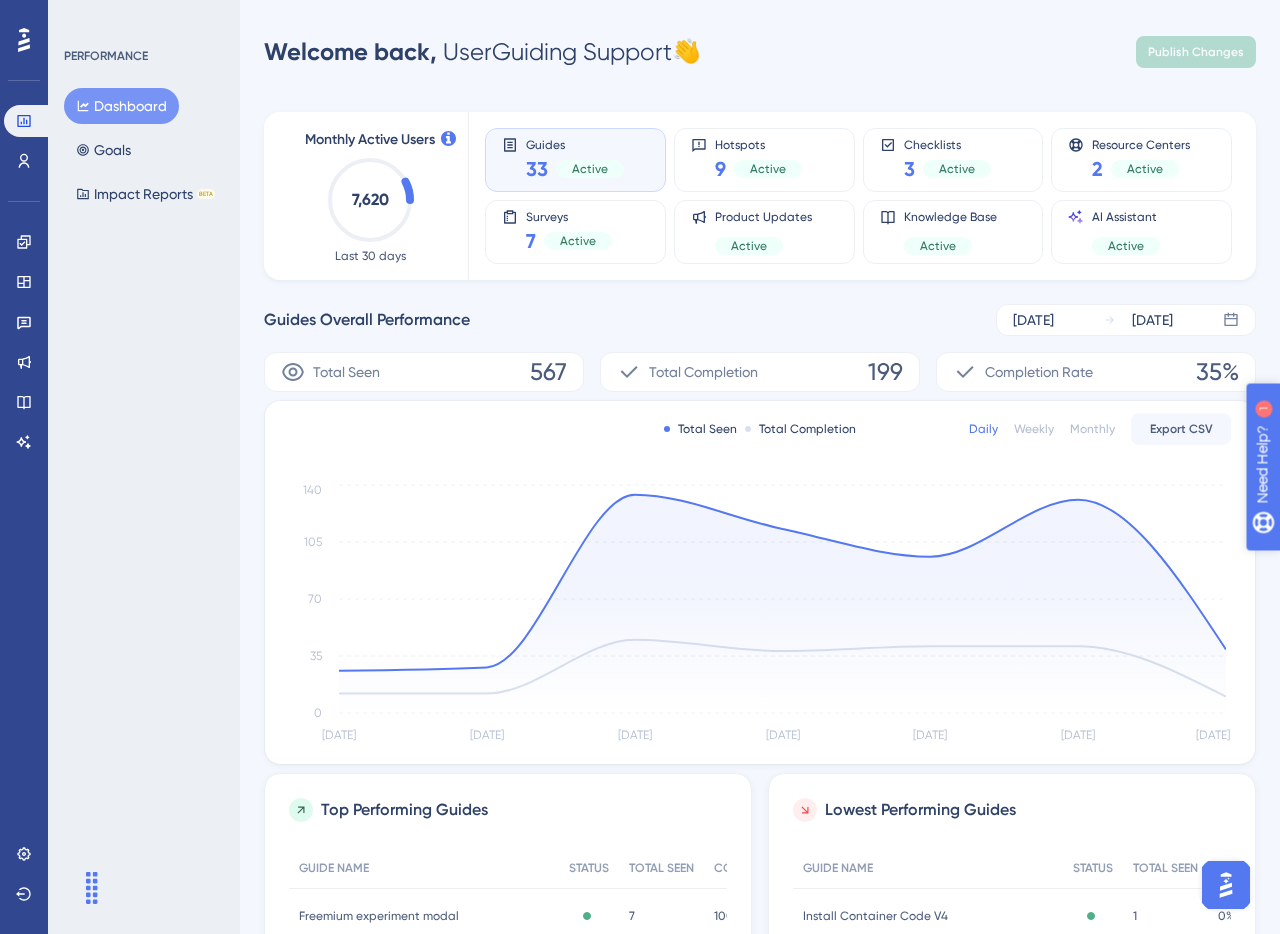 click on "Need Help?" at bounding box center (1332, 567) 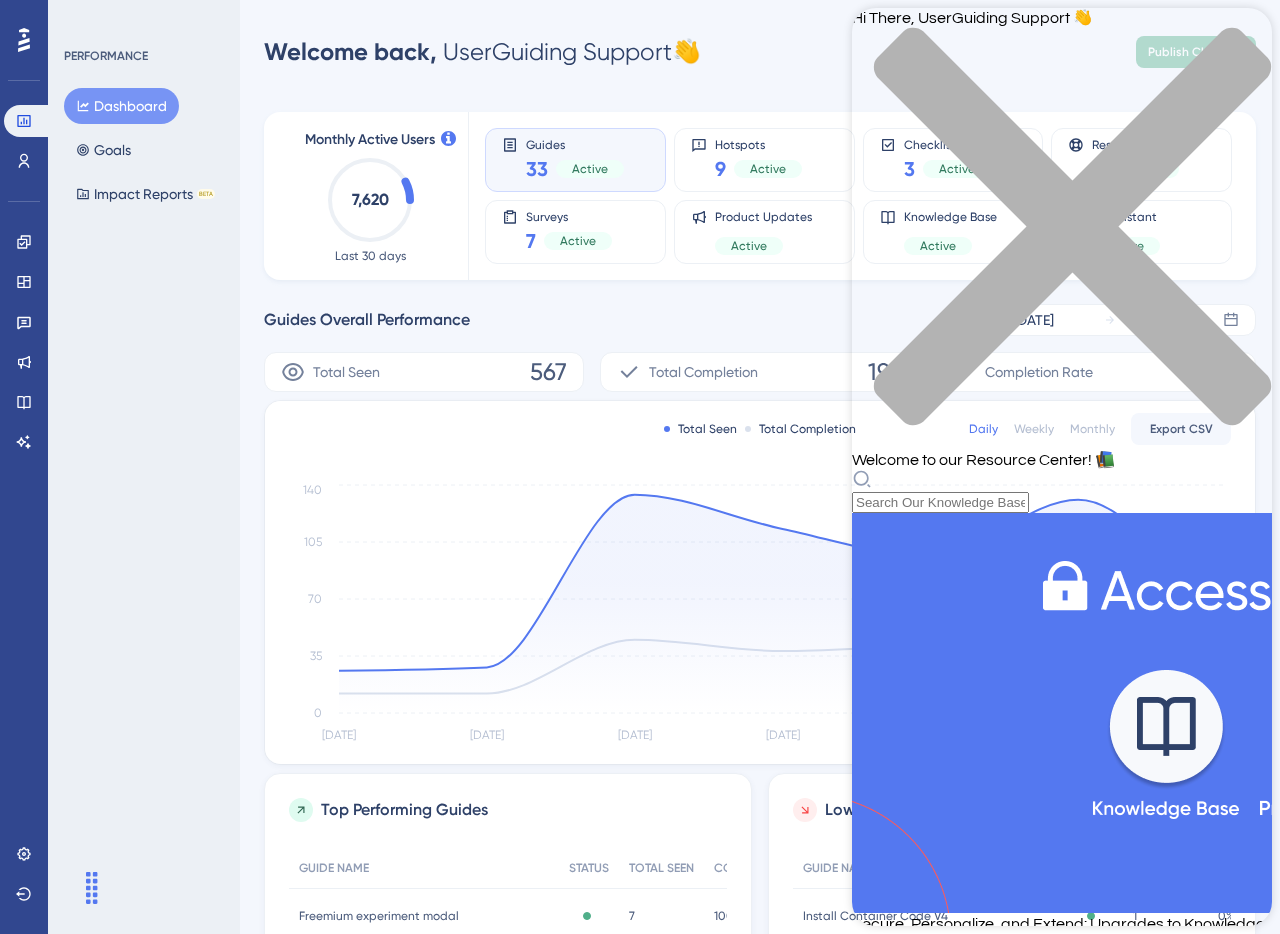 scroll, scrollTop: 615, scrollLeft: 0, axis: vertical 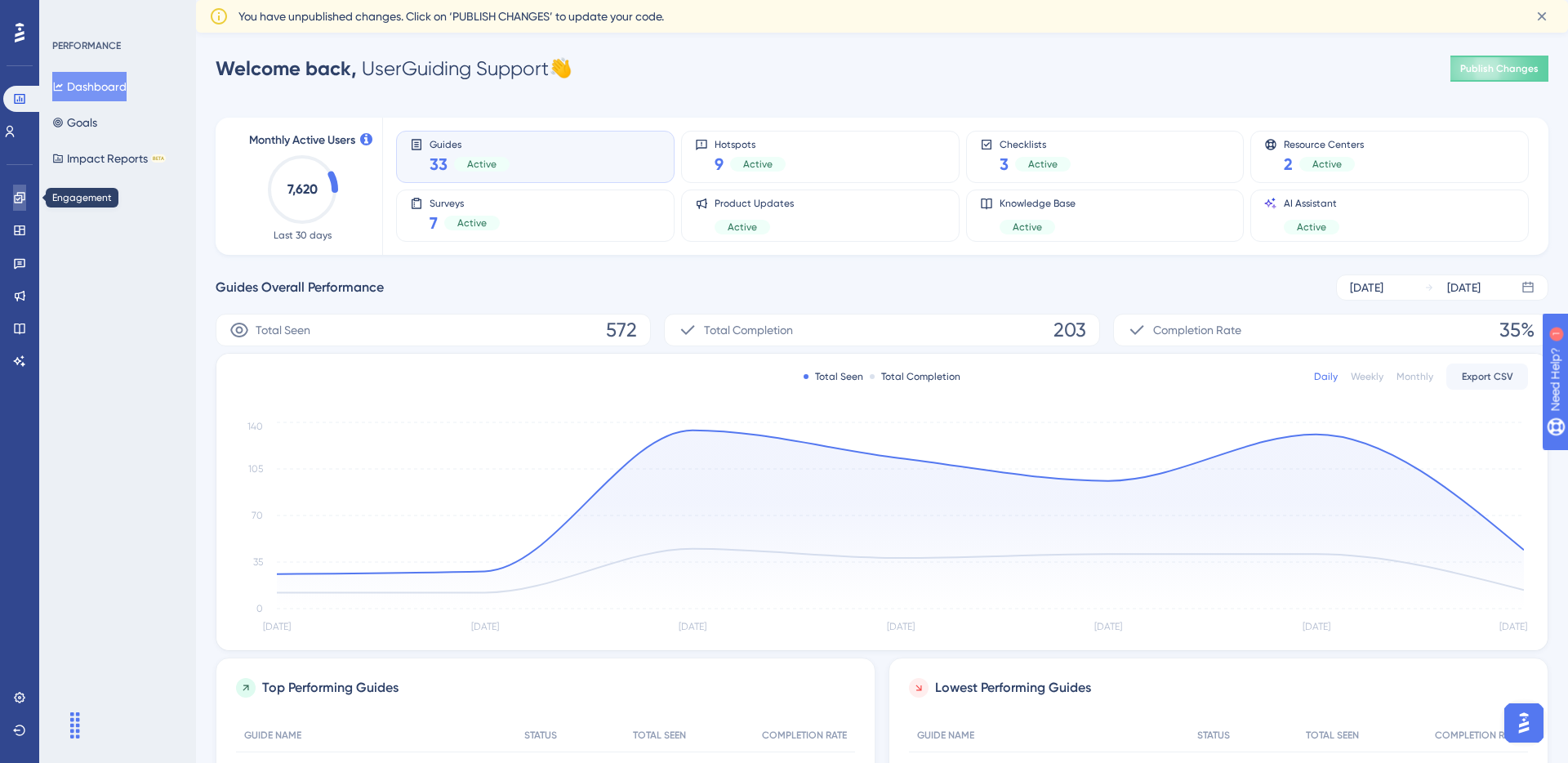click 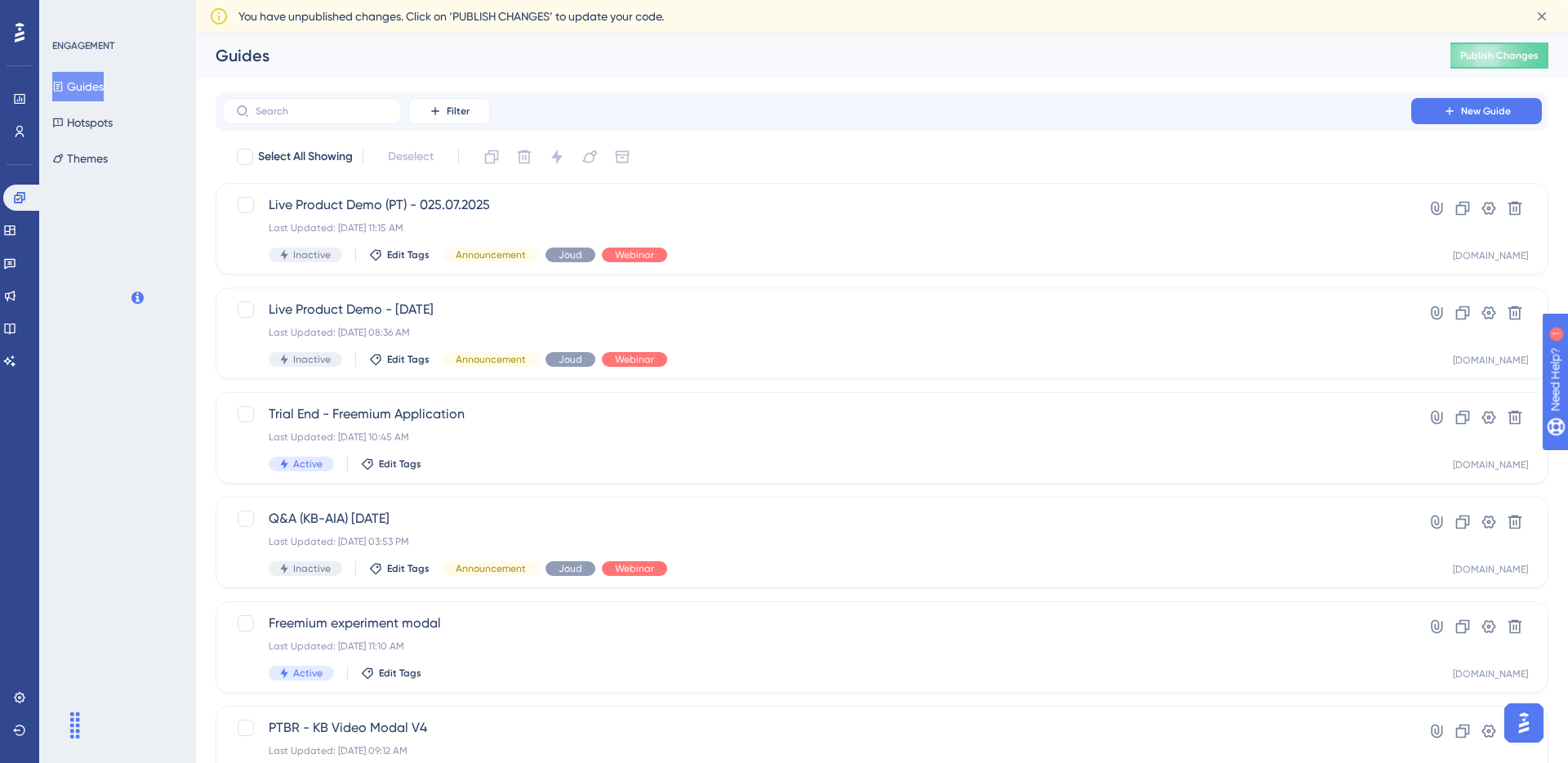 click on "ENGAGEMENT Guides Hotspots Themes" at bounding box center (118, 382) 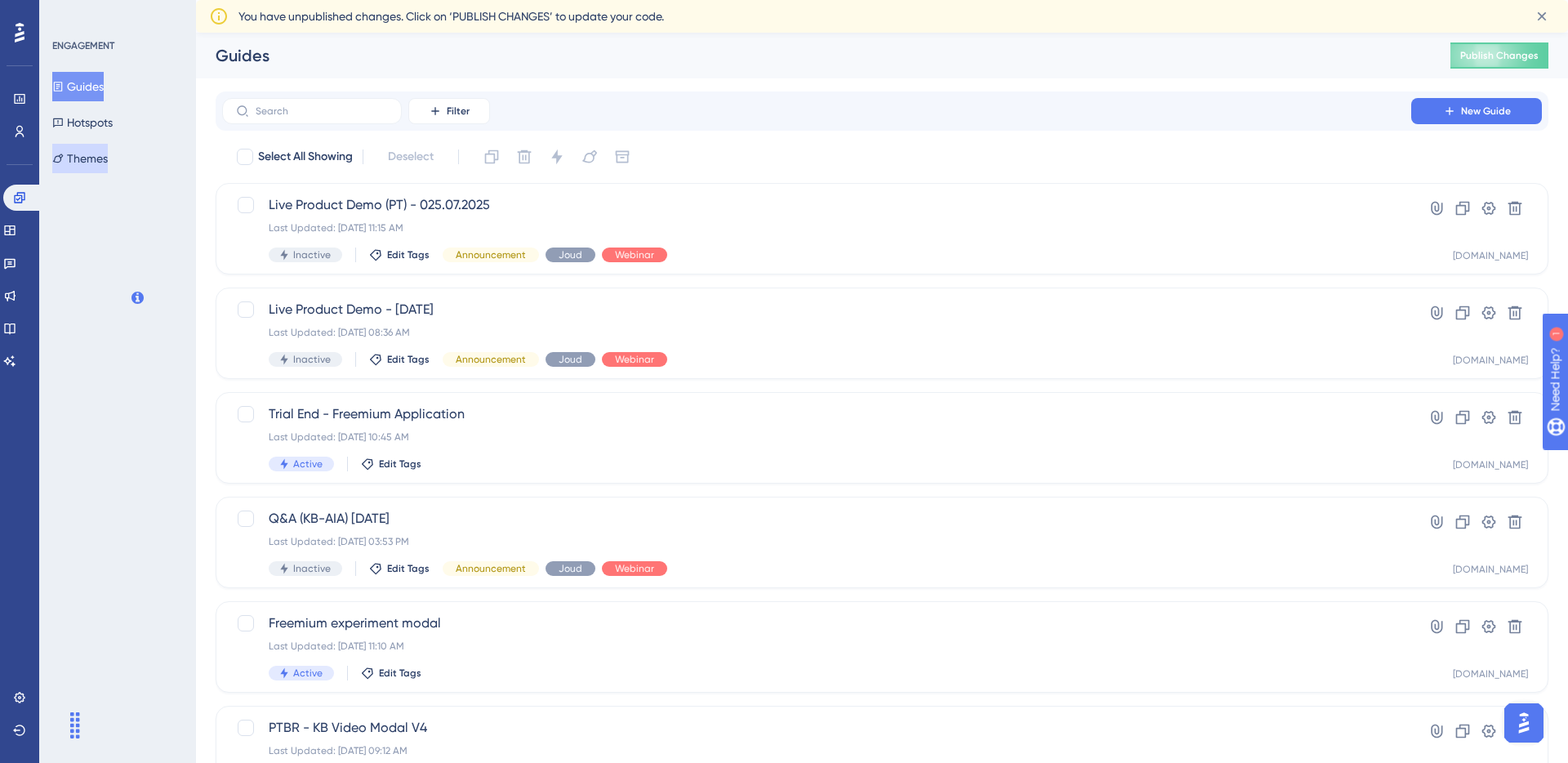 click on "Themes" at bounding box center [80, 158] 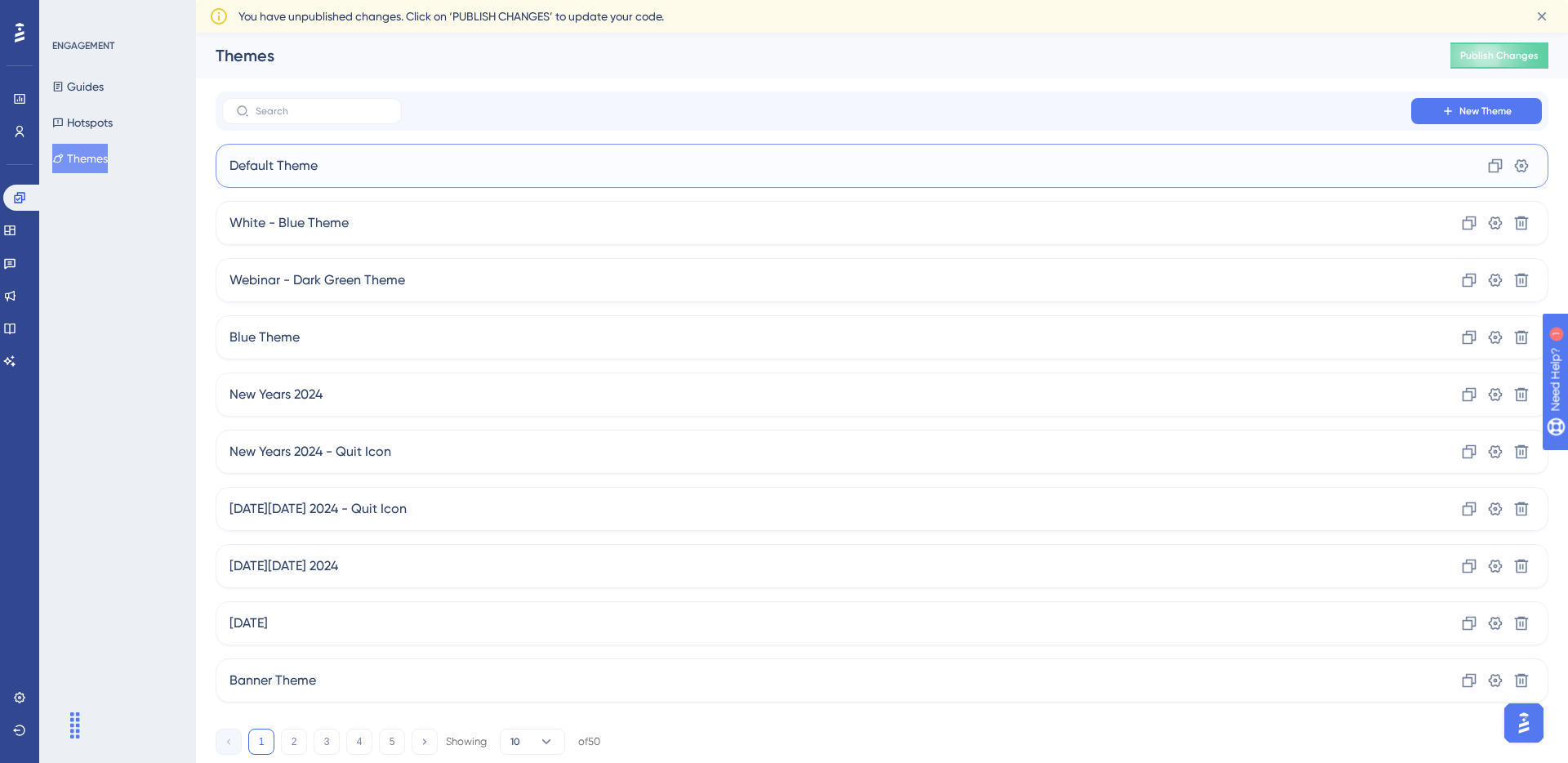 click on "Default Theme" at bounding box center [274, 166] 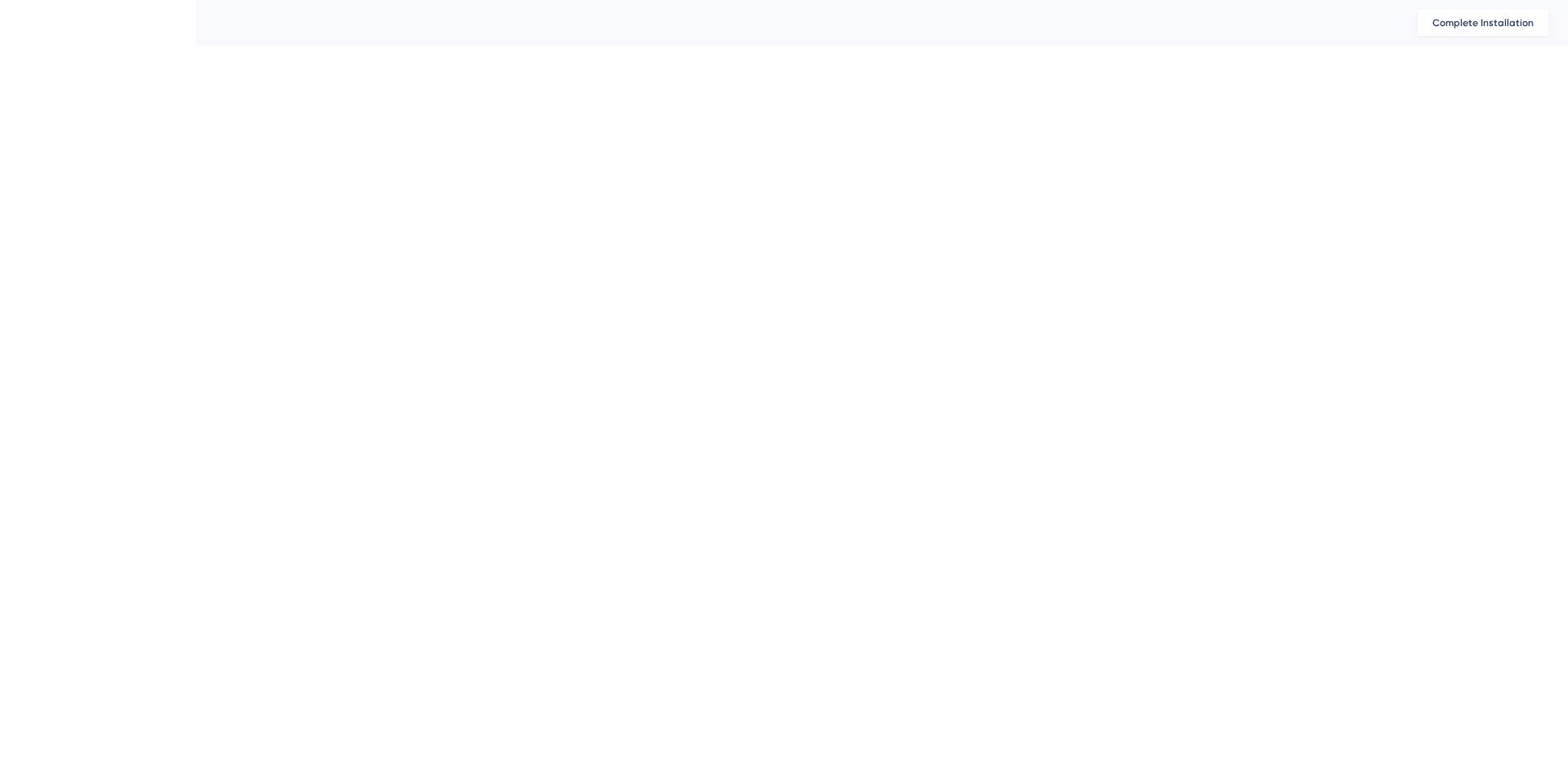scroll, scrollTop: 0, scrollLeft: 0, axis: both 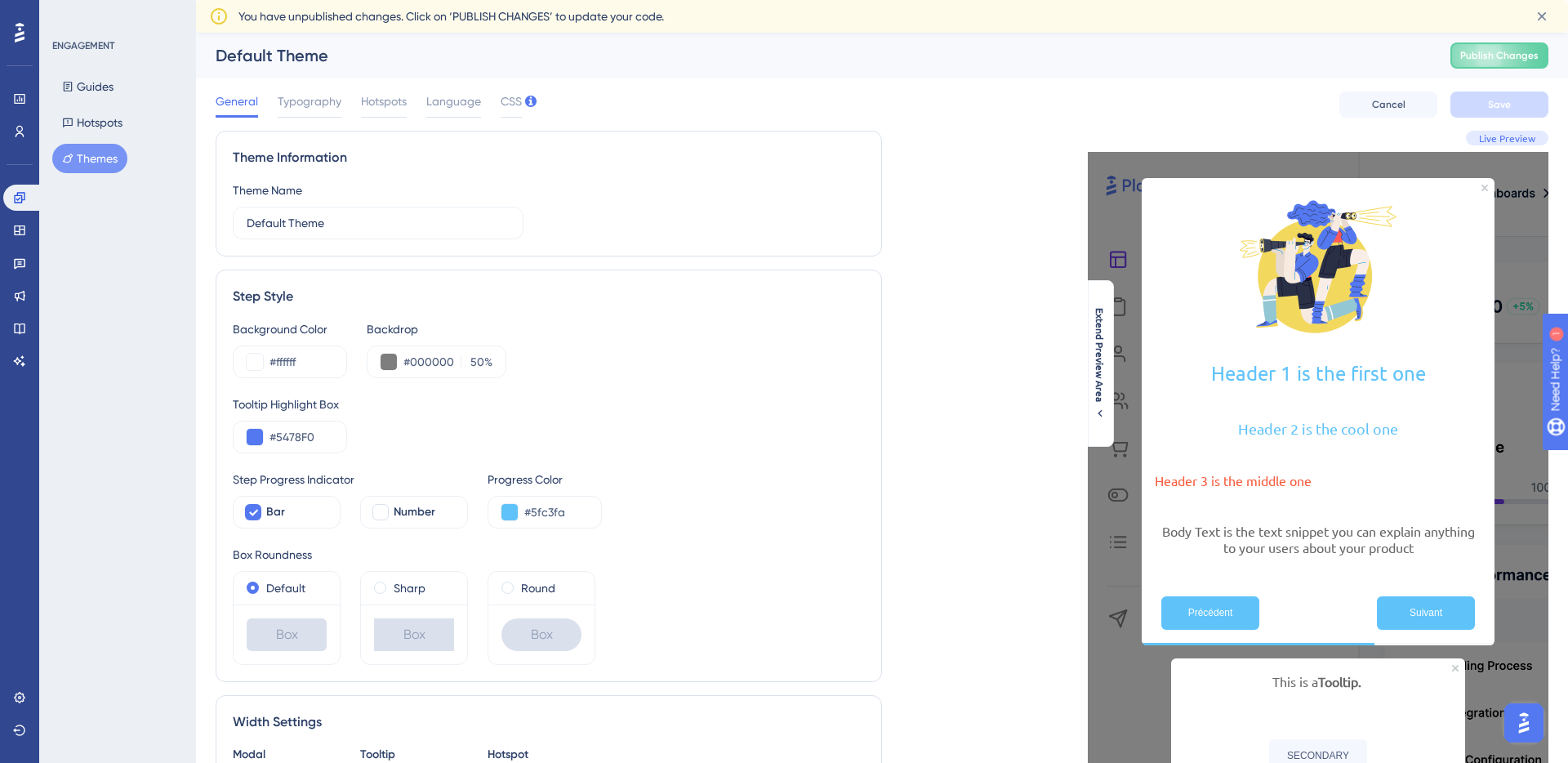 click on "General Typography Hotspots Language CSS" at bounding box center [368, 105] 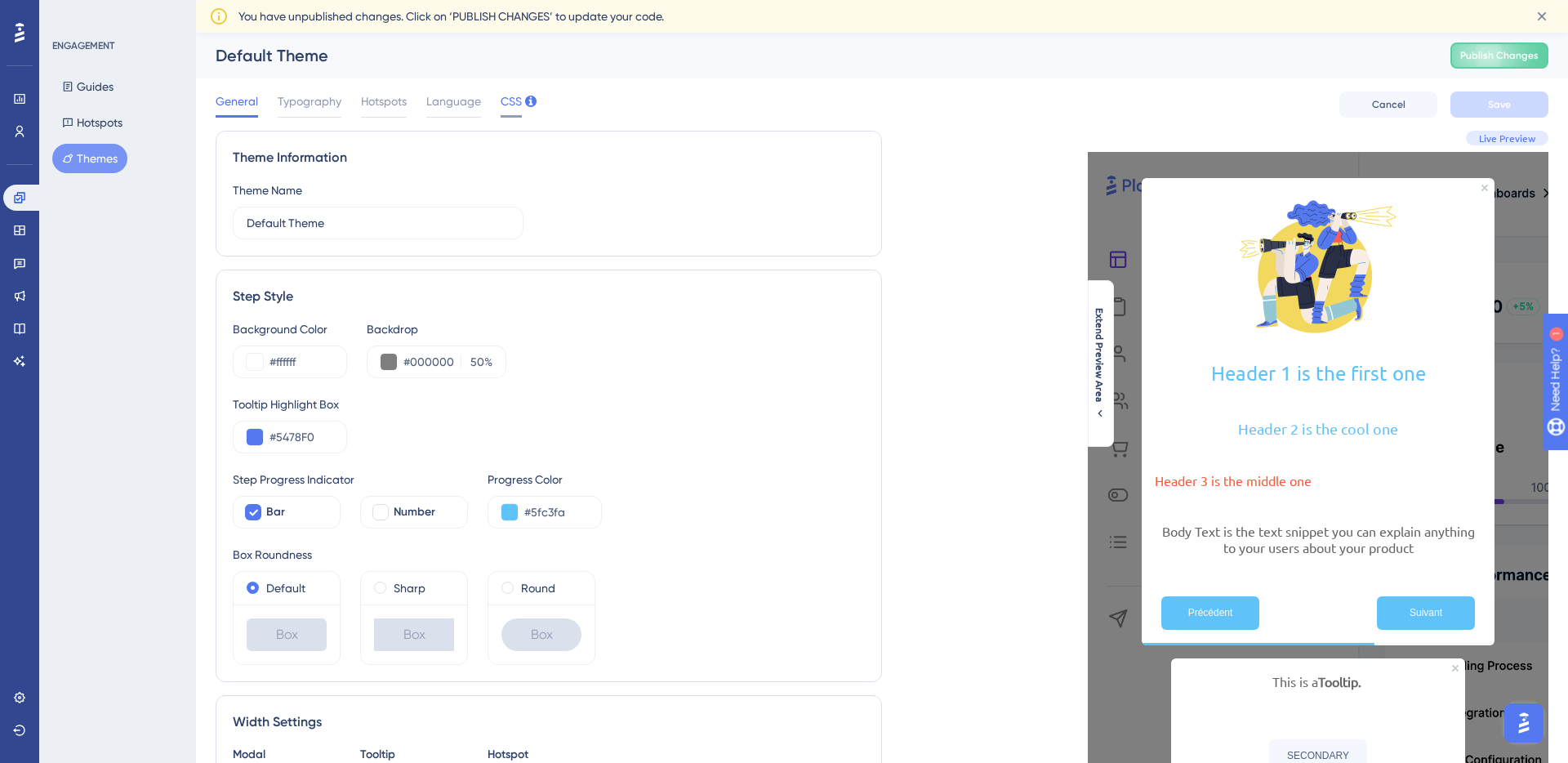 click on "CSS" at bounding box center (511, 101) 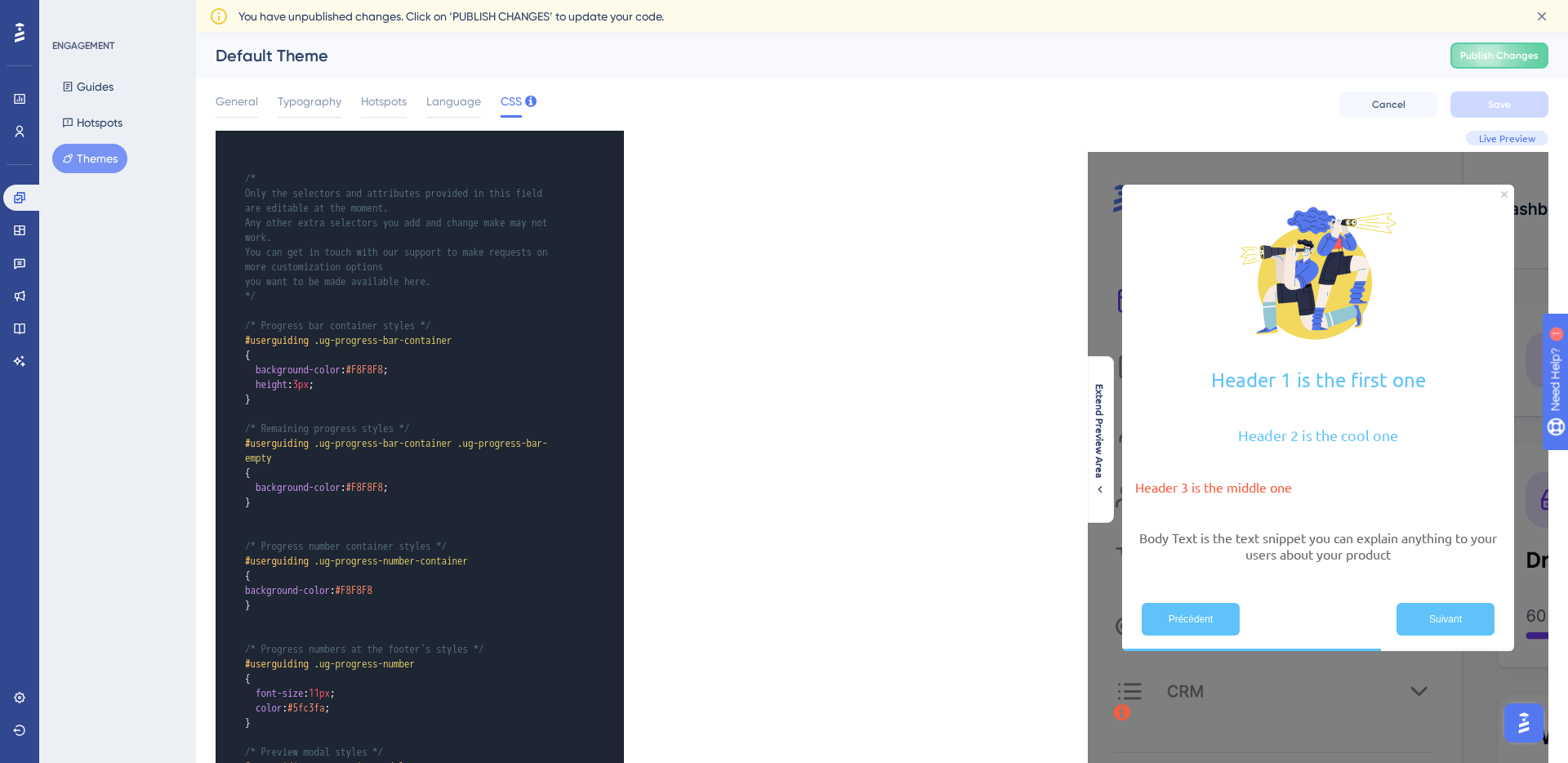scroll, scrollTop: 0, scrollLeft: 0, axis: both 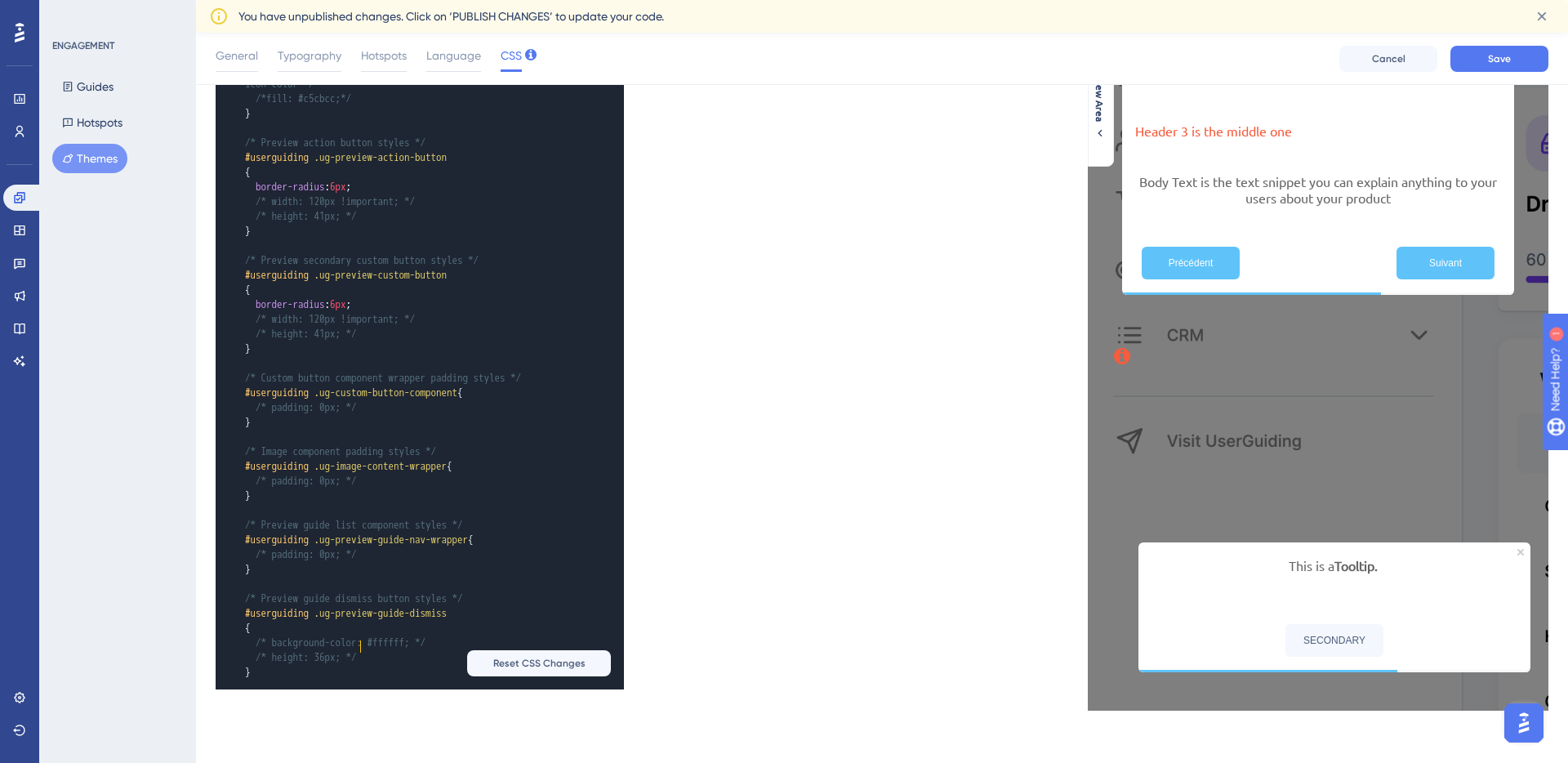 click on "div #hubspot-messages-iframe-container  {  display :  none   !important ; }" at bounding box center (403, 812) 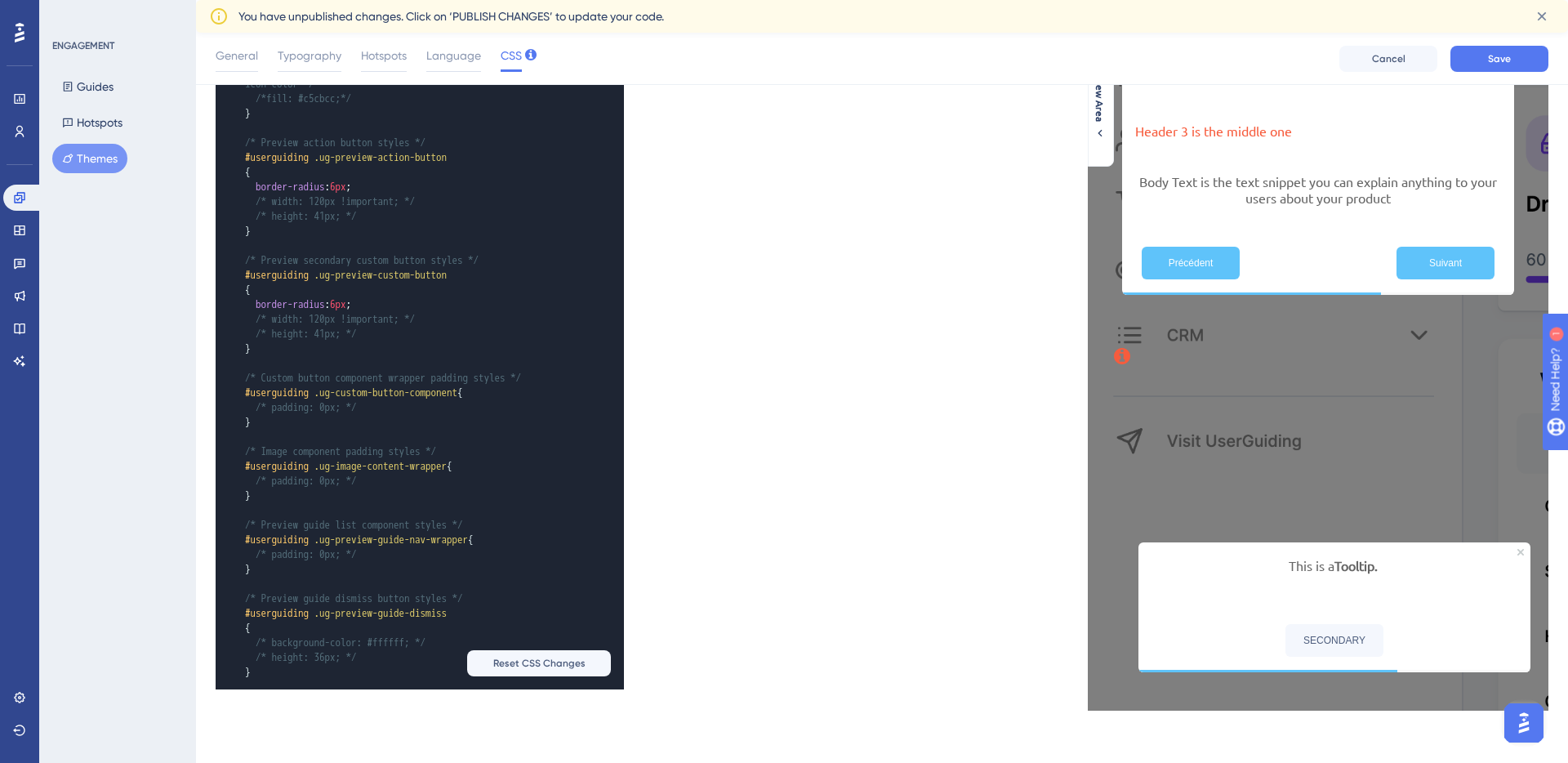 click on "div #hubspot-messages-iframe-container  {  display :  none   !important ; }" at bounding box center (381, 811) 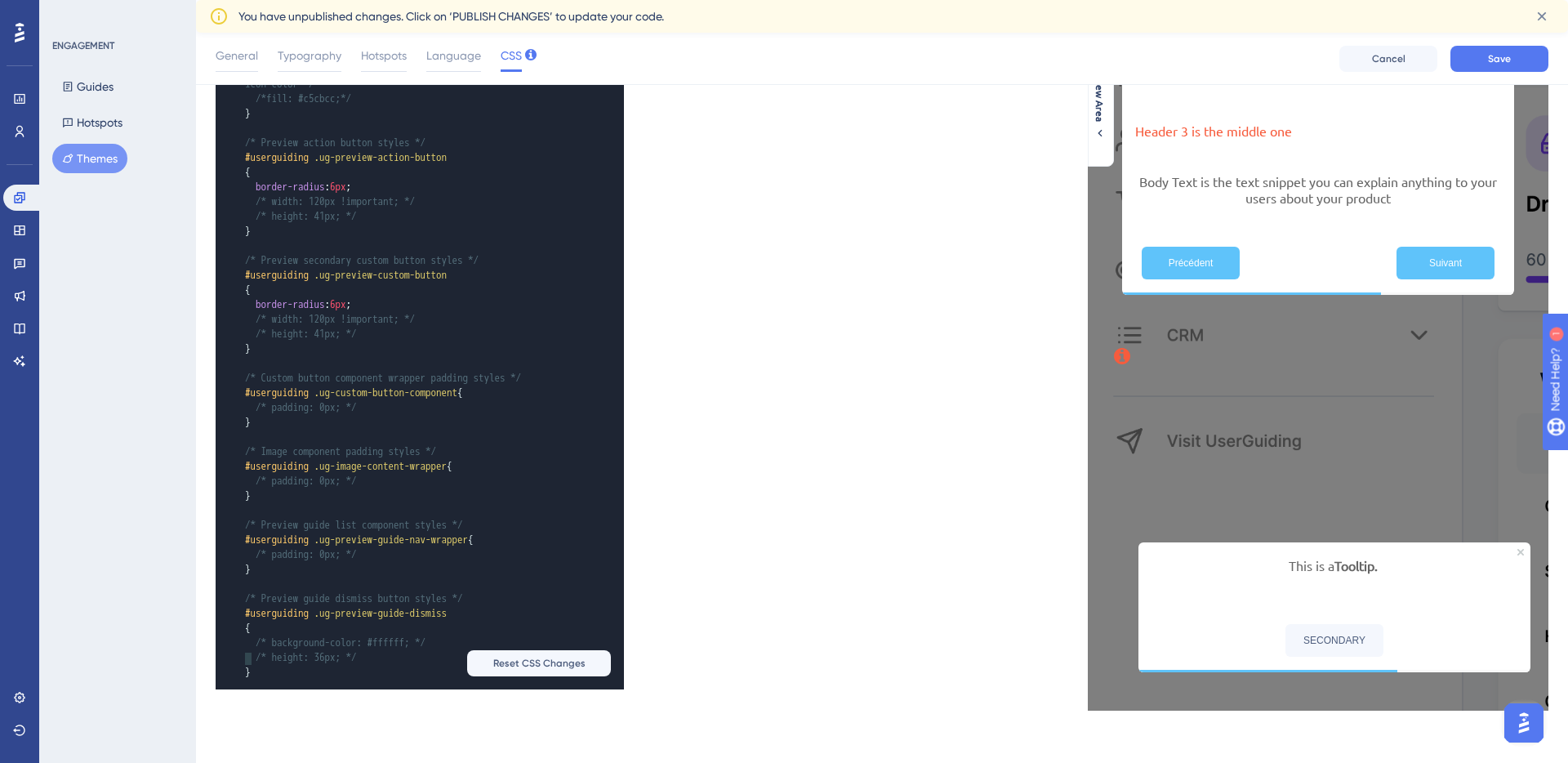 scroll, scrollTop: 1658, scrollLeft: 0, axis: vertical 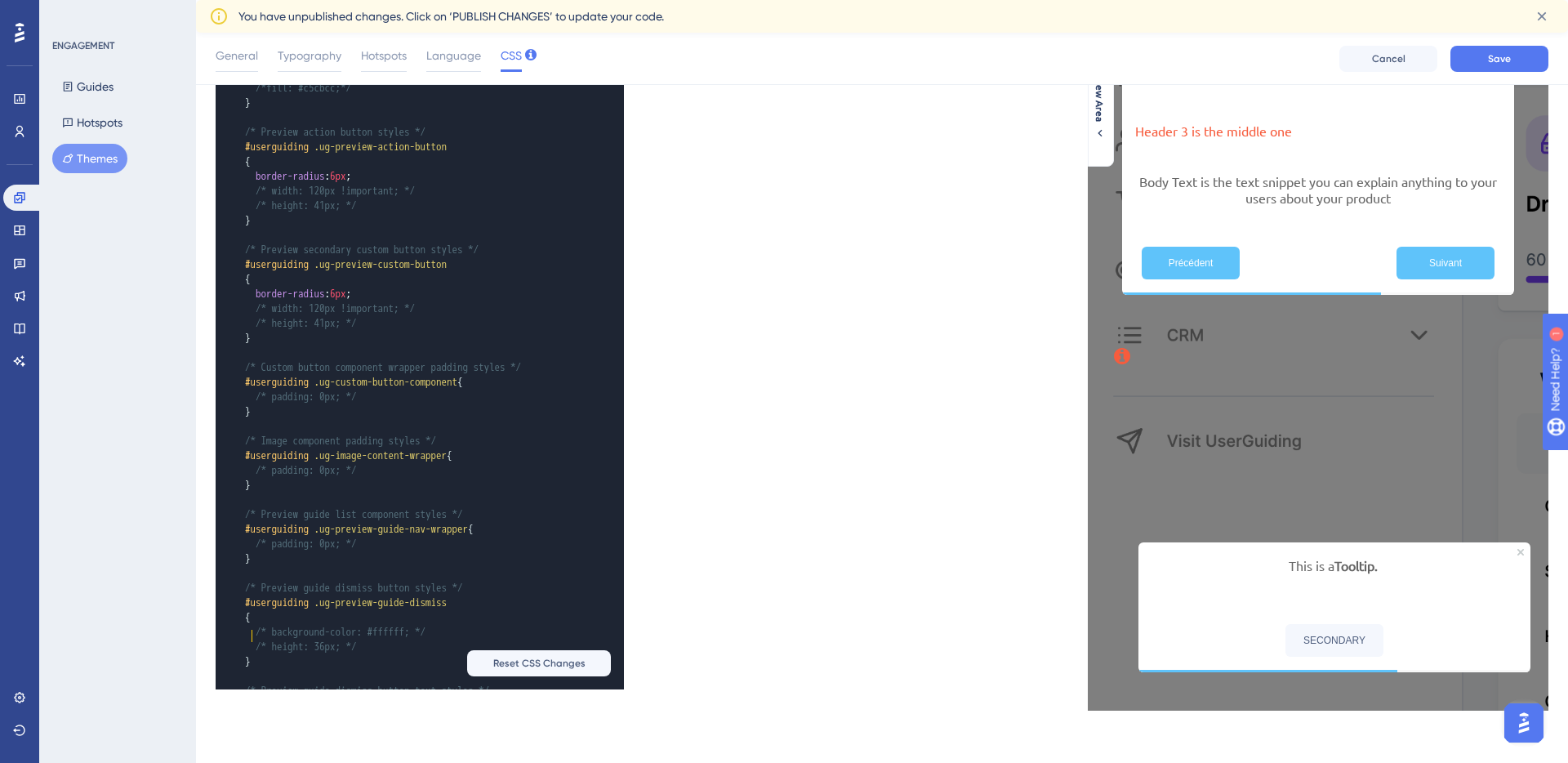 type 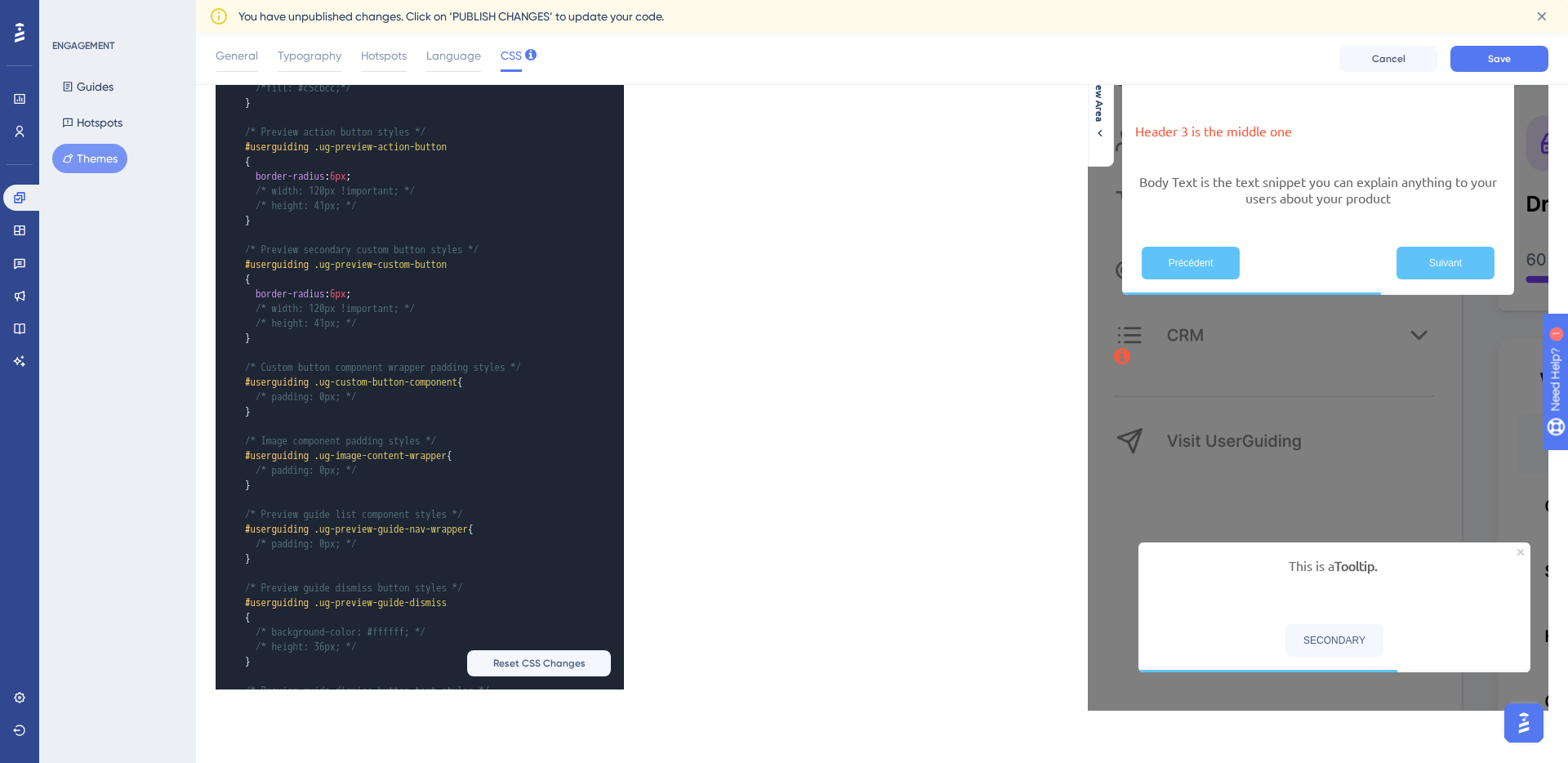 scroll, scrollTop: 1684, scrollLeft: 0, axis: vertical 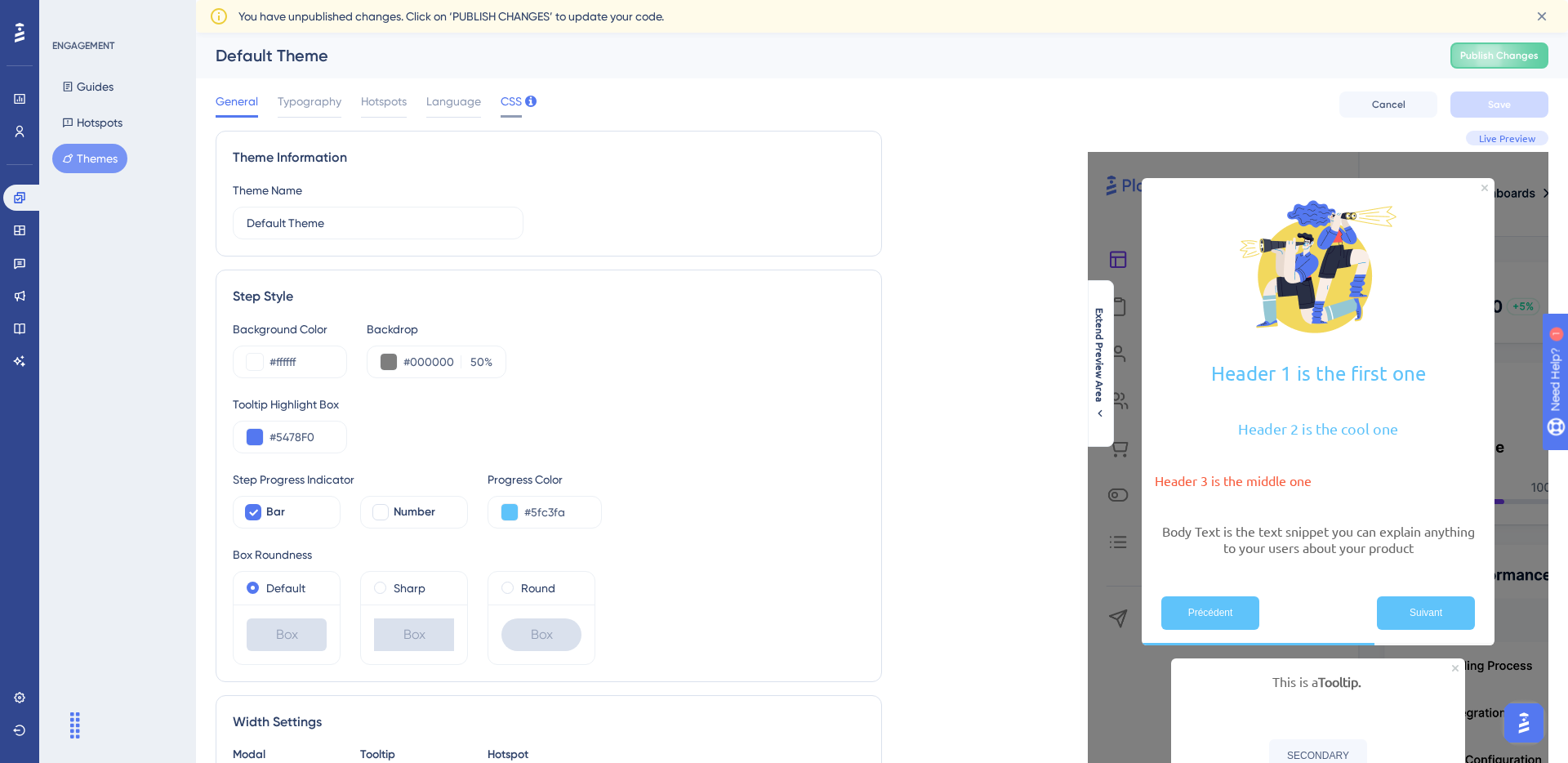 click on "CSS" at bounding box center (511, 101) 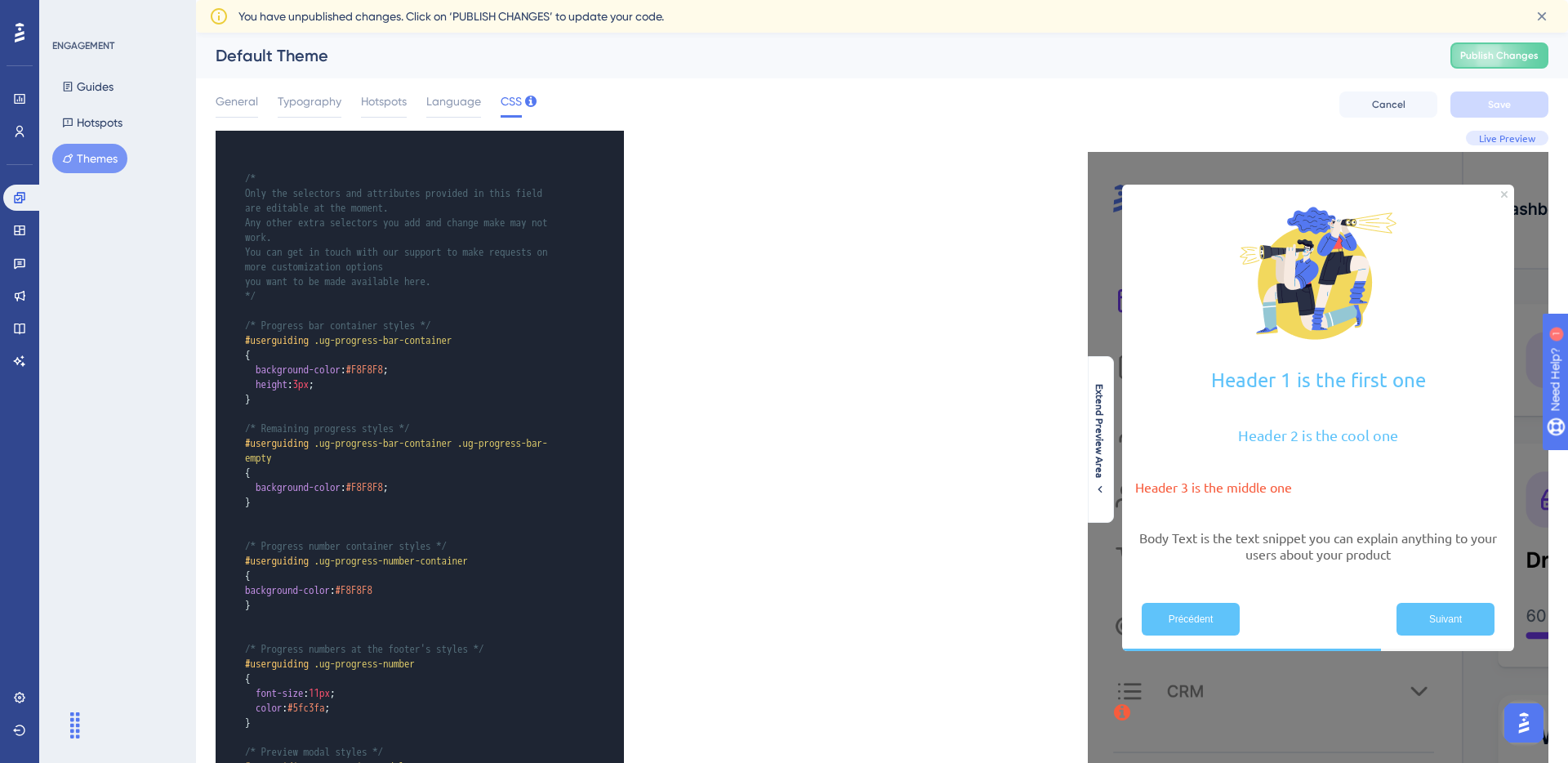 scroll, scrollTop: 0, scrollLeft: 0, axis: both 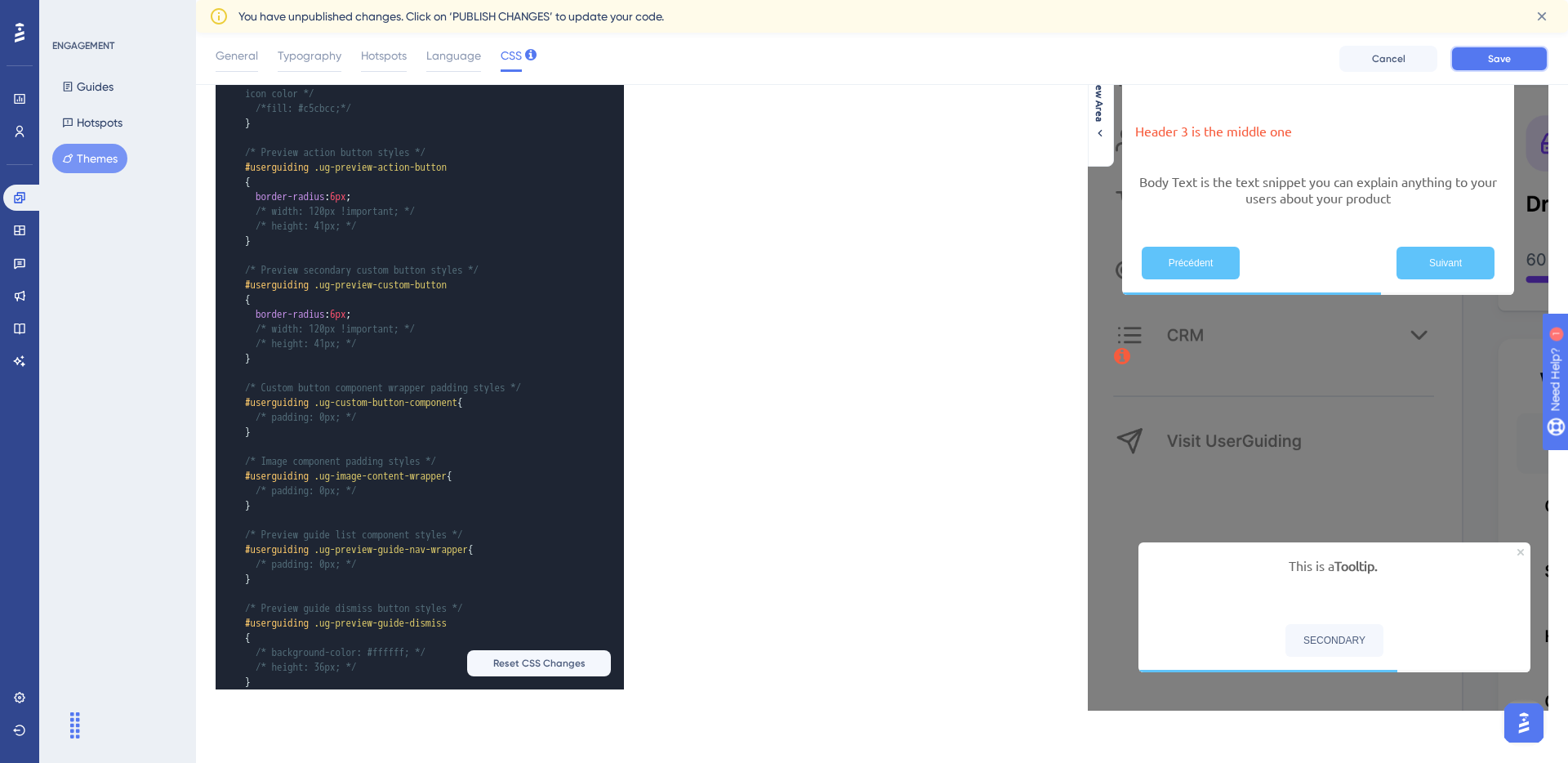 click on "Save" at bounding box center (1499, 59) 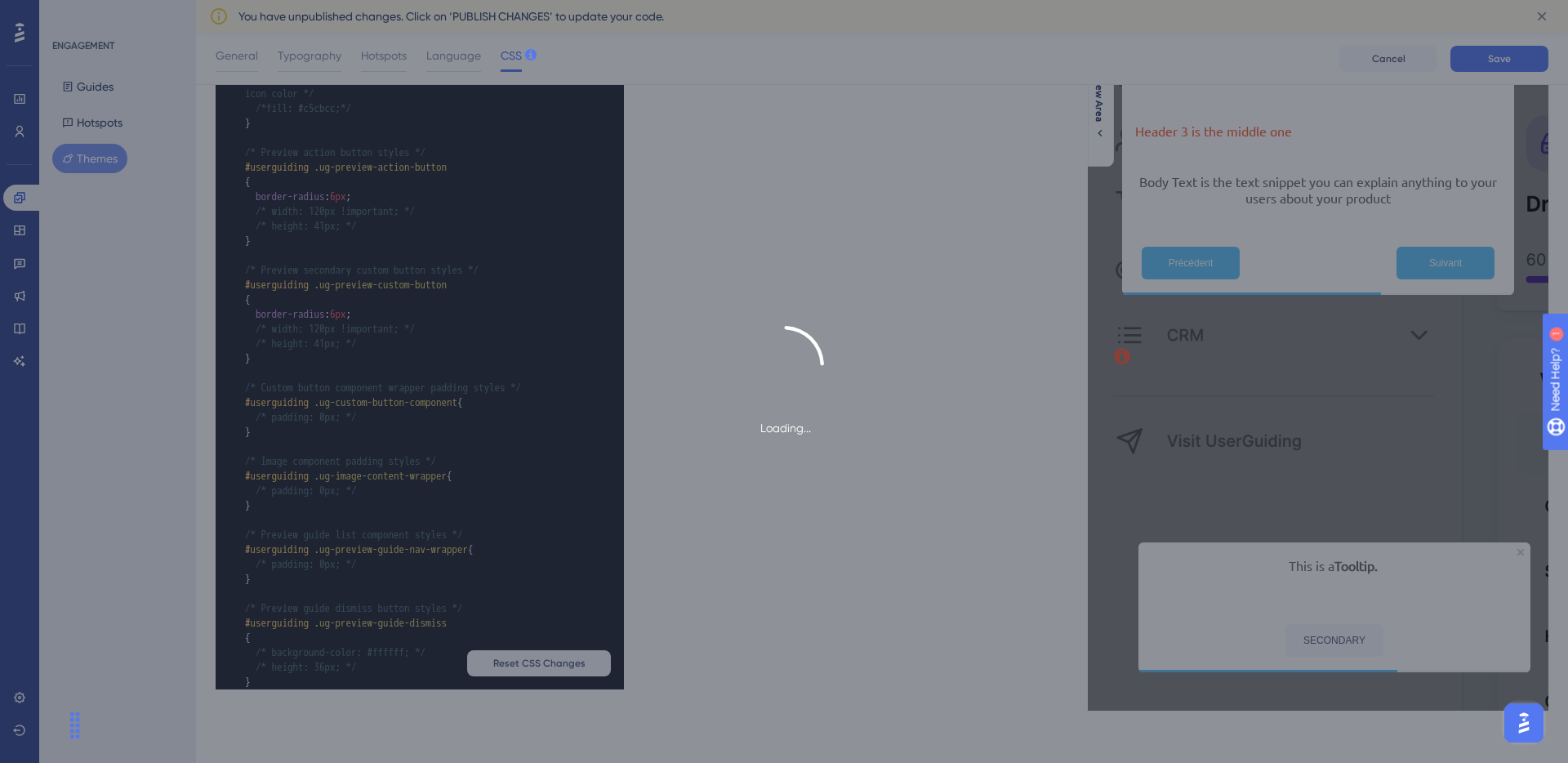 scroll, scrollTop: 0, scrollLeft: 0, axis: both 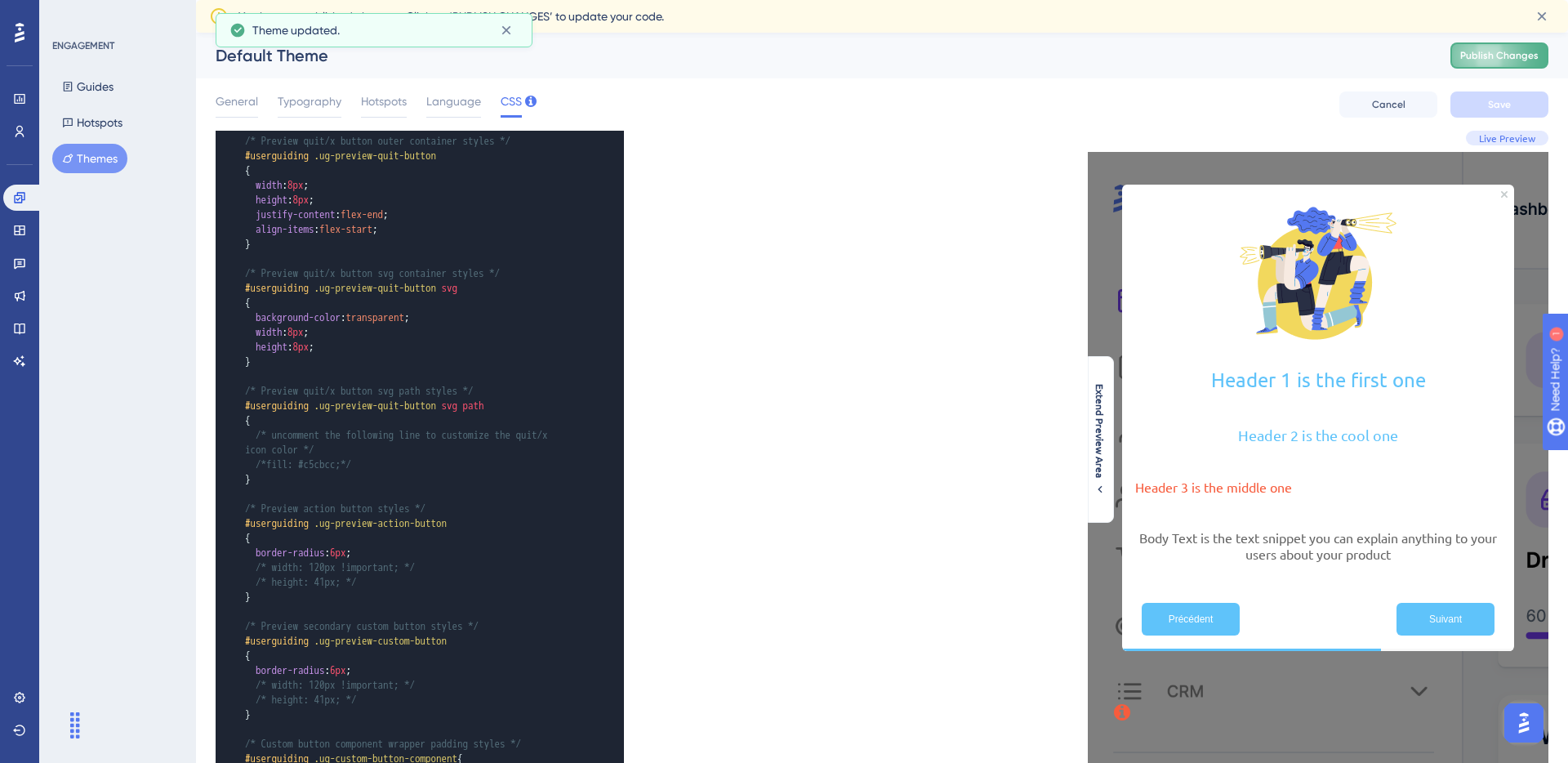 click on "Publish Changes" at bounding box center (1499, 56) 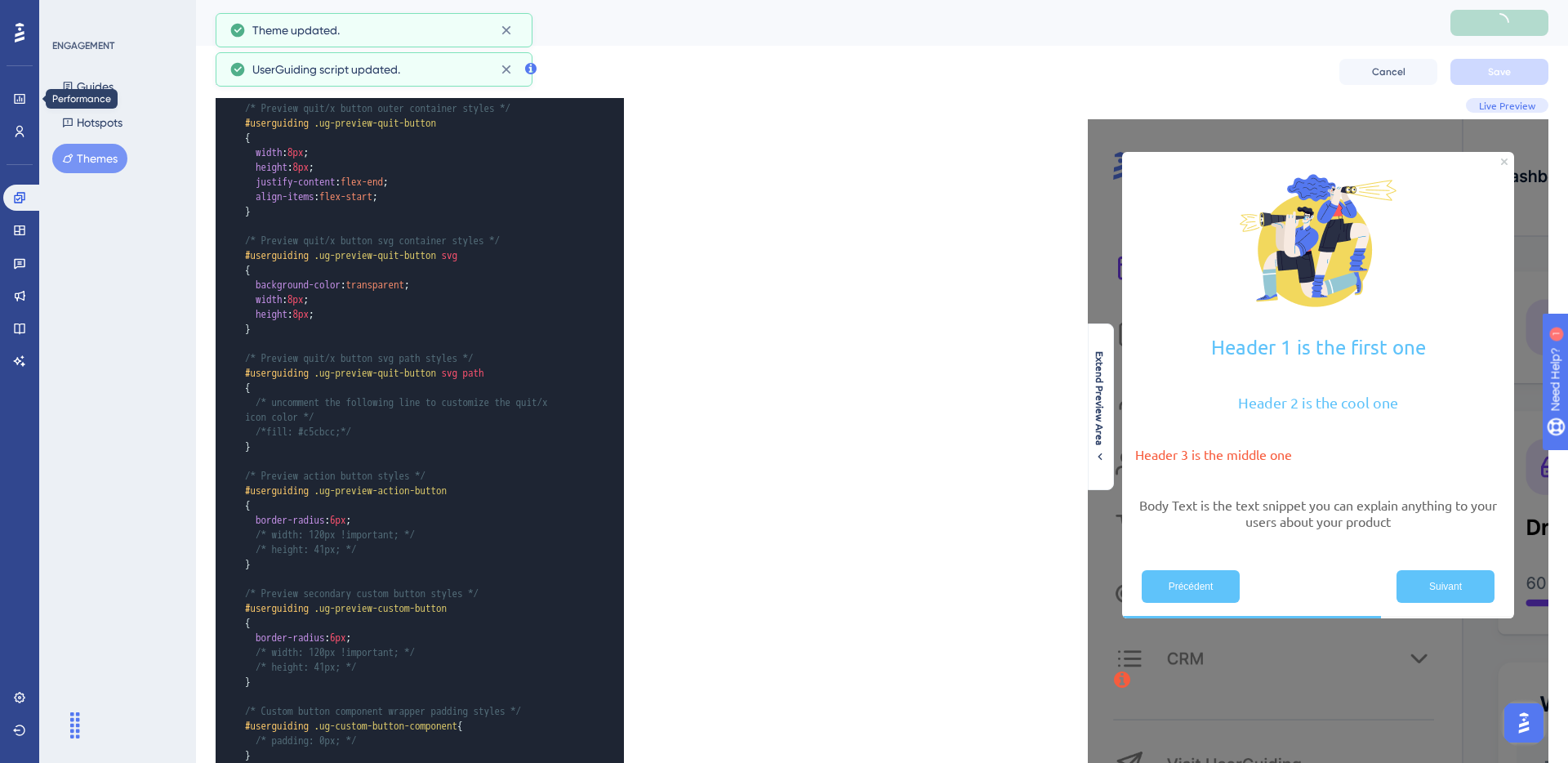 click on "Performance Users" at bounding box center [20, 115] 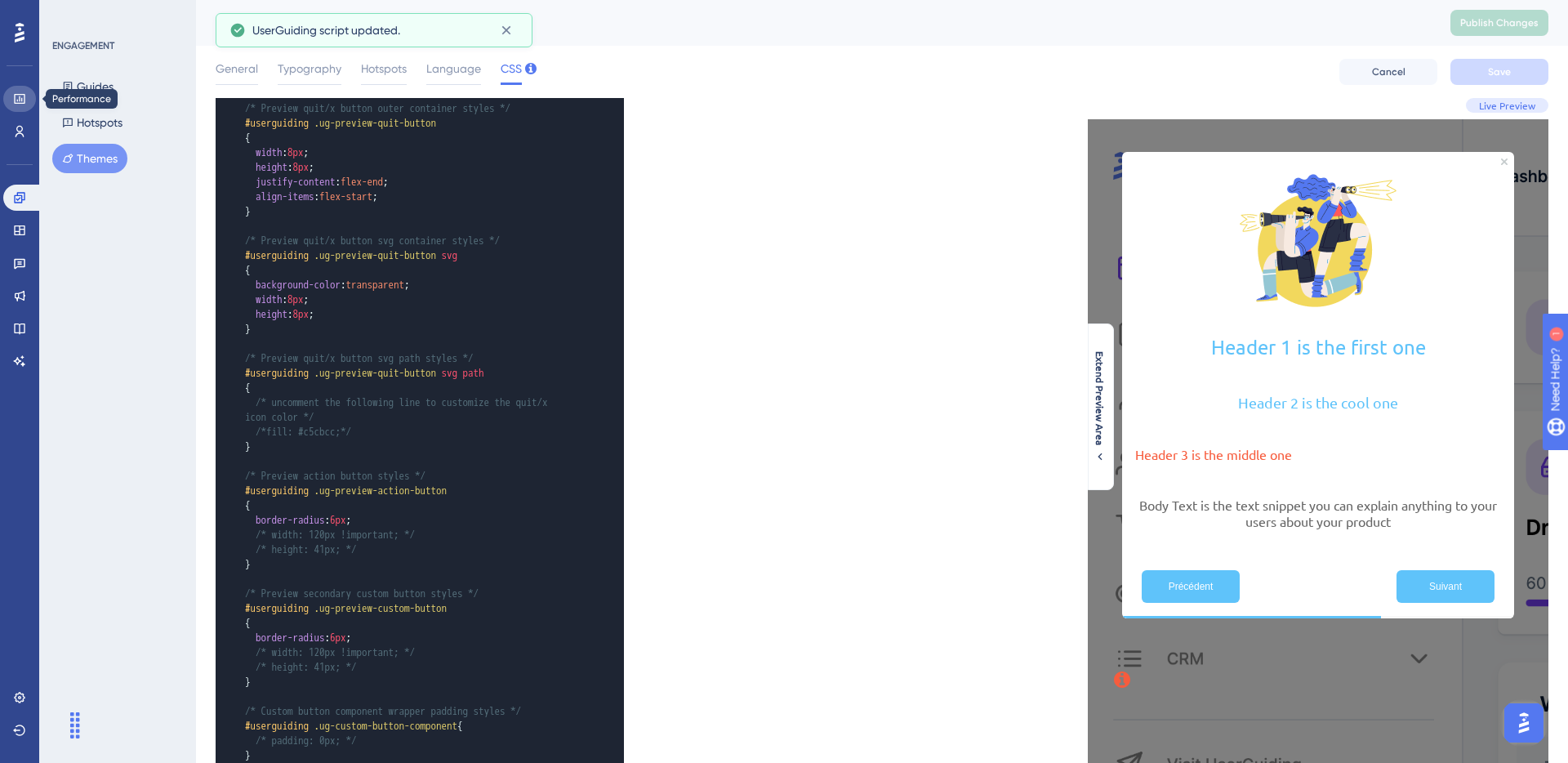click 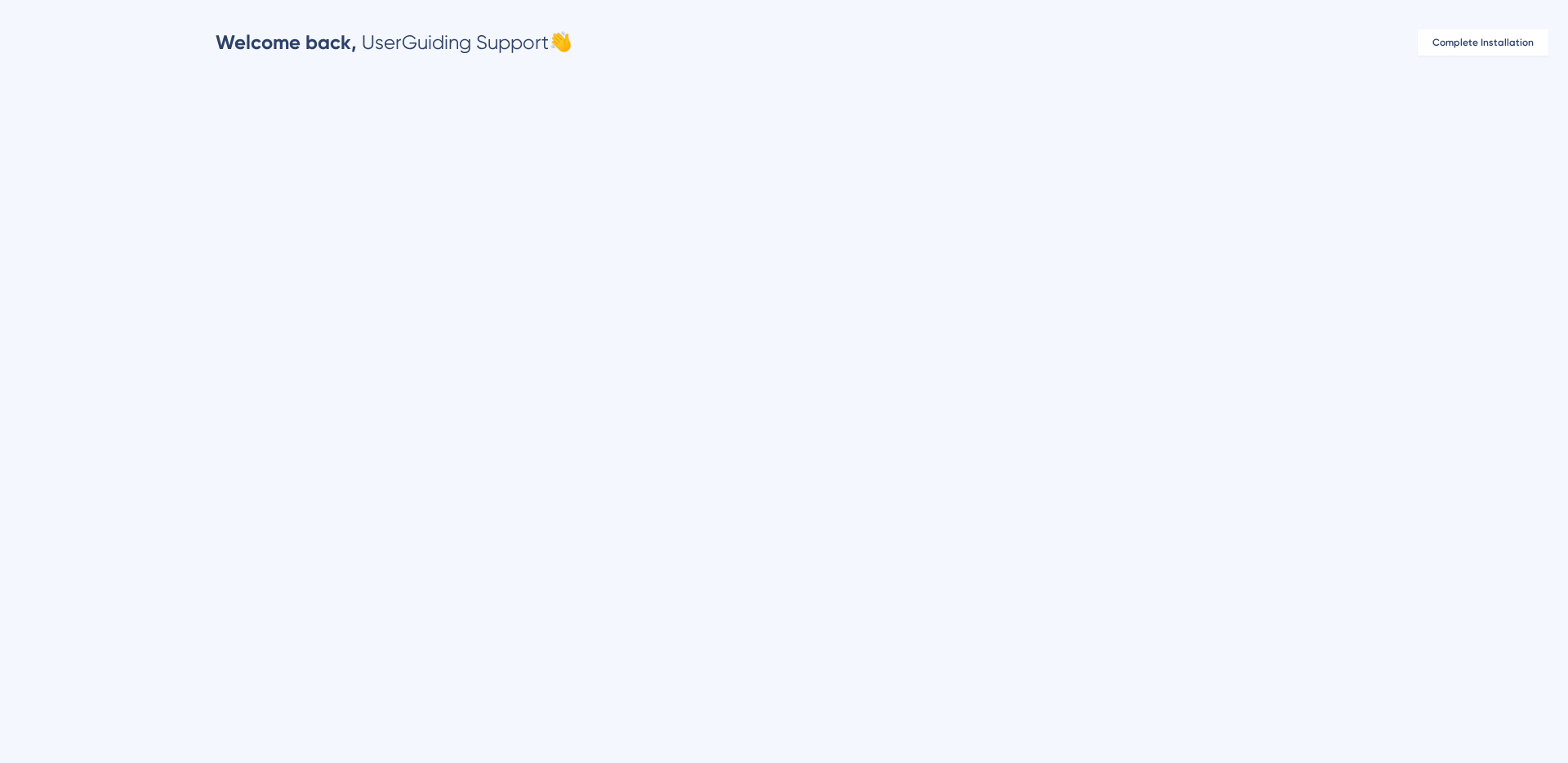 scroll, scrollTop: 0, scrollLeft: 0, axis: both 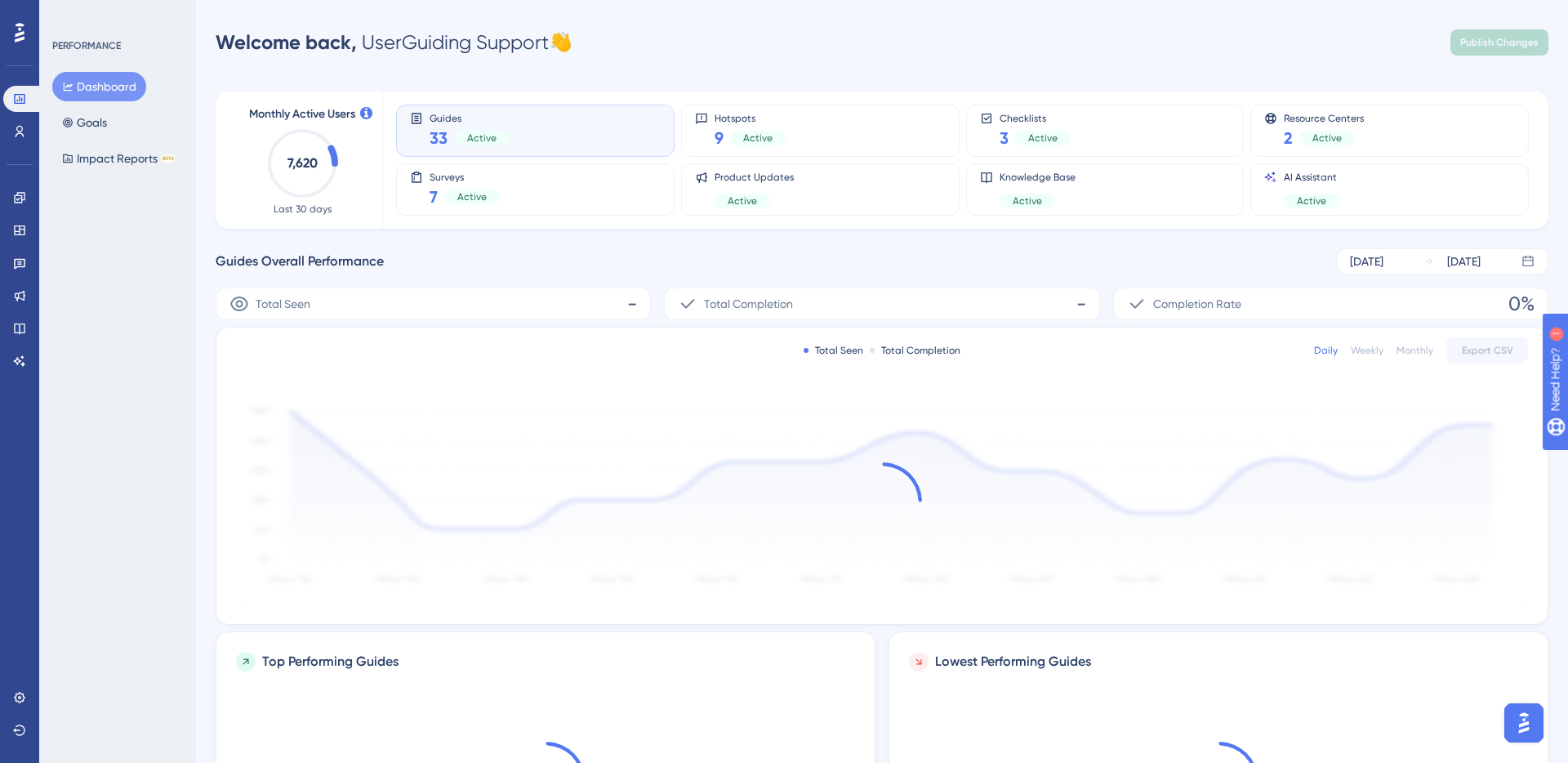 click on "Guides Overall Performance" at bounding box center [300, 261] 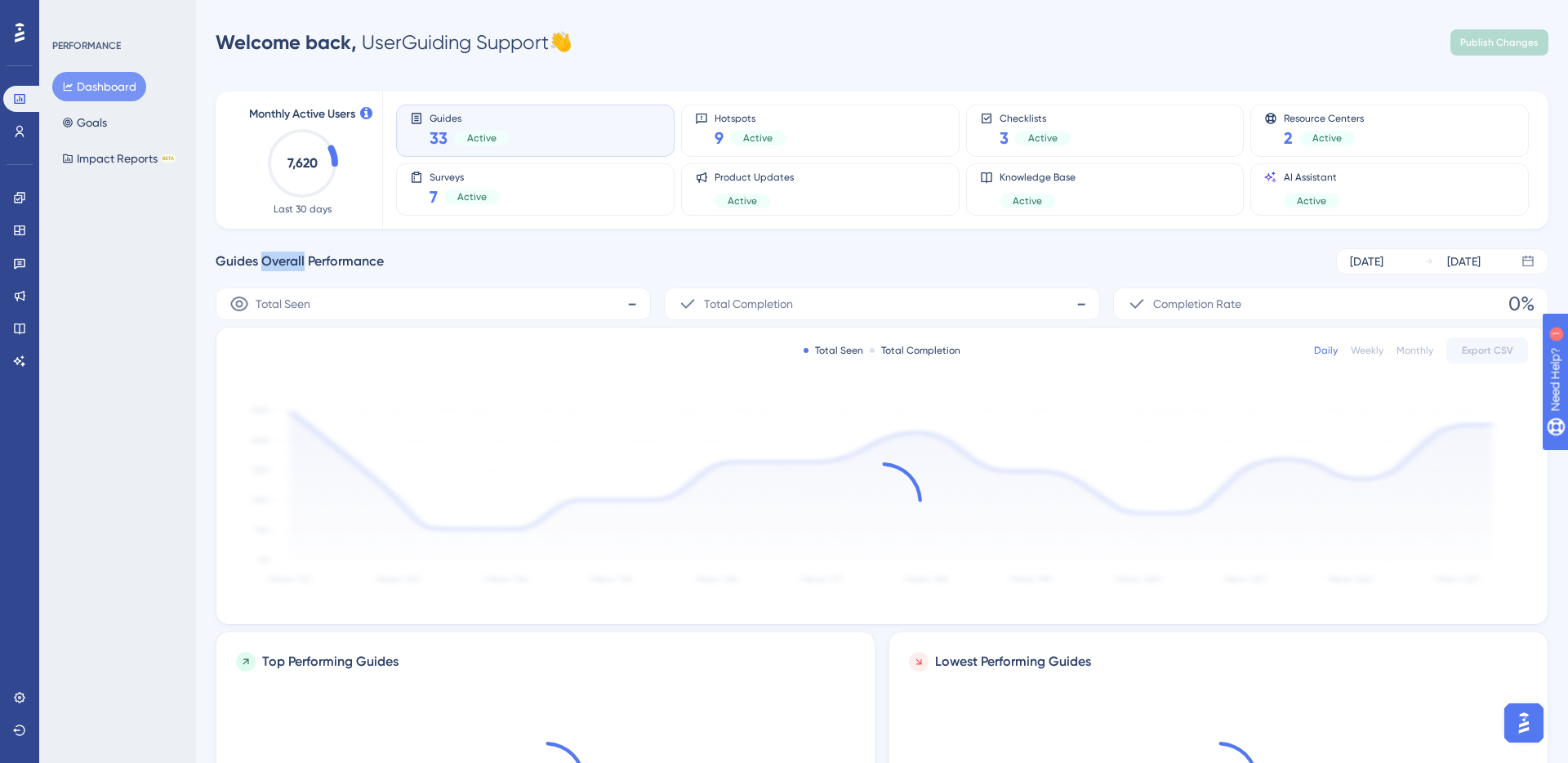 click on "Guides Overall Performance" at bounding box center [300, 261] 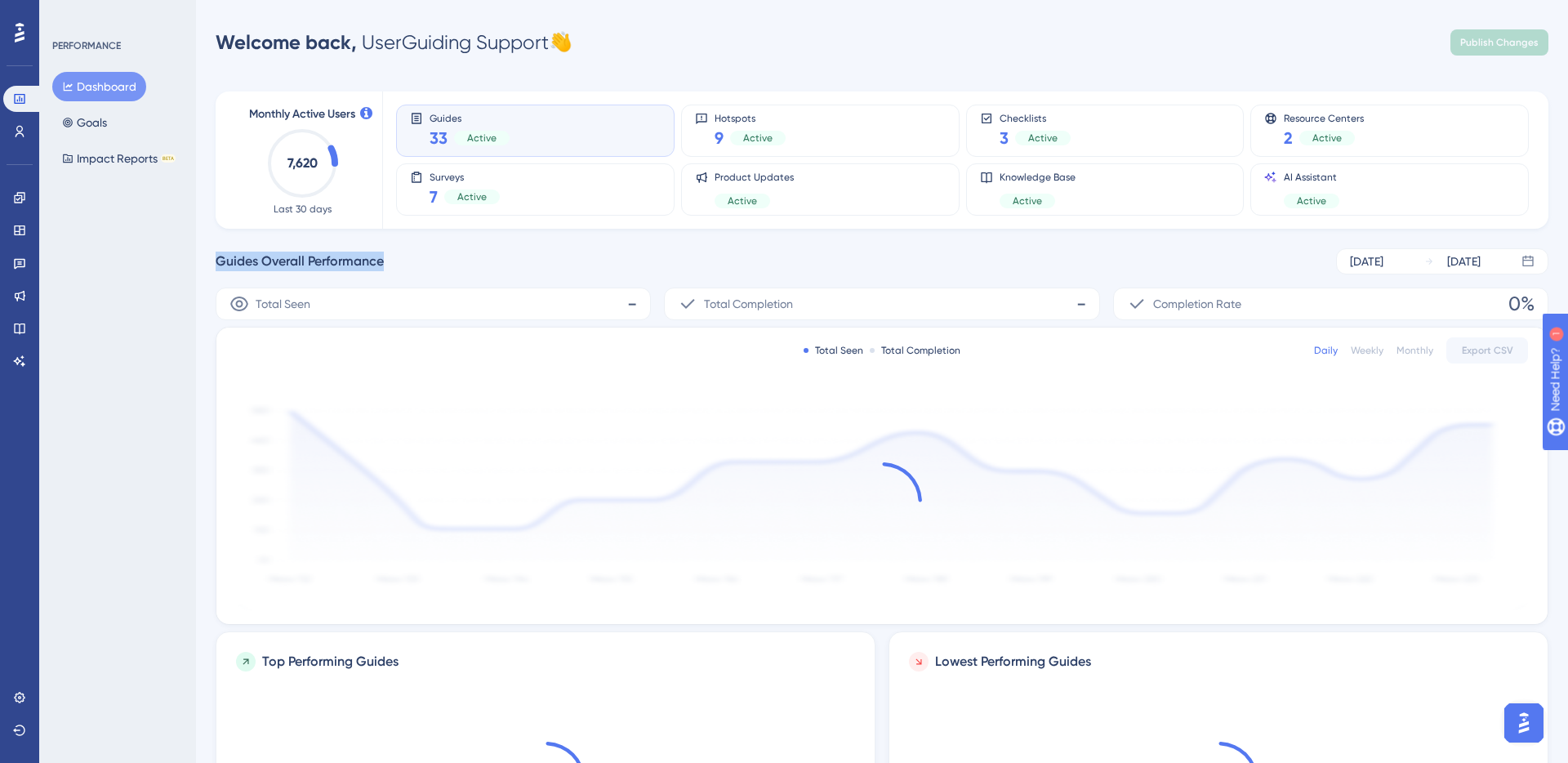 click on "Guides Overall Performance" at bounding box center (300, 261) 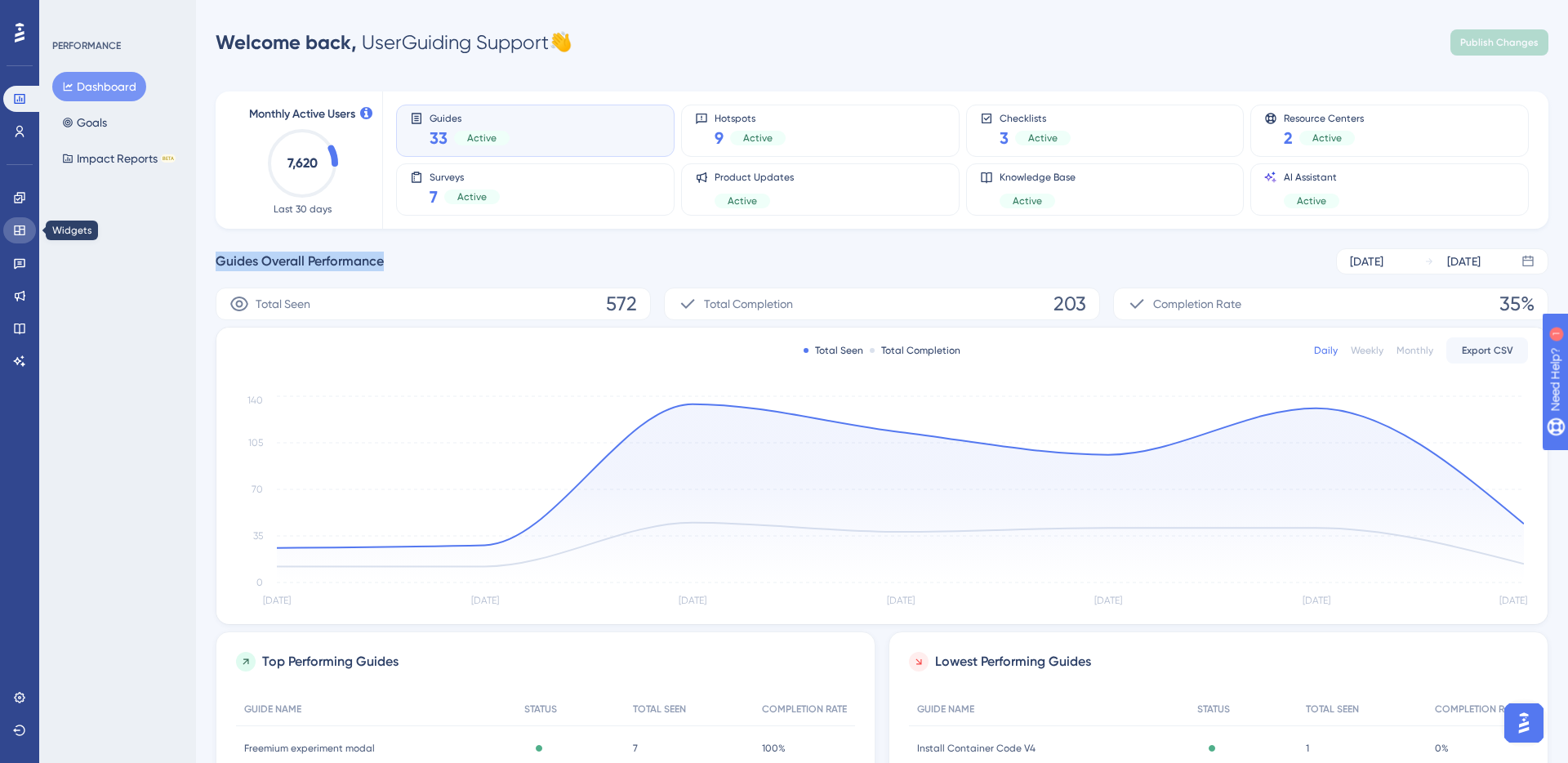 click at bounding box center (20, 230) 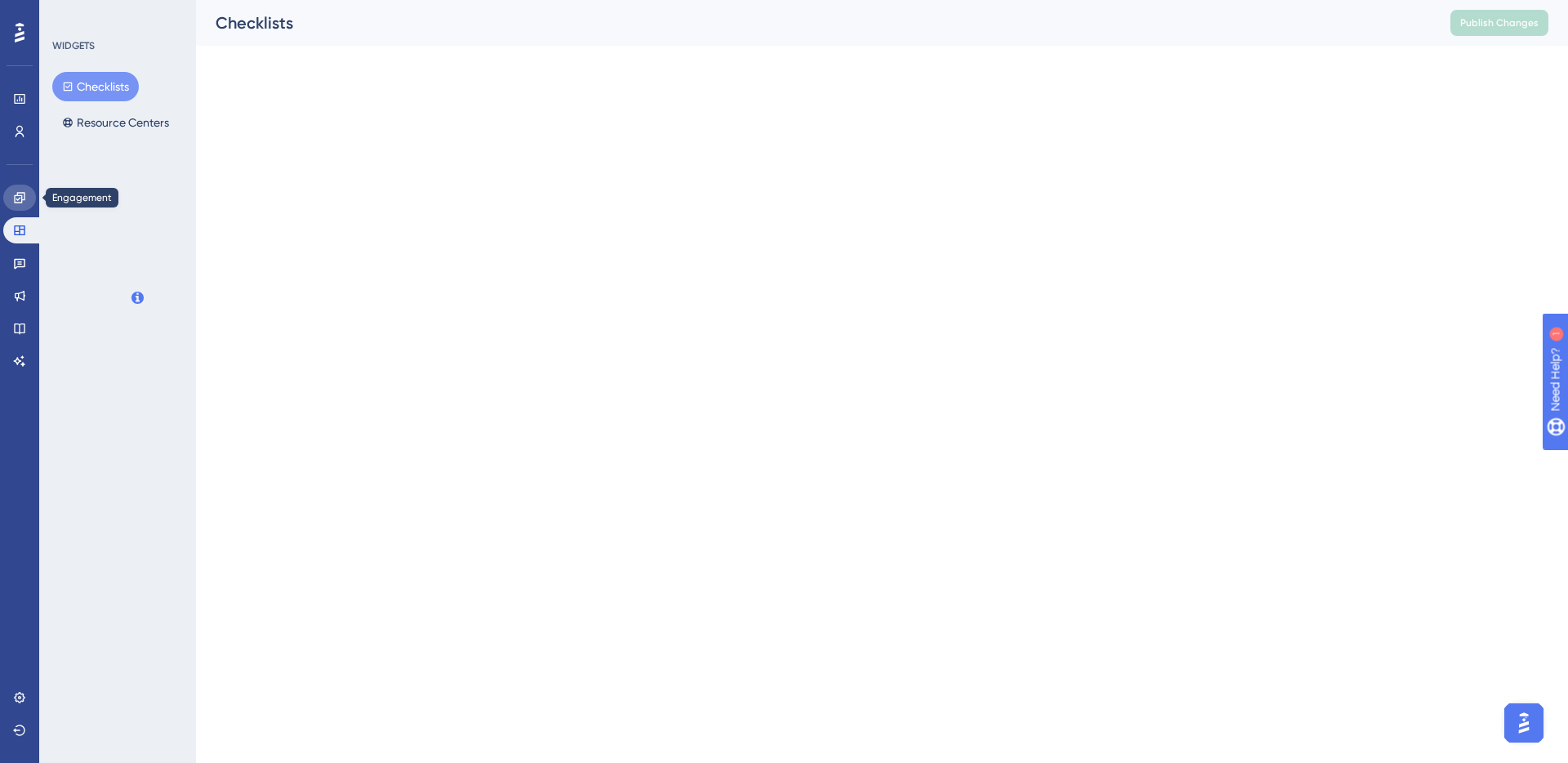 click 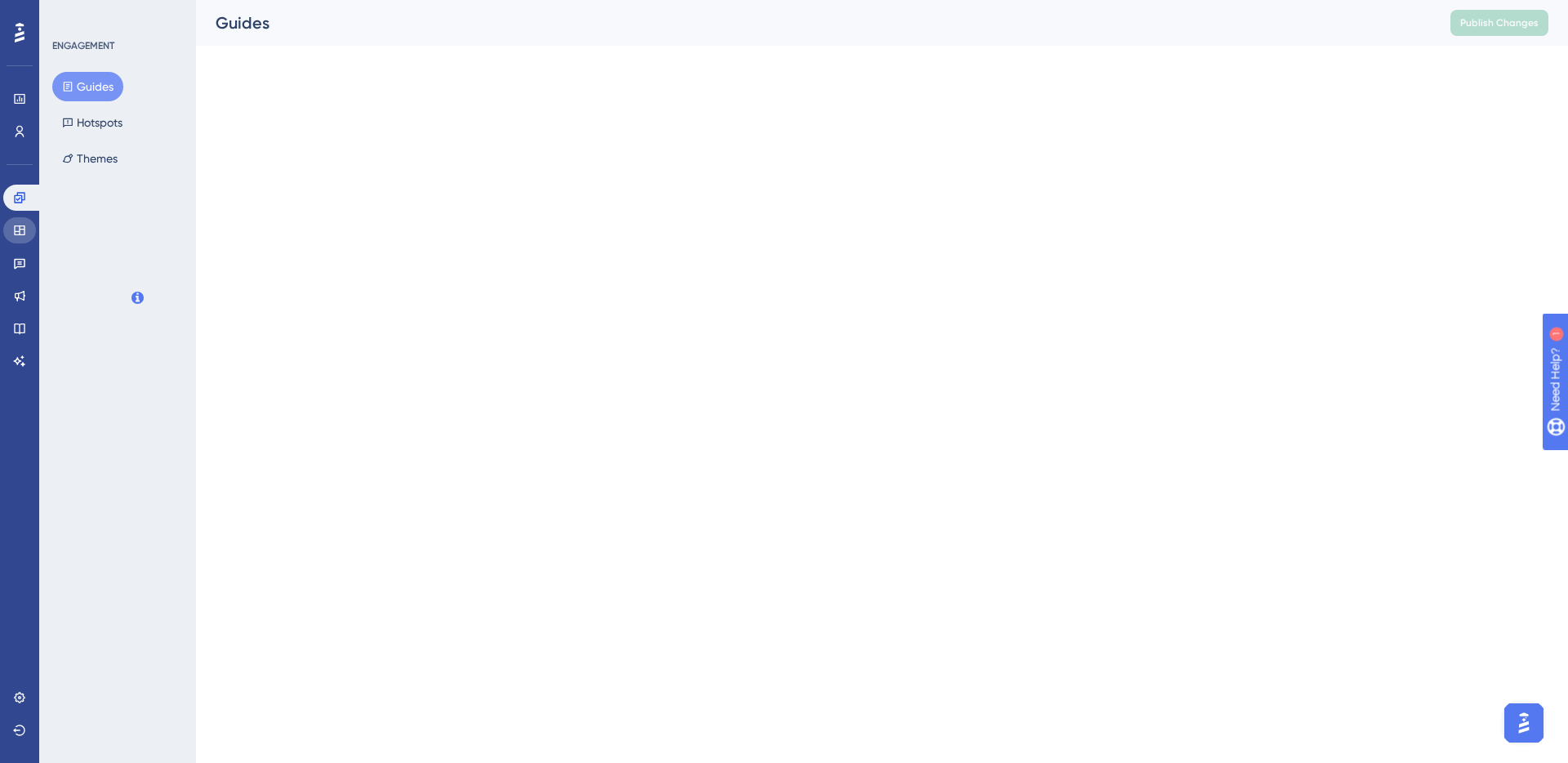click 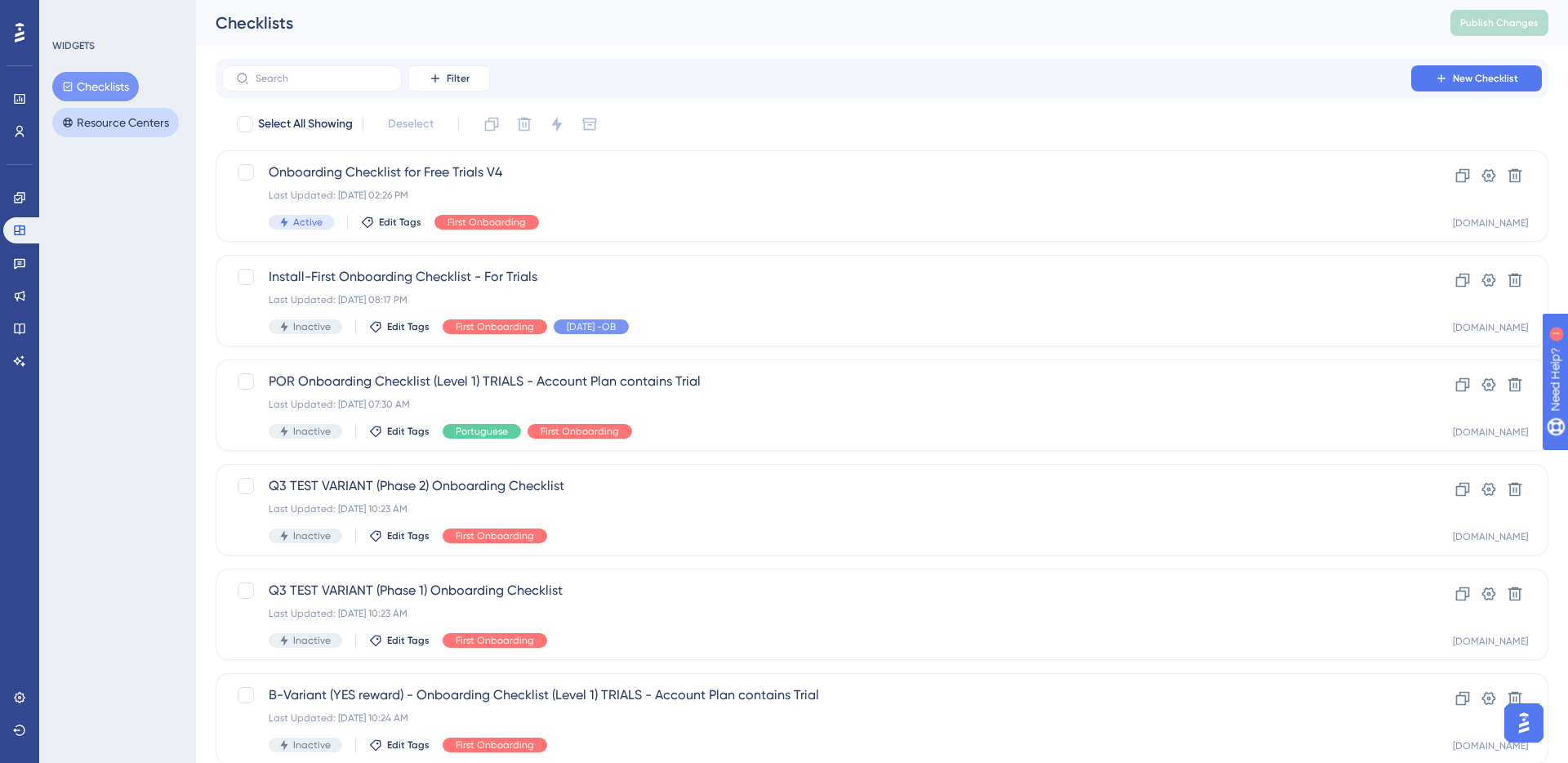 click on "Resource Centers" at bounding box center [115, 123] 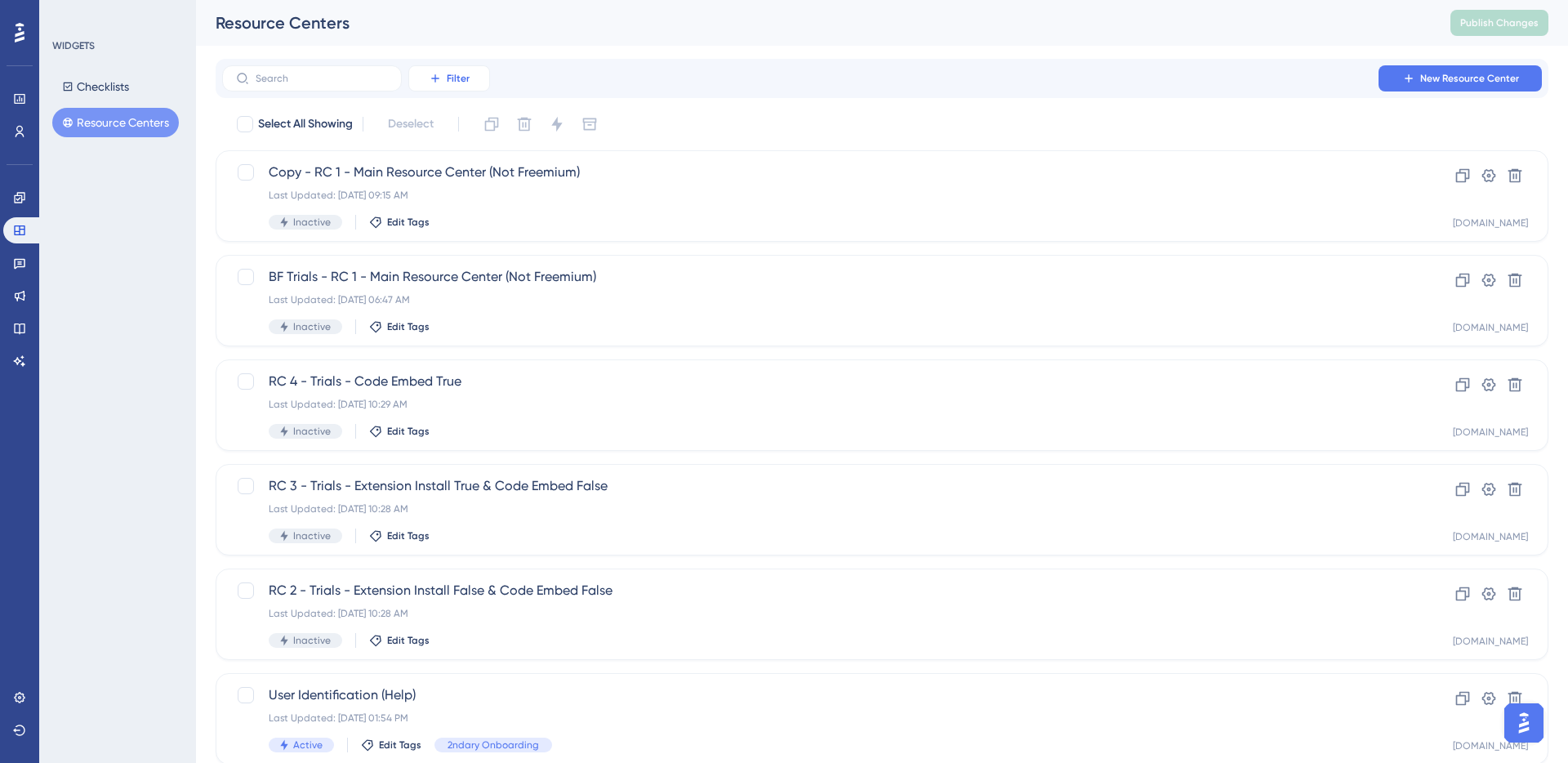 click on "Filter" at bounding box center (458, 78) 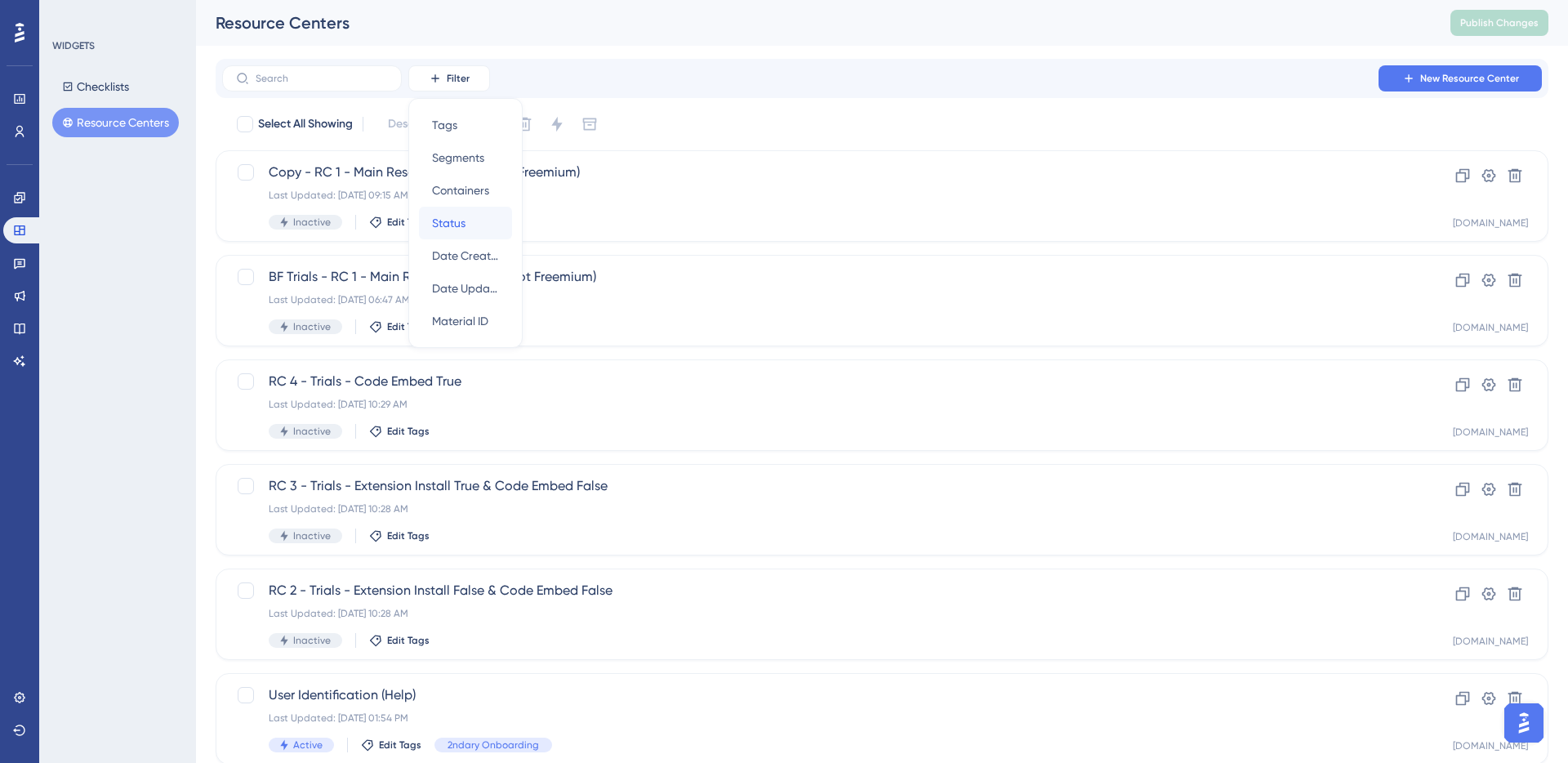 click on "Status" at bounding box center [448, 223] 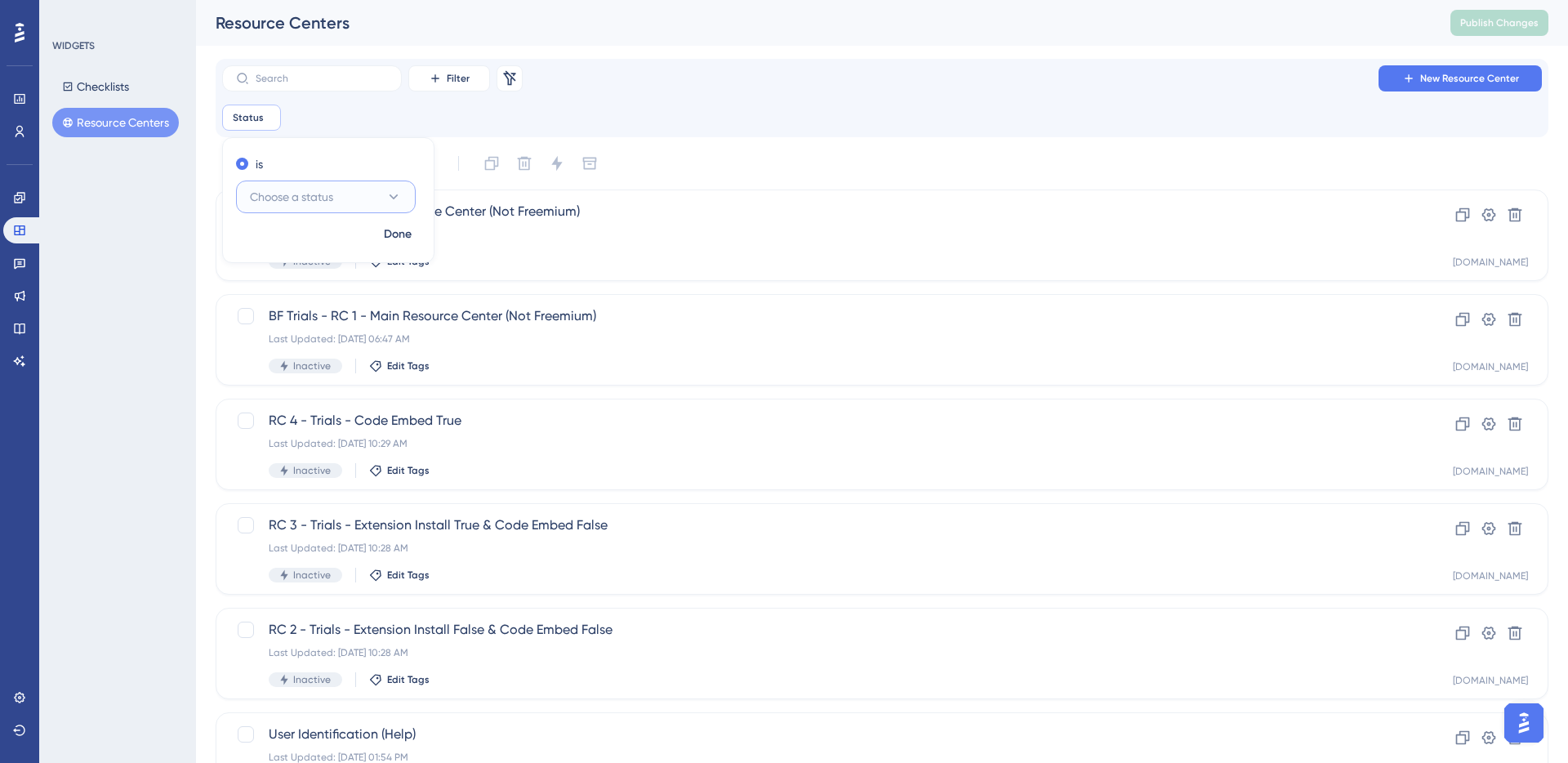 click on "Choose a status" at bounding box center (326, 197) 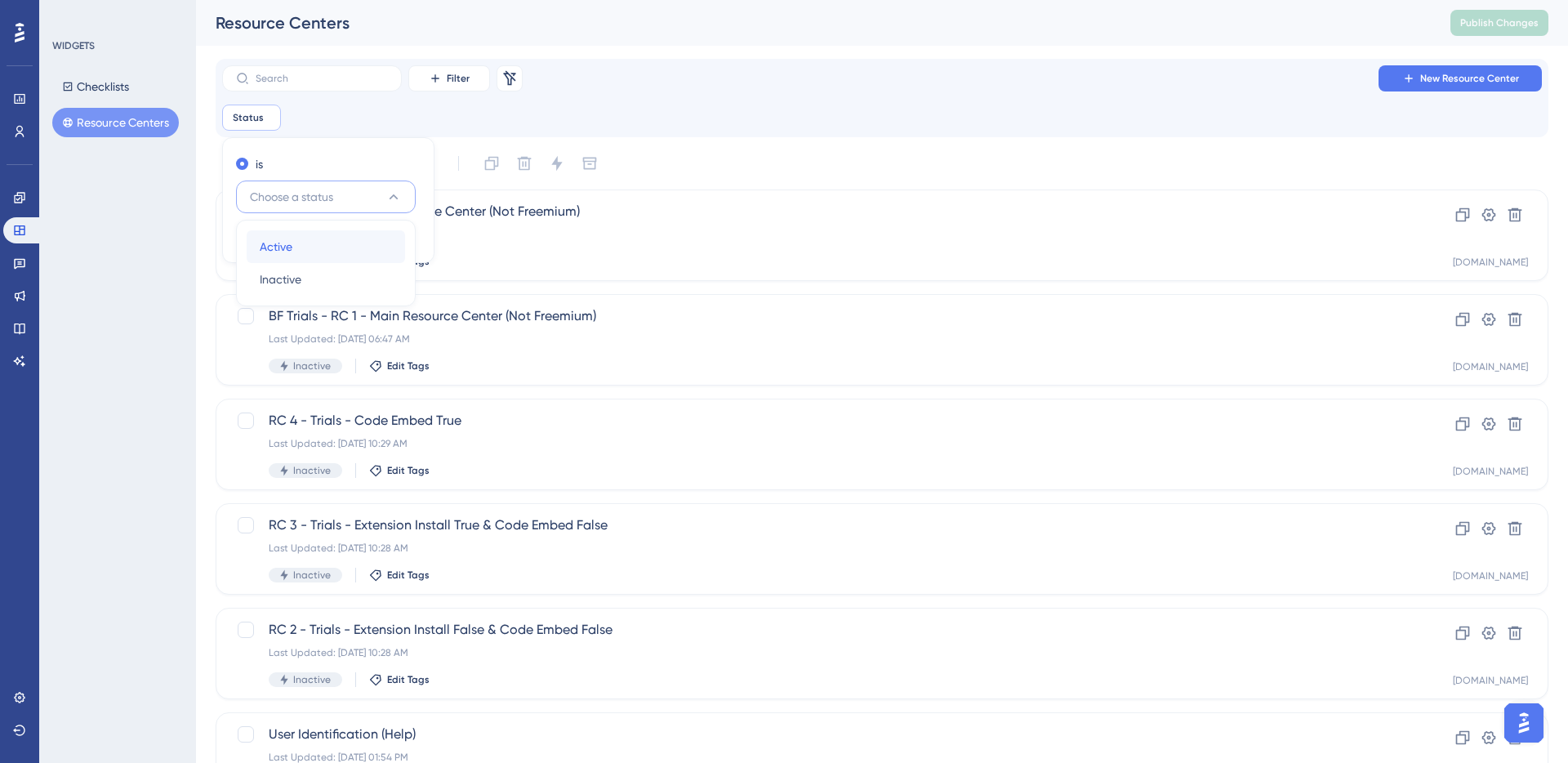 click on "Active Active" at bounding box center [326, 247] 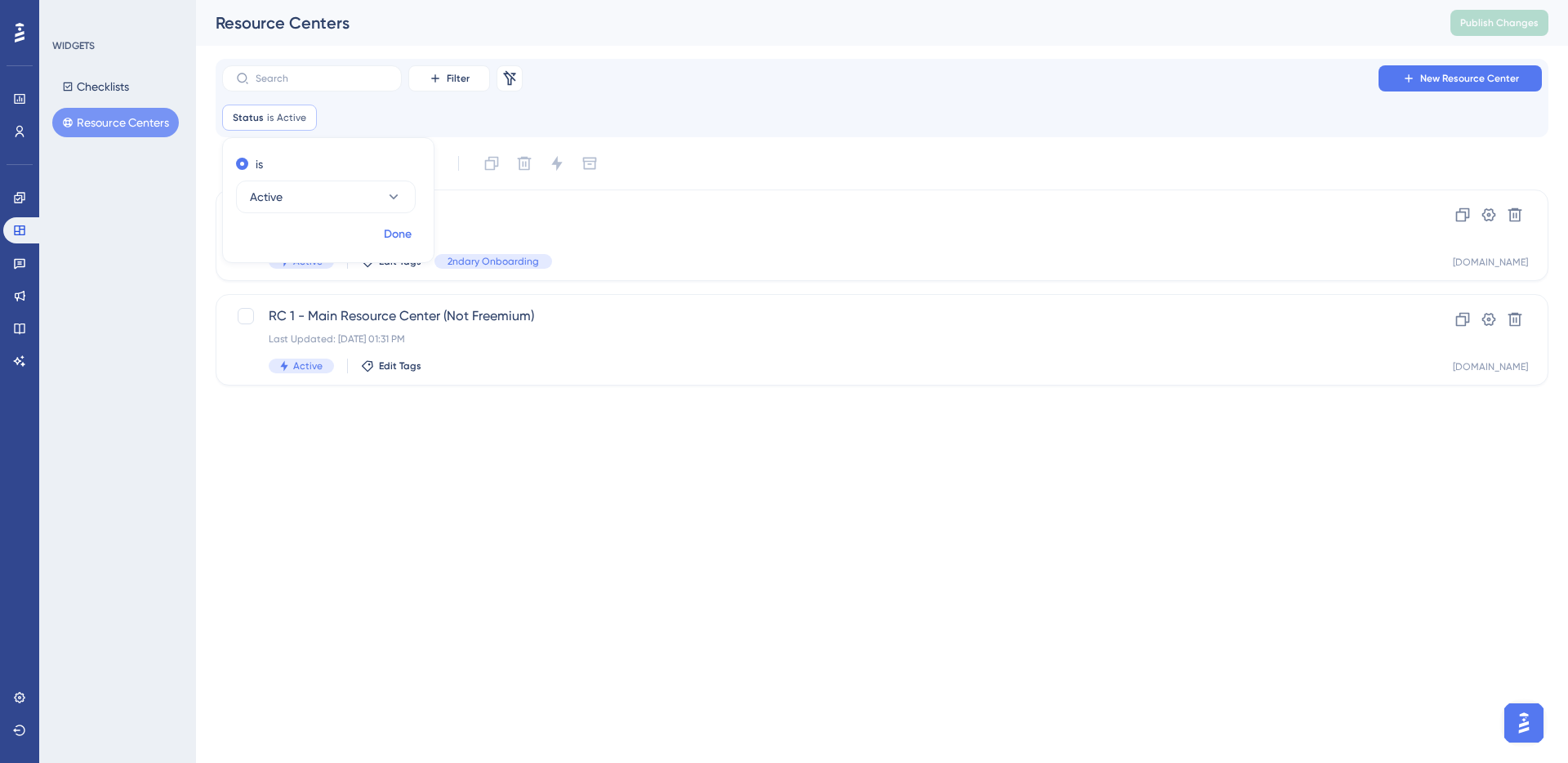 click on "Done" at bounding box center [398, 234] 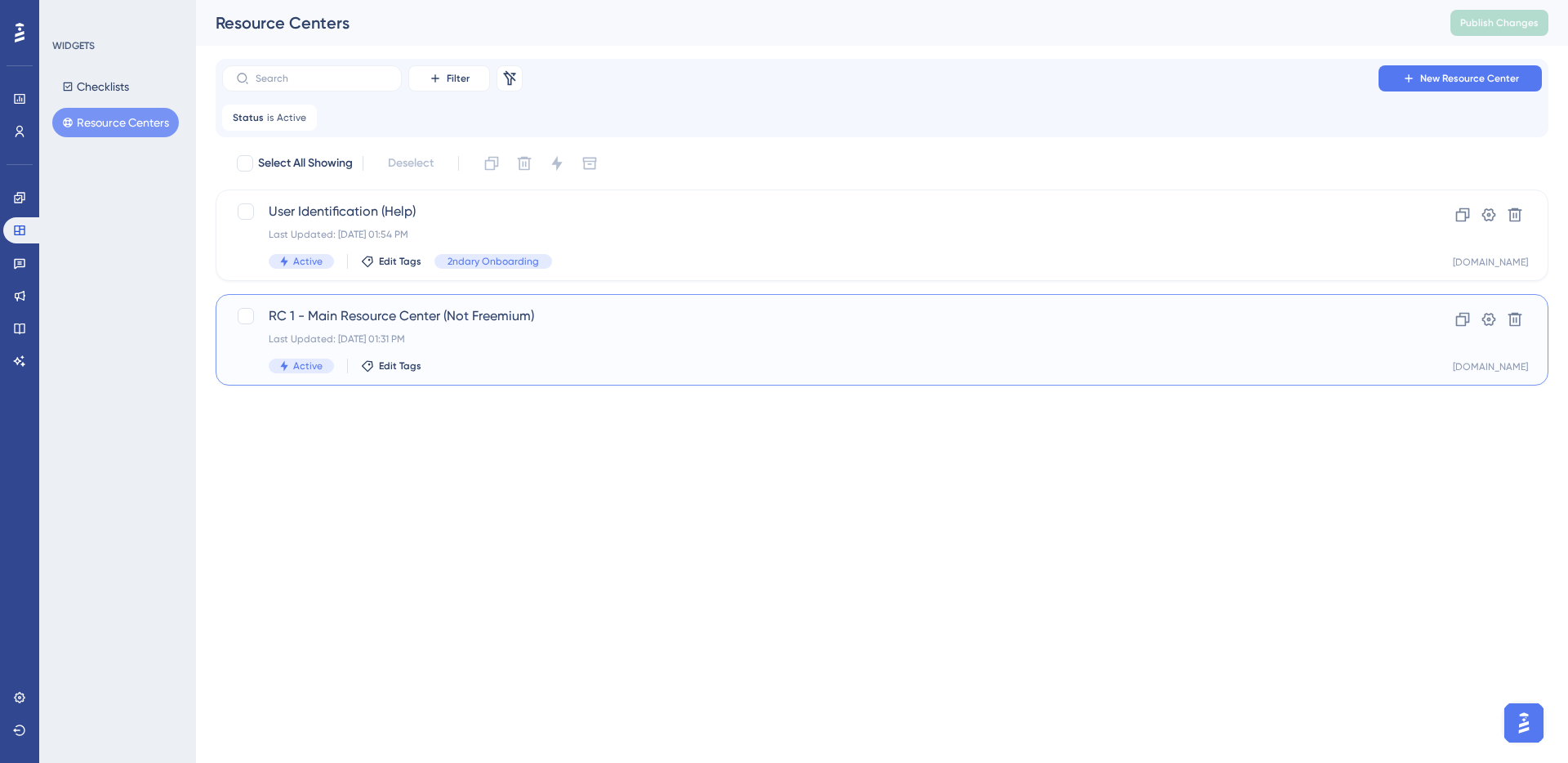 click on "RC 1 - Main Resource Center (Not Freemium)" at bounding box center (817, 316) 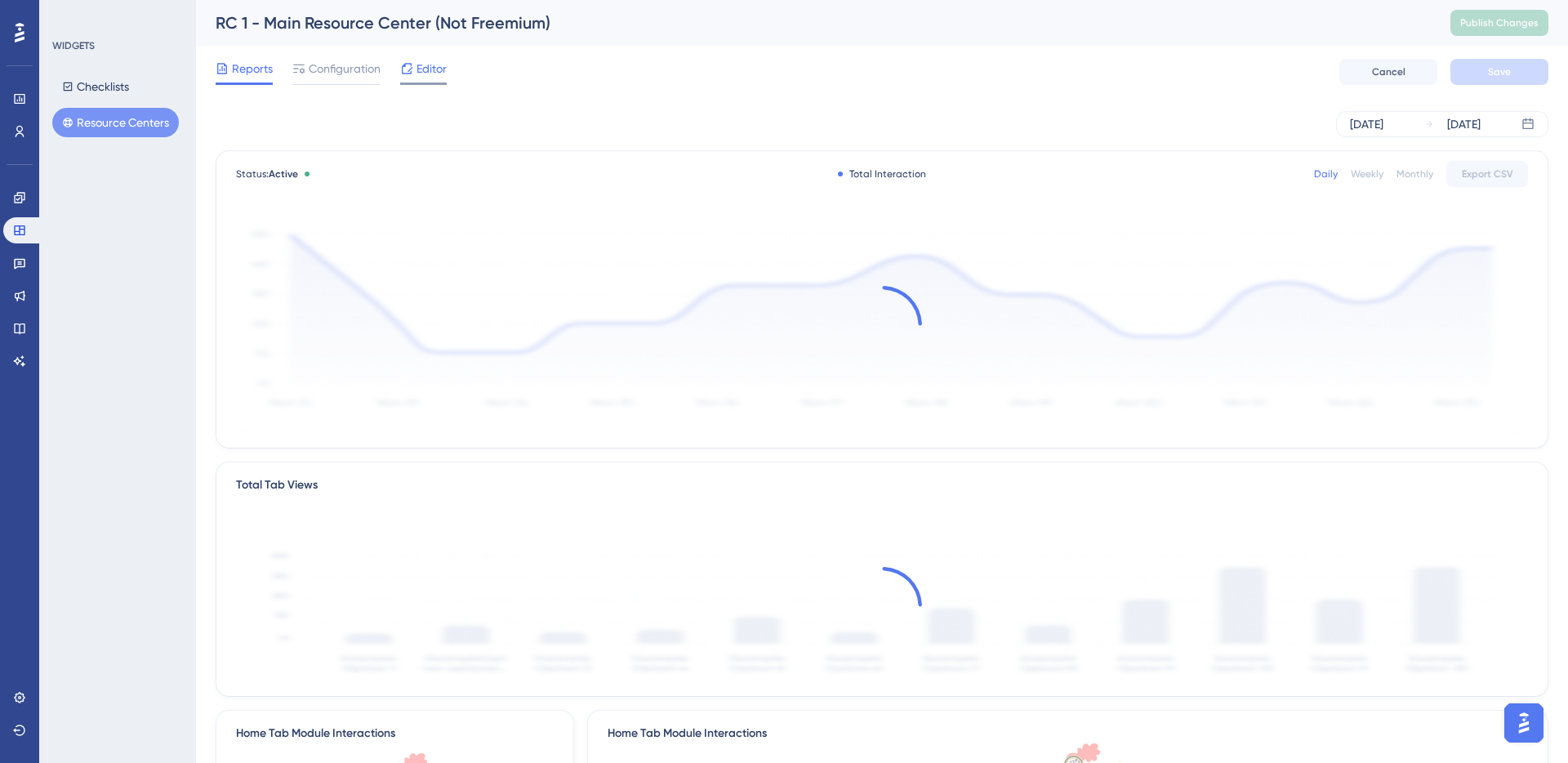 click on "Editor" at bounding box center [431, 69] 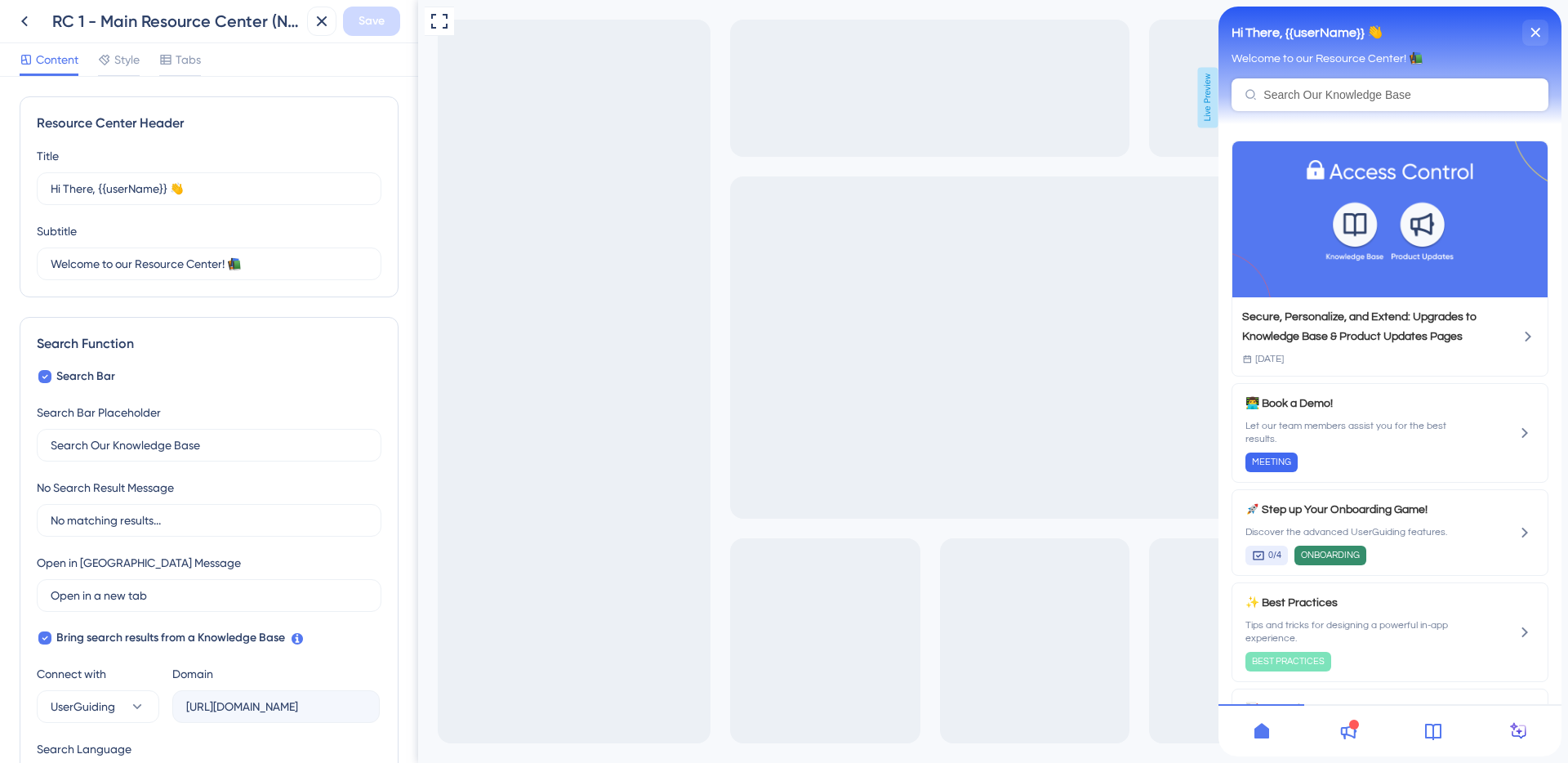 scroll, scrollTop: 0, scrollLeft: 0, axis: both 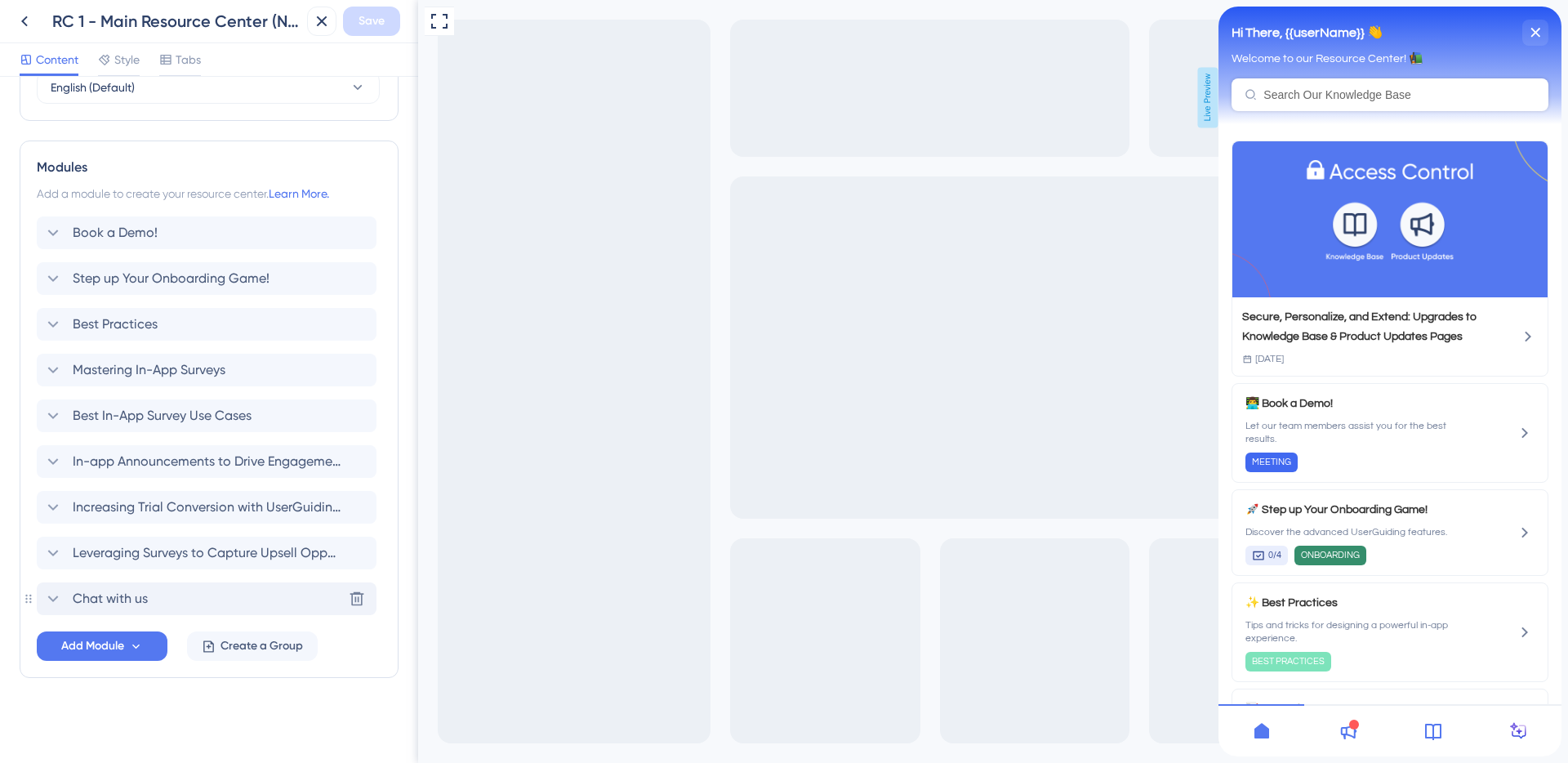 click on "Chat with us Delete" at bounding box center [207, 599] 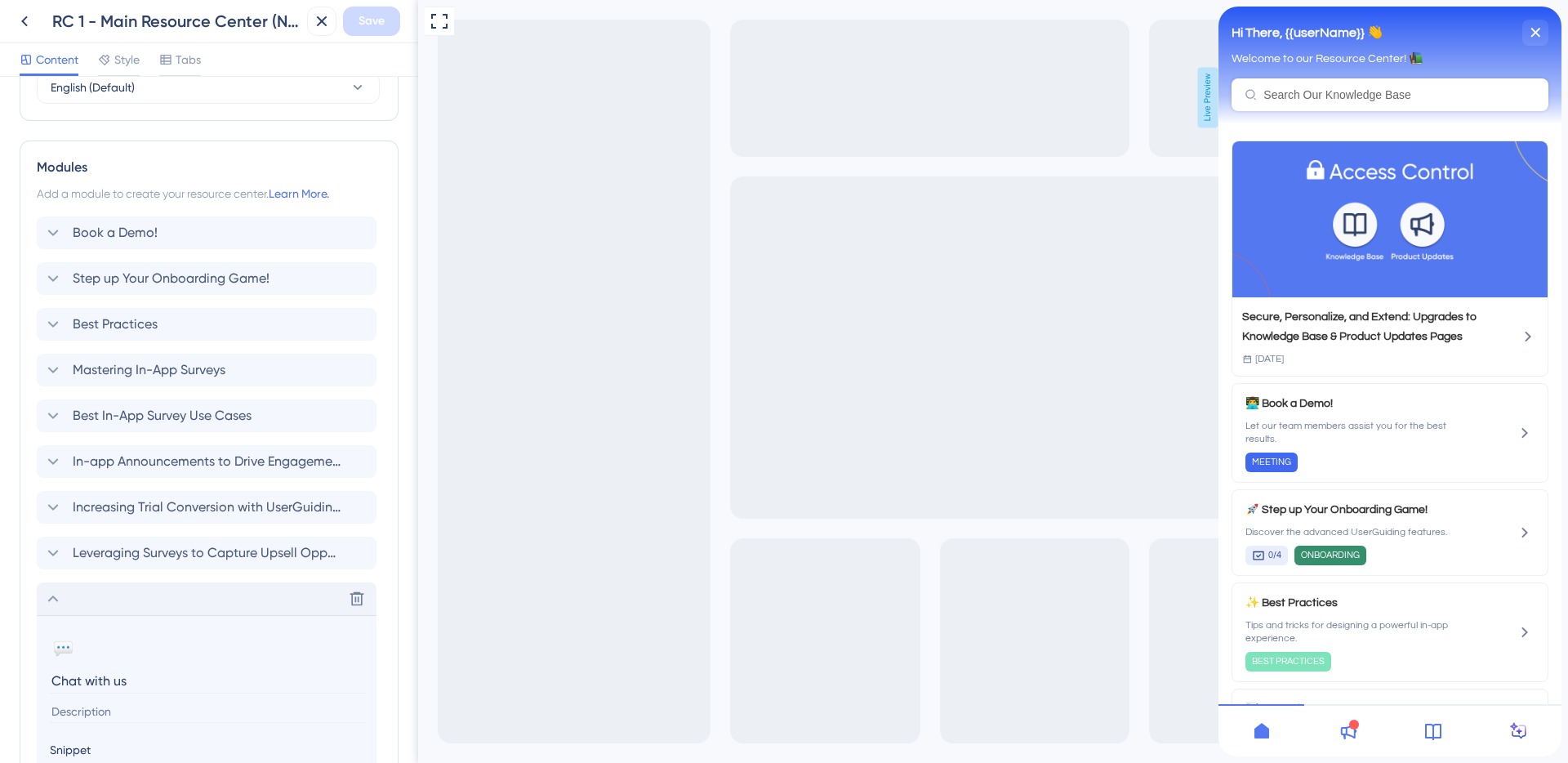 scroll, scrollTop: 999, scrollLeft: 0, axis: vertical 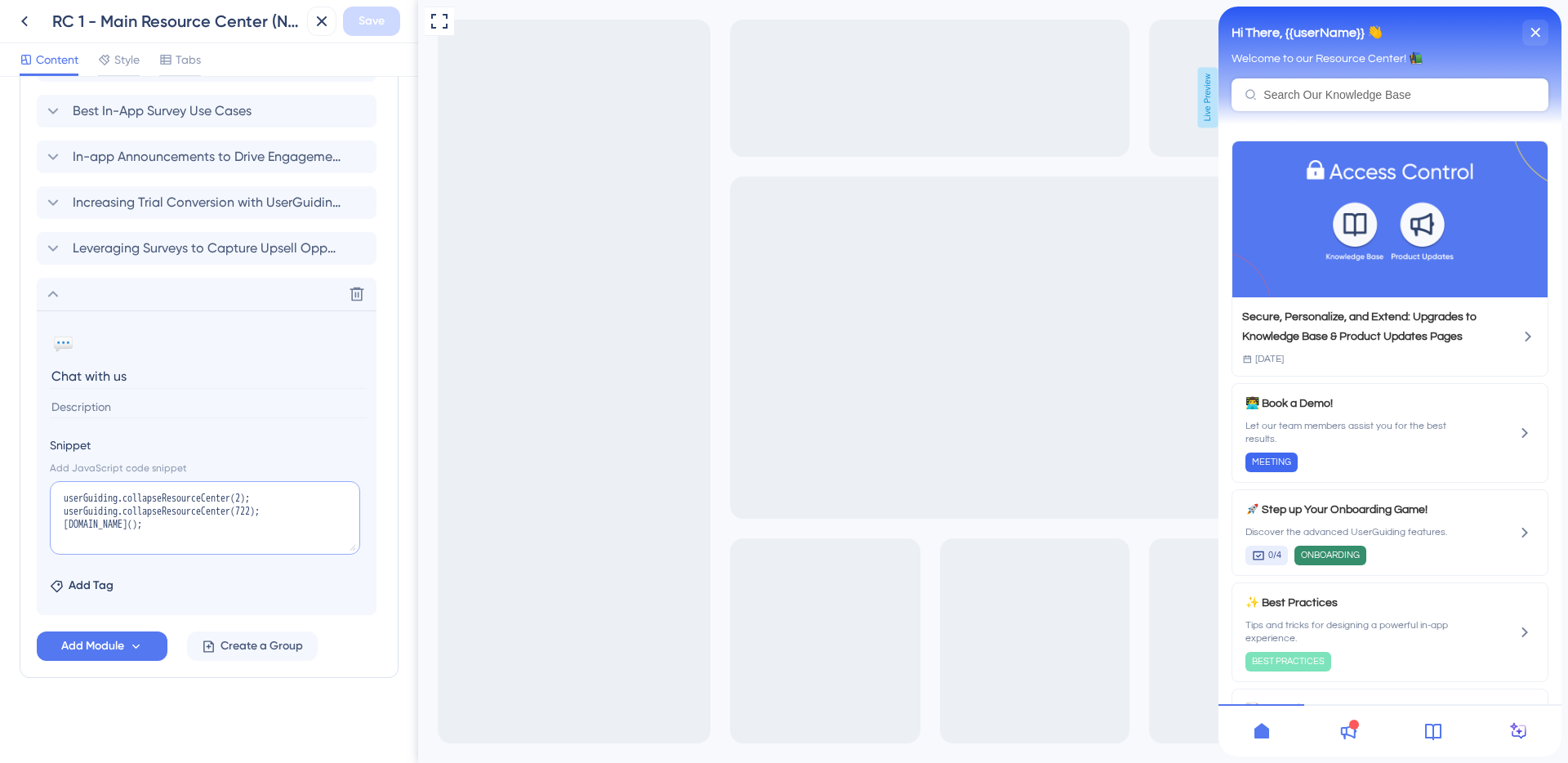 click on "userGuiding.collapseResourceCenter(2);
userGuiding.collapseResourceCenter(722);
window.HubSpotConversations.widget.open();" at bounding box center (205, 518) 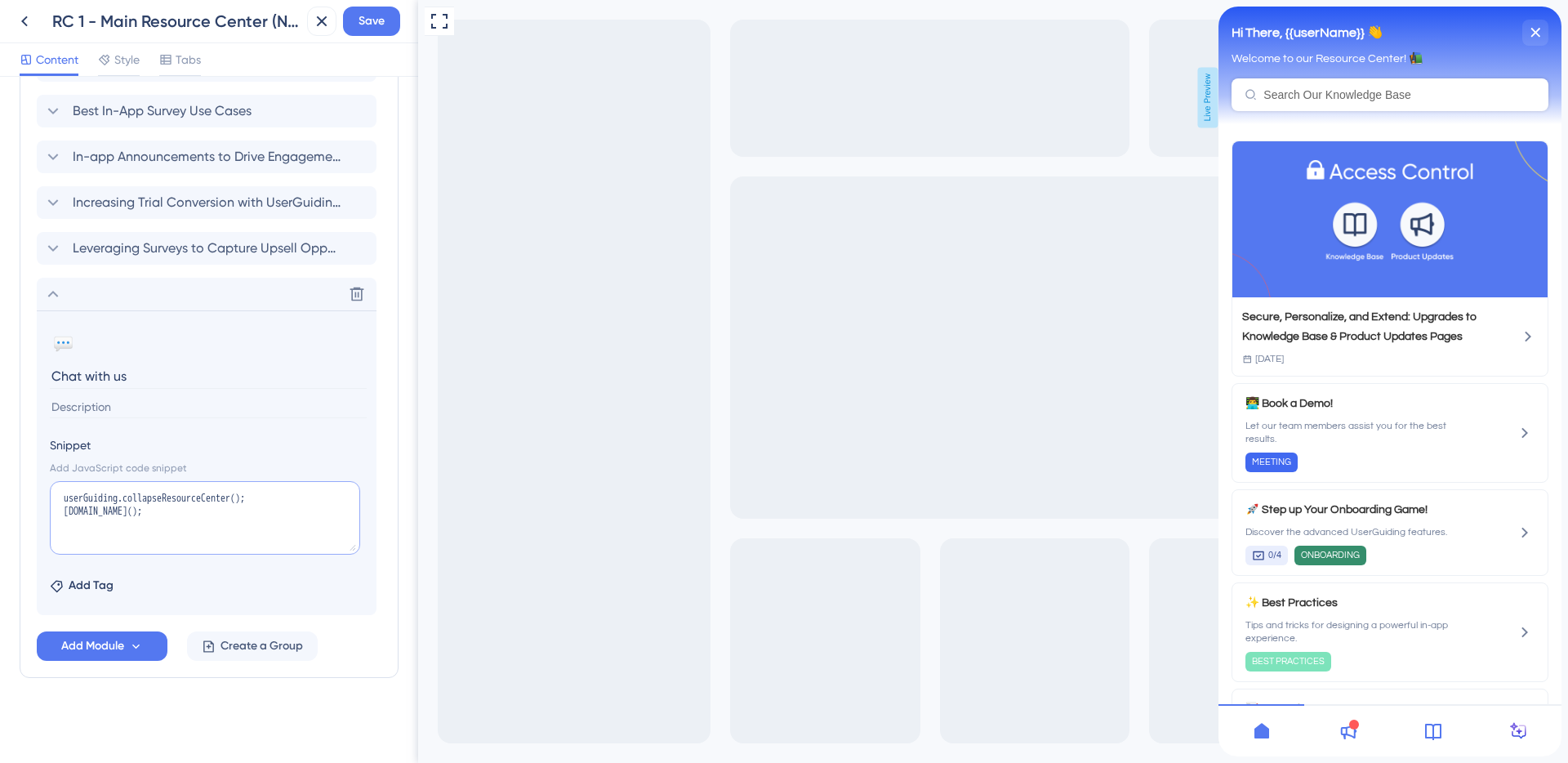paste on "const styleId = "ug-hs-style-override"
document.getElementById(styleId)?.remove()
const styleEl = document.createElement('style')
styleEl.id = styleId
styleEl.textContent = "div#hubspot-messages-iframe-container { display: initial !important; }"
document.body.appendChild(styleEl)" 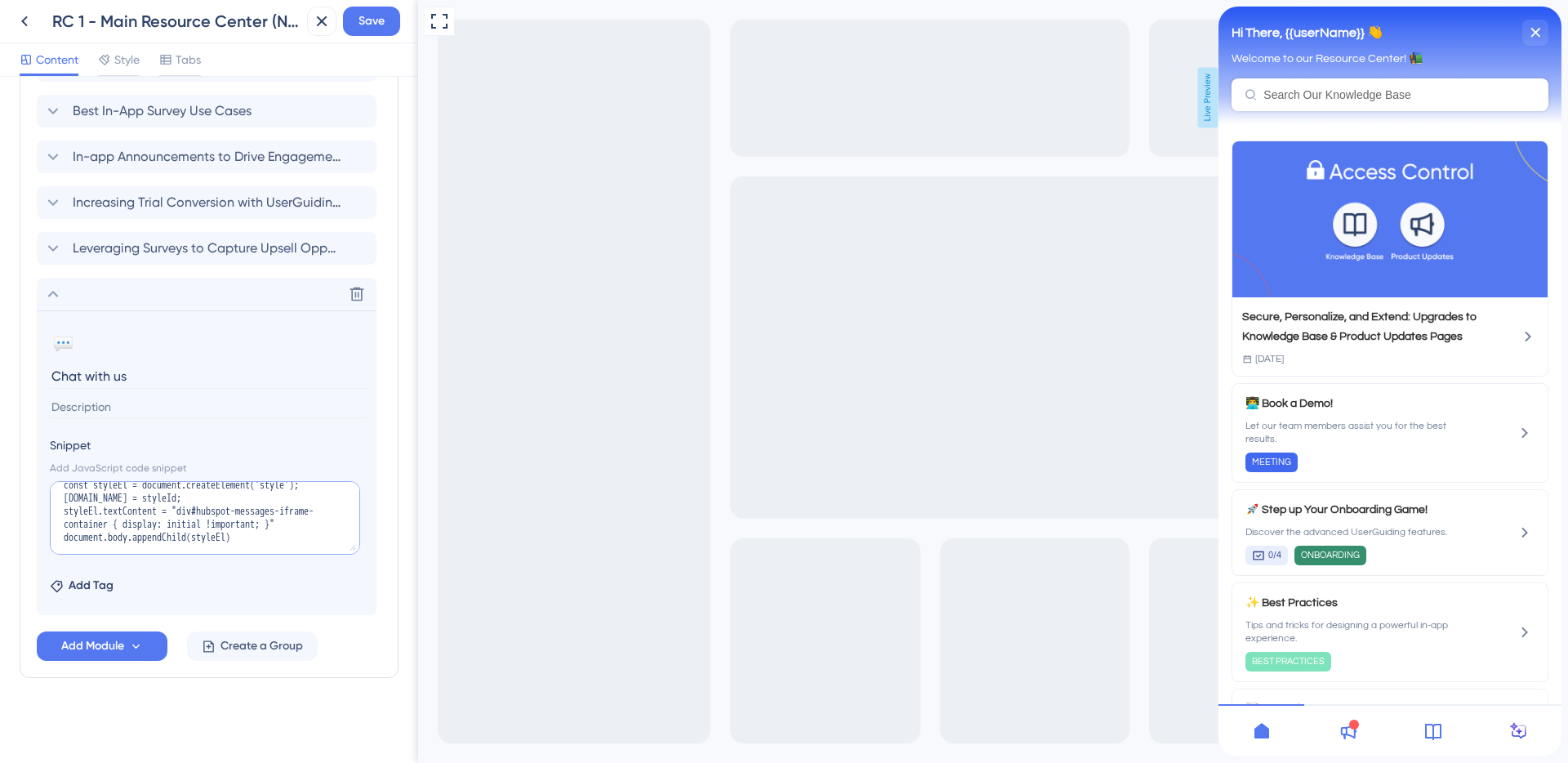 scroll, scrollTop: 91, scrollLeft: 0, axis: vertical 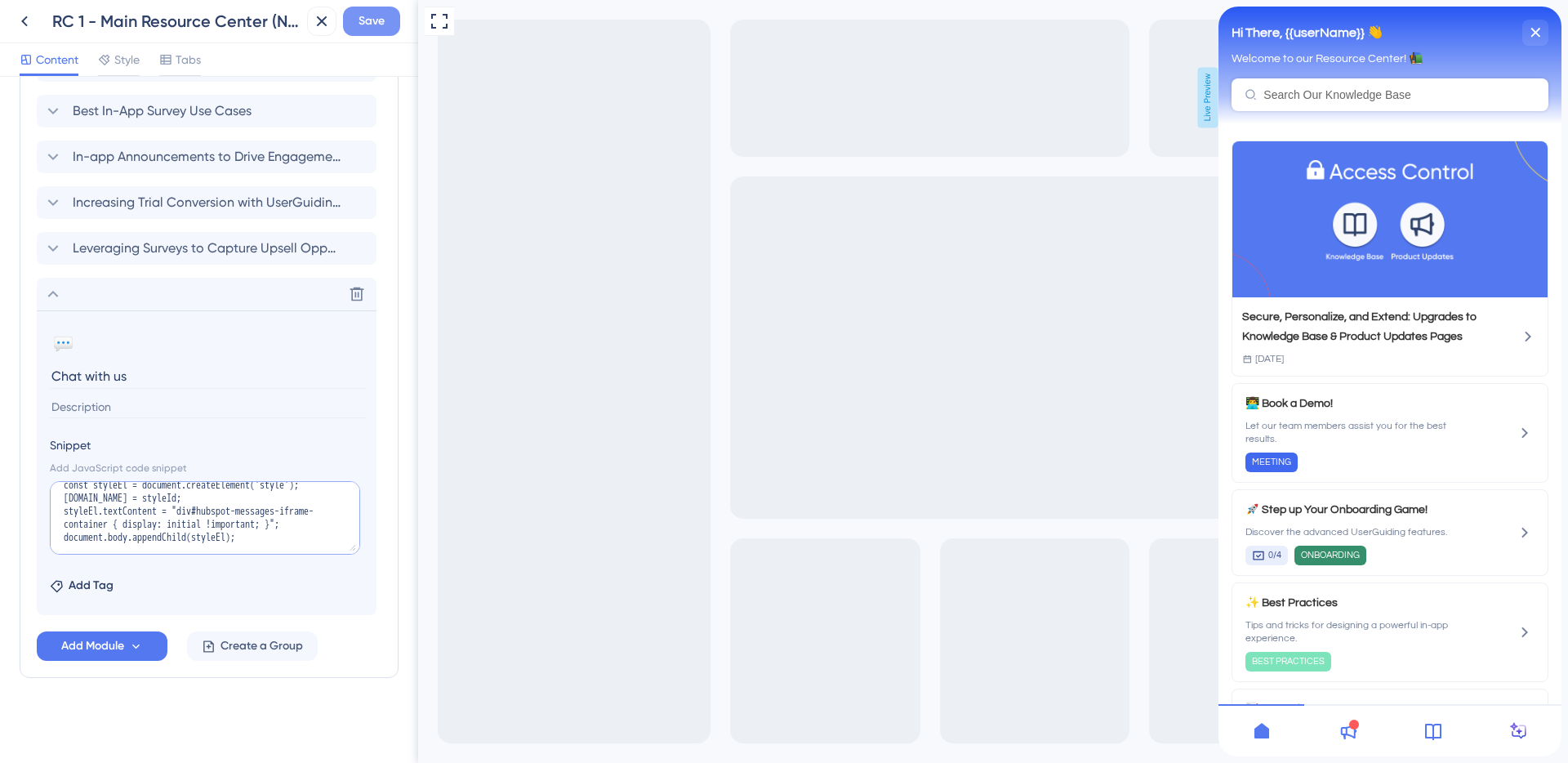 type on "userGuiding.collapseResourceCenter();
window.HubSpotConversations.widget.open();
const styleId = "ug-hs-style-override";
document.getElementById(styleId)?.remove();
const styleEl = document.createElement('style');
styleEl.id = styleId;
styleEl.textContent = "div#hubspot-messages-iframe-container { display: initial !important; }";
document.body.appendChild(styleEl);" 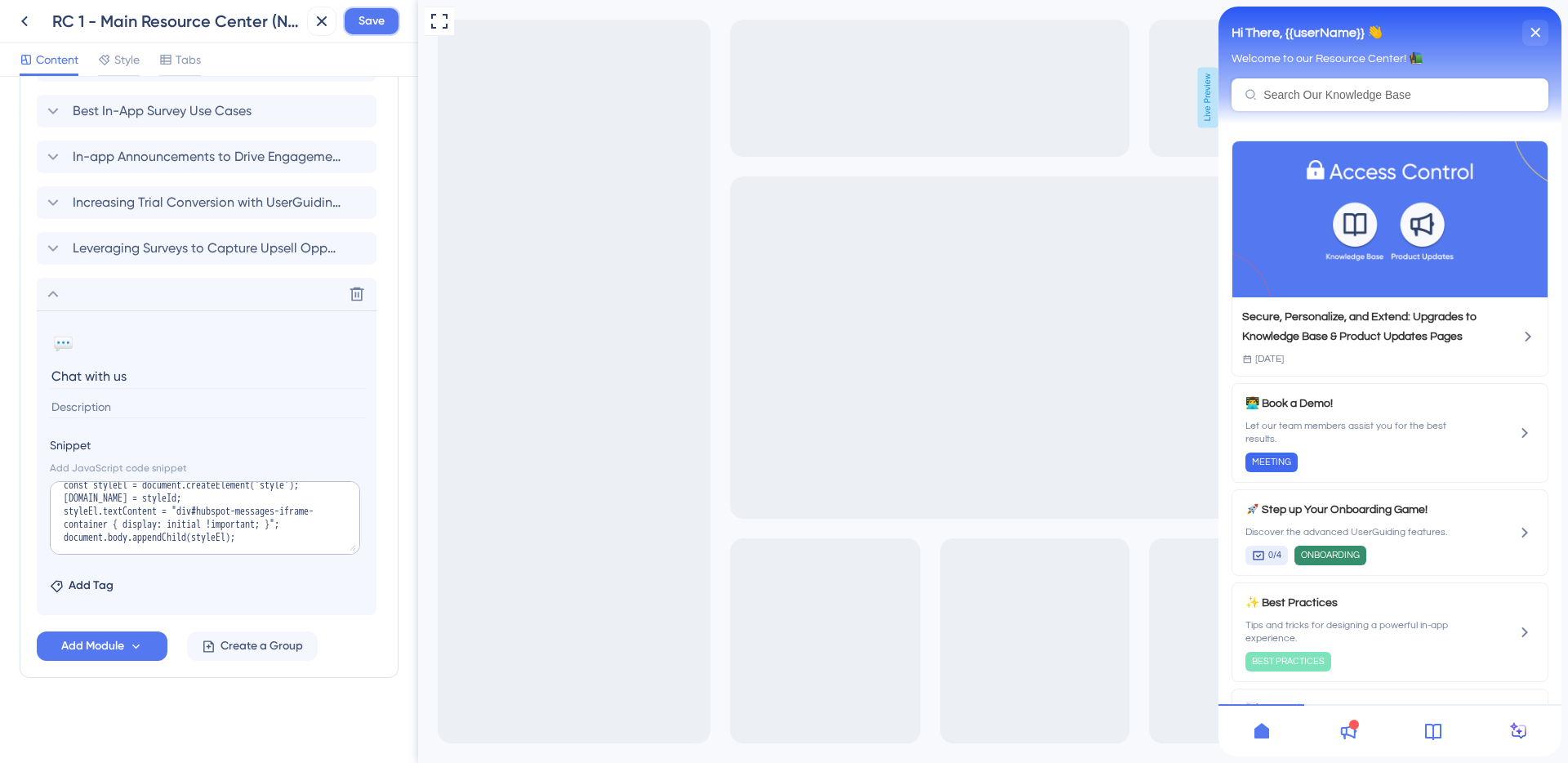 click on "Save" at bounding box center [372, 21] 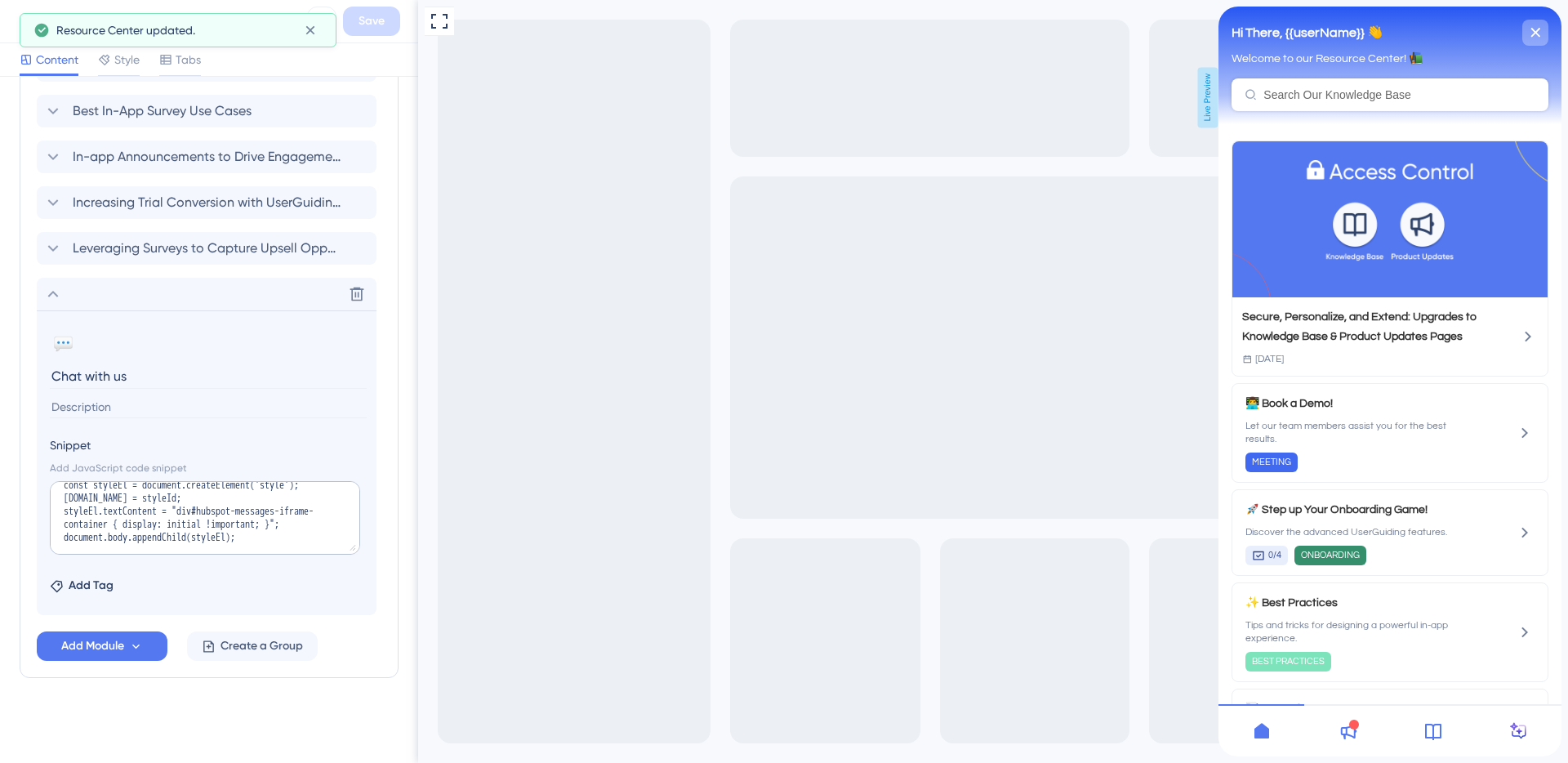scroll, scrollTop: 0, scrollLeft: 0, axis: both 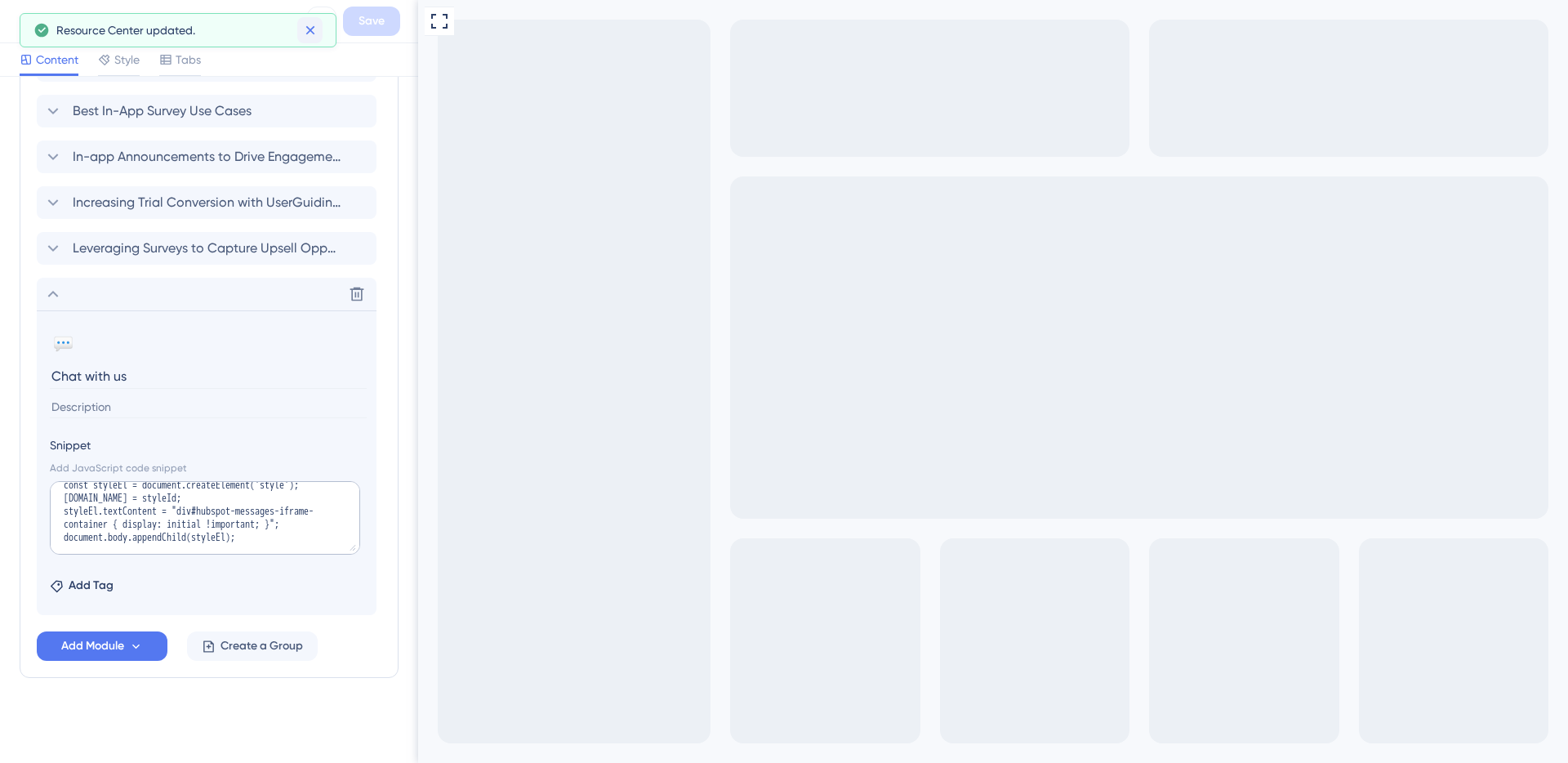 click 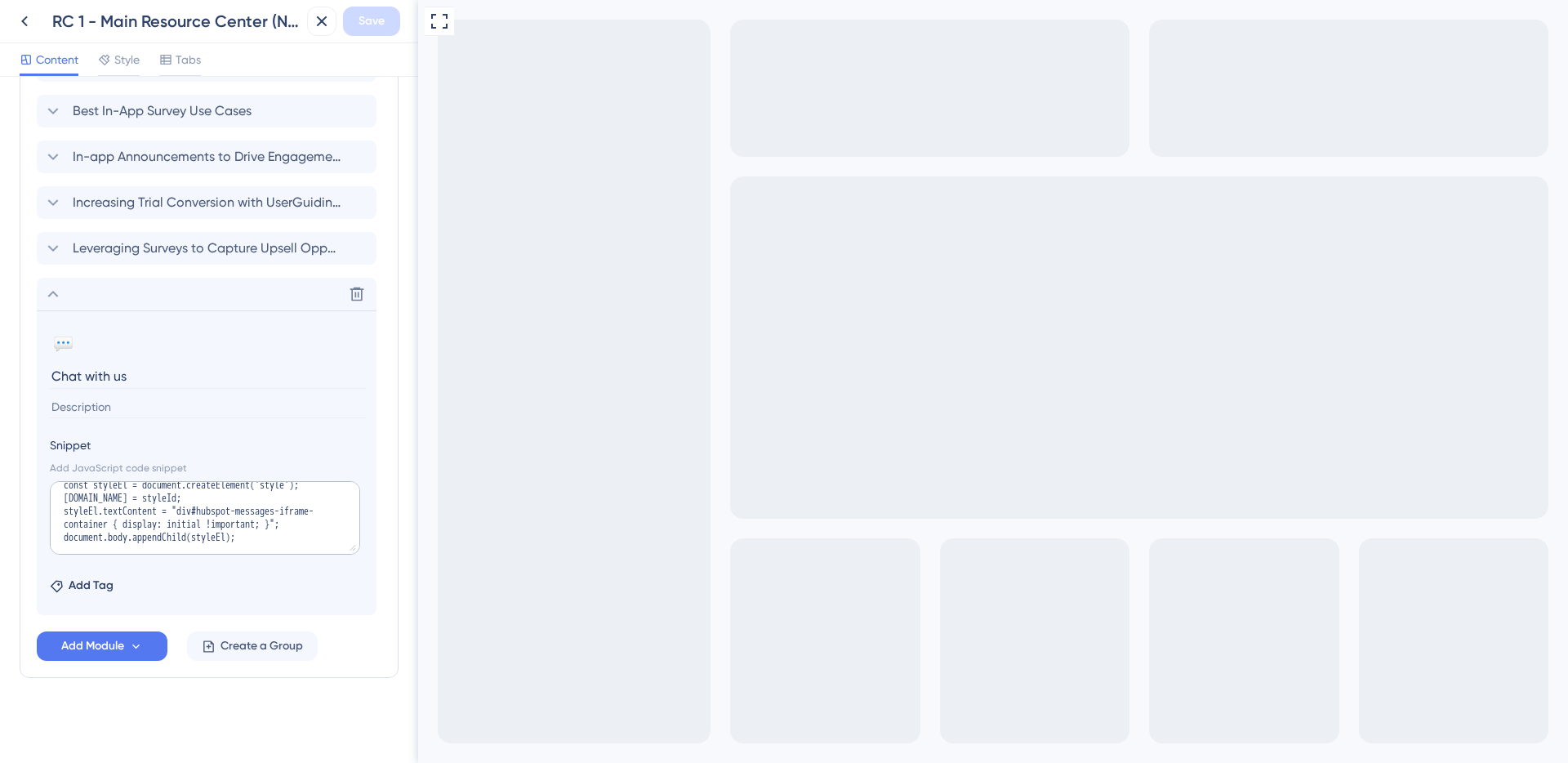 scroll, scrollTop: 0, scrollLeft: 0, axis: both 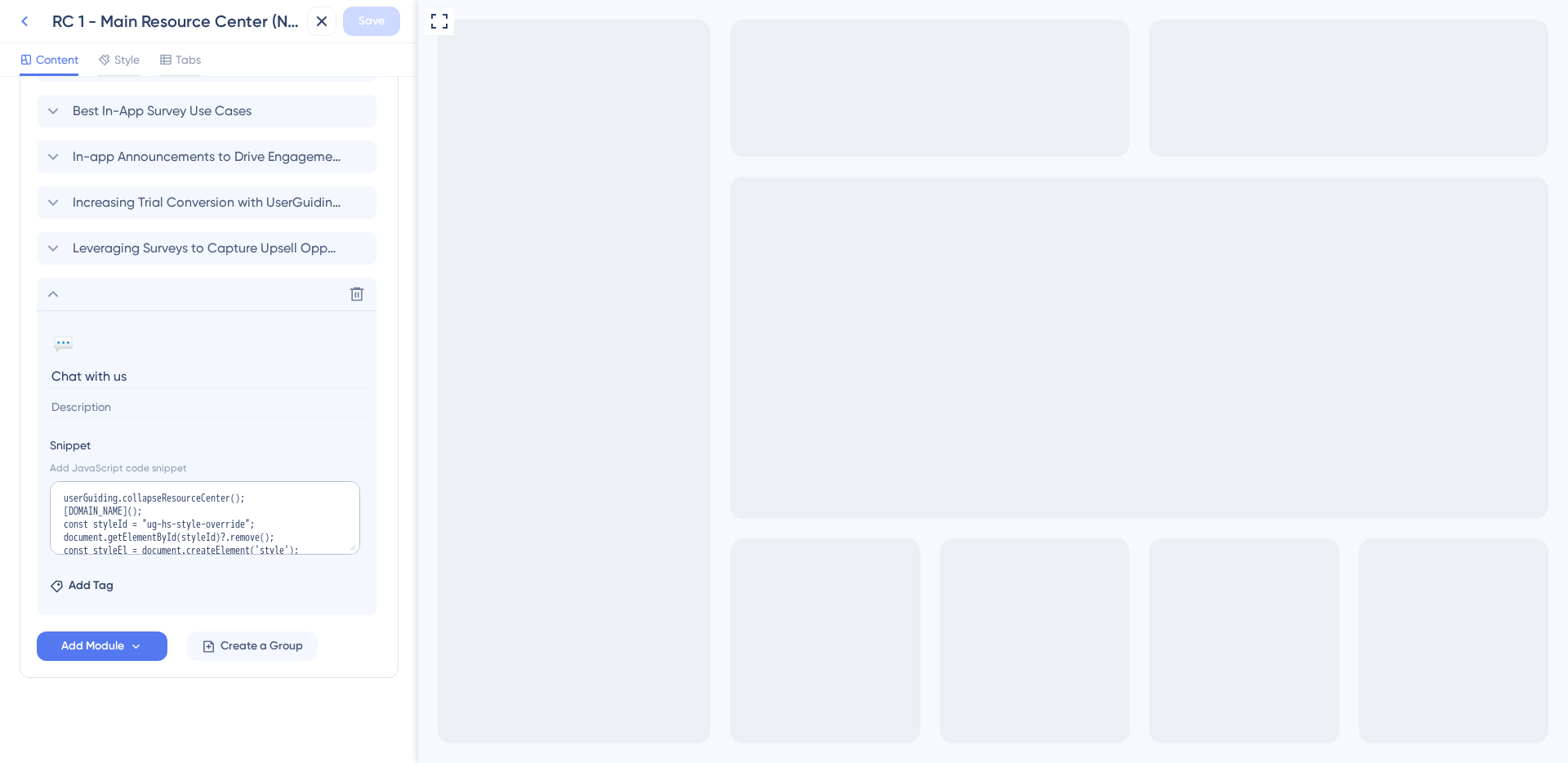 click 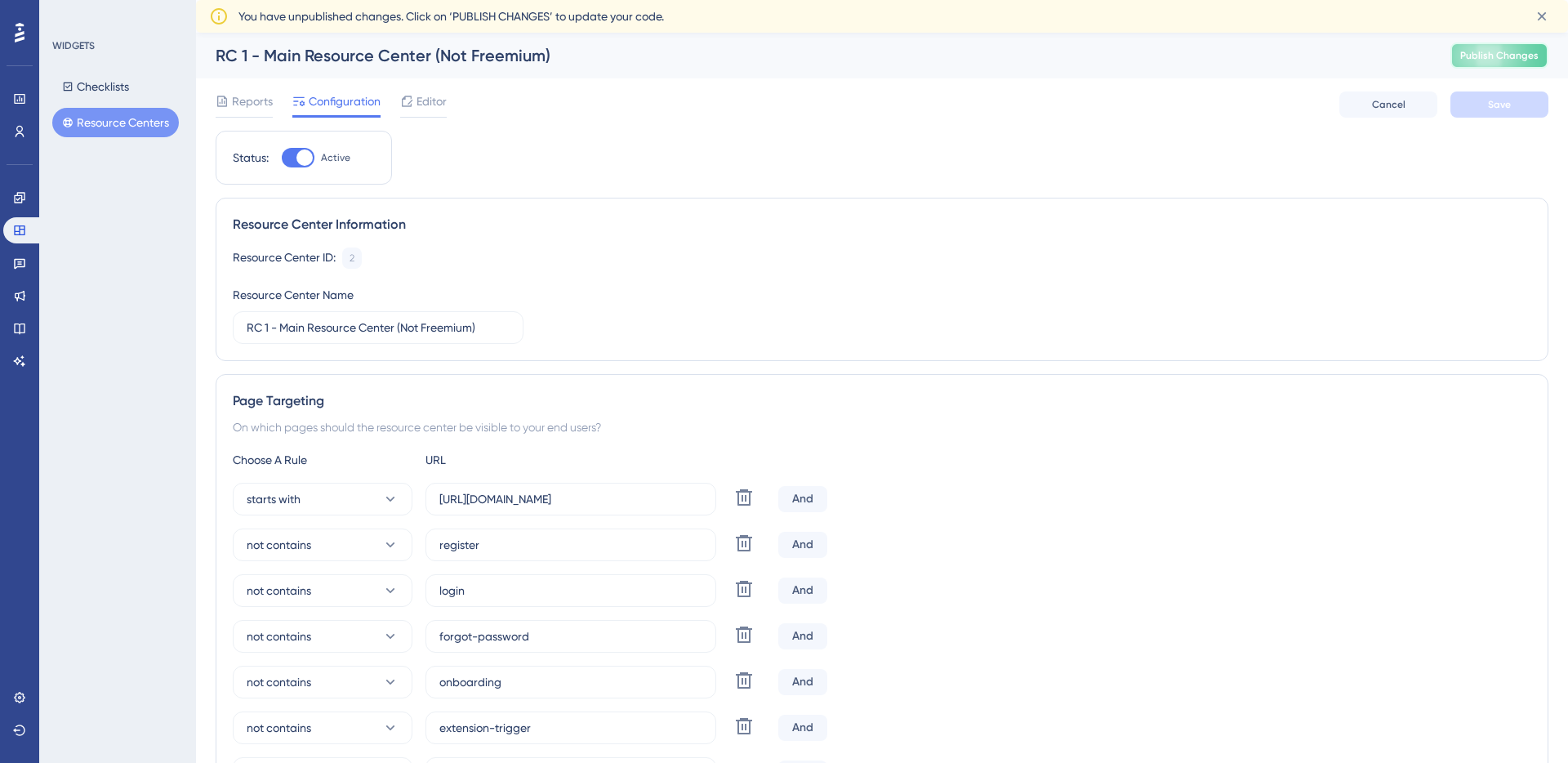 click on "Publish Changes" at bounding box center [1499, 56] 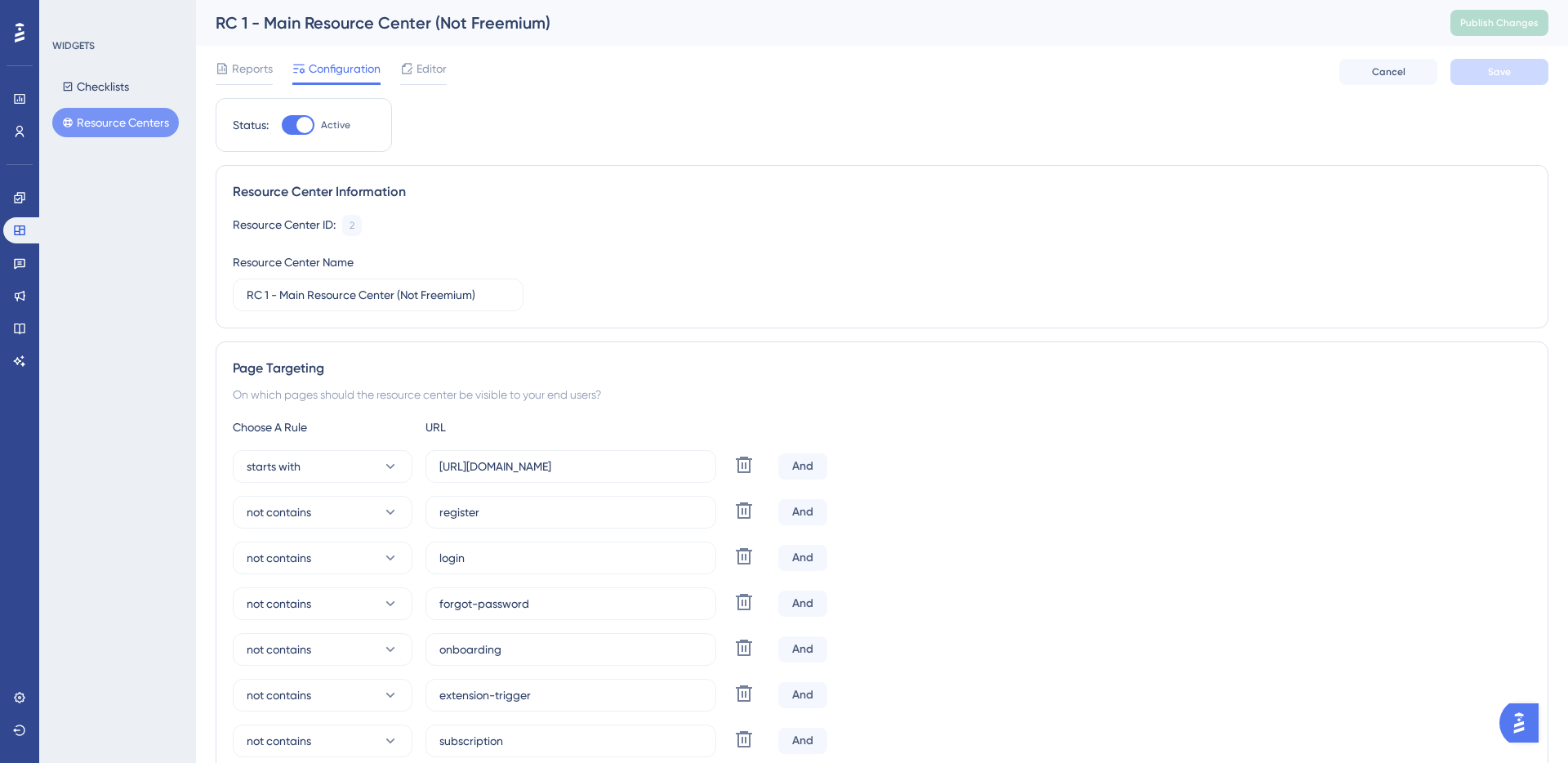 click on "Performance Users" at bounding box center [20, 95] 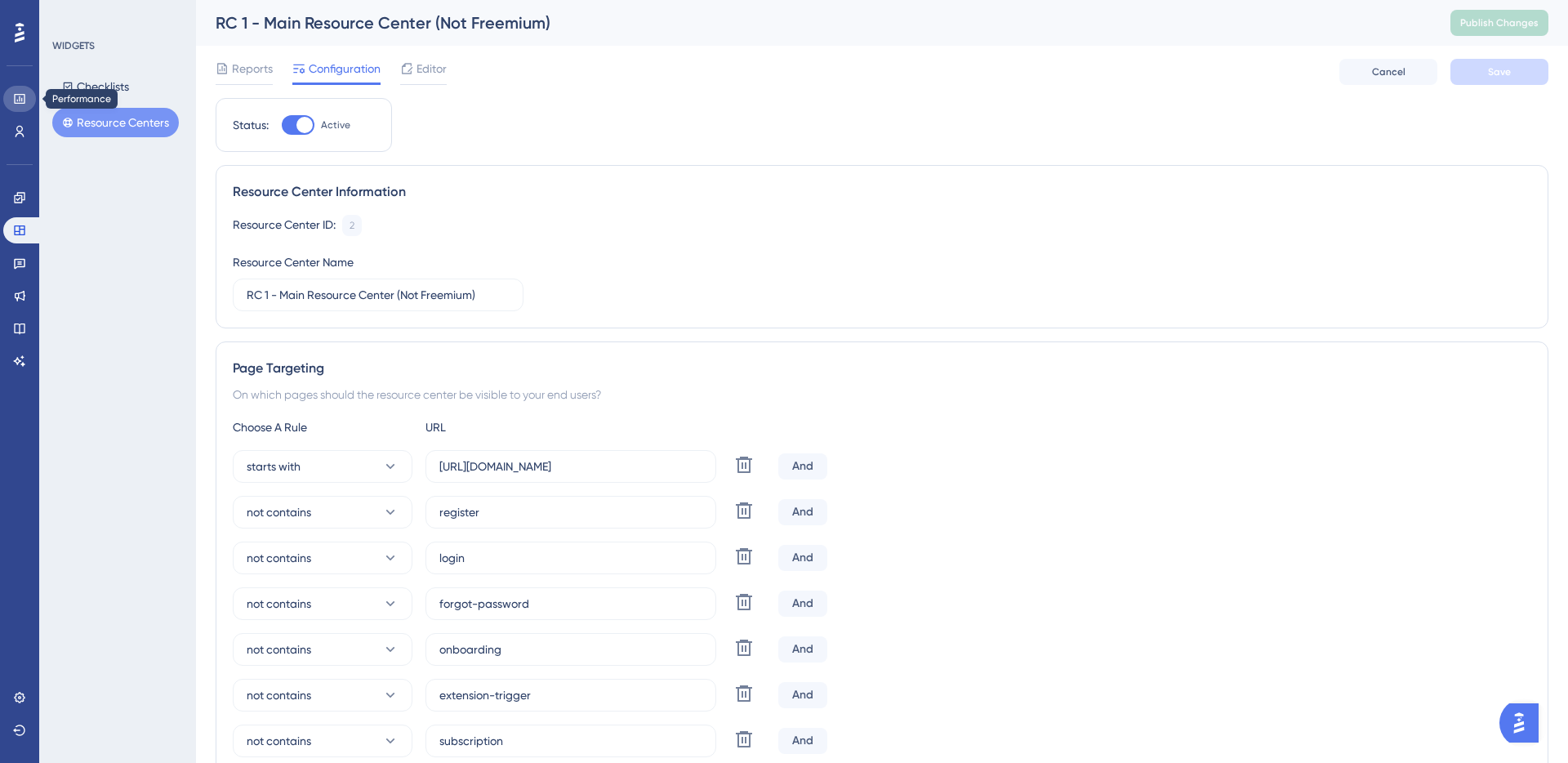 click 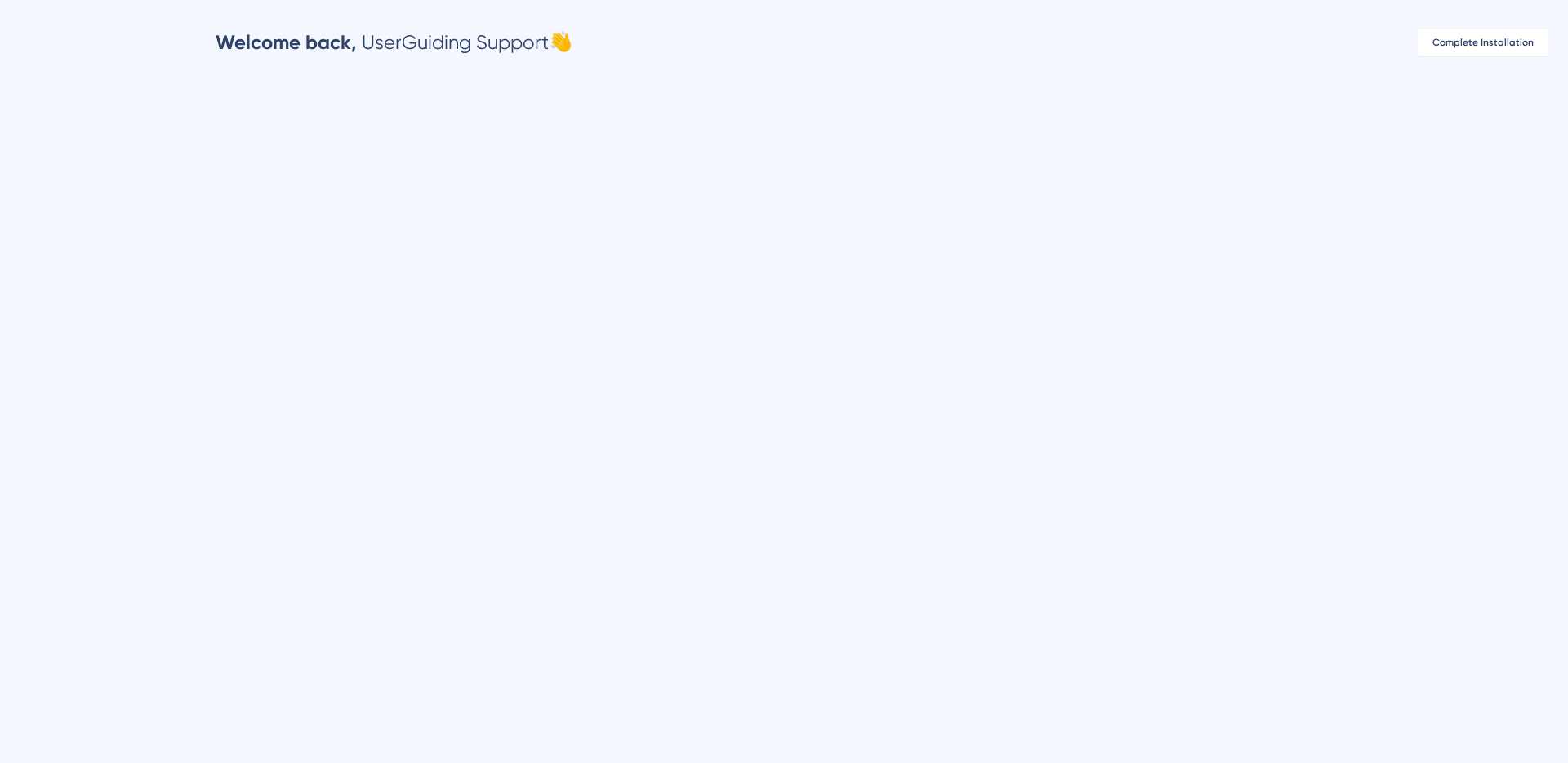 scroll, scrollTop: 0, scrollLeft: 0, axis: both 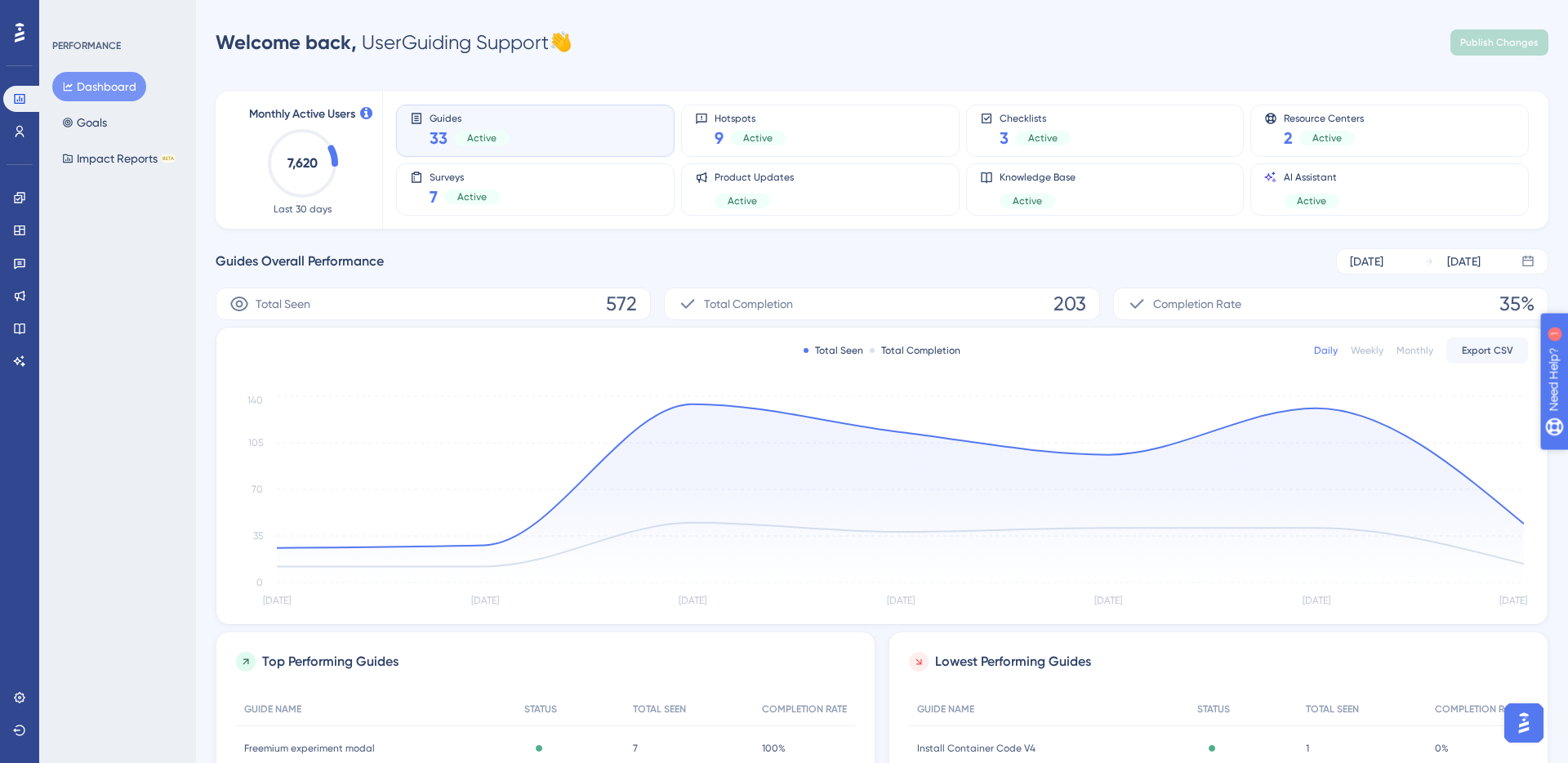 click 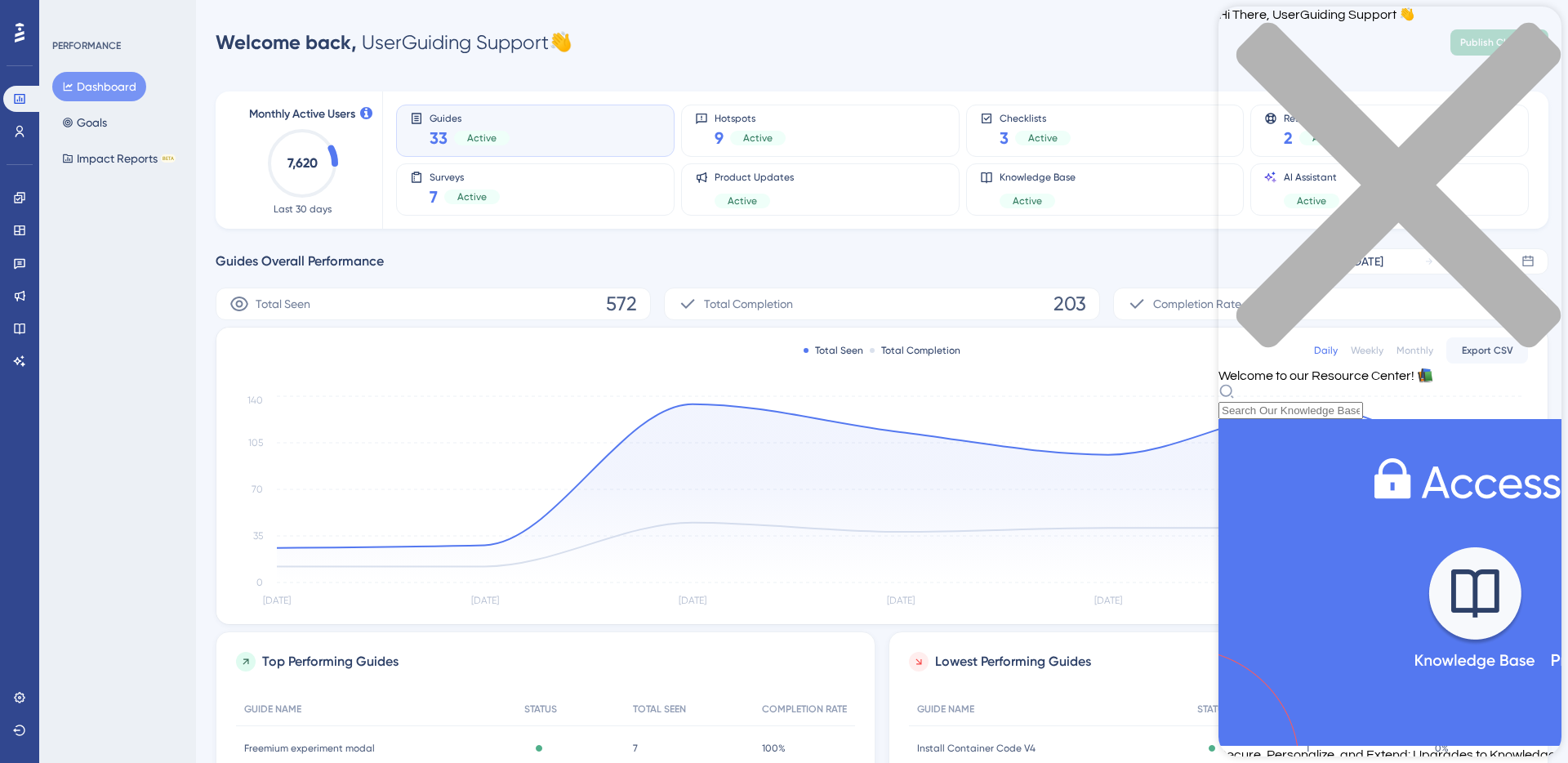 scroll, scrollTop: 502, scrollLeft: 0, axis: vertical 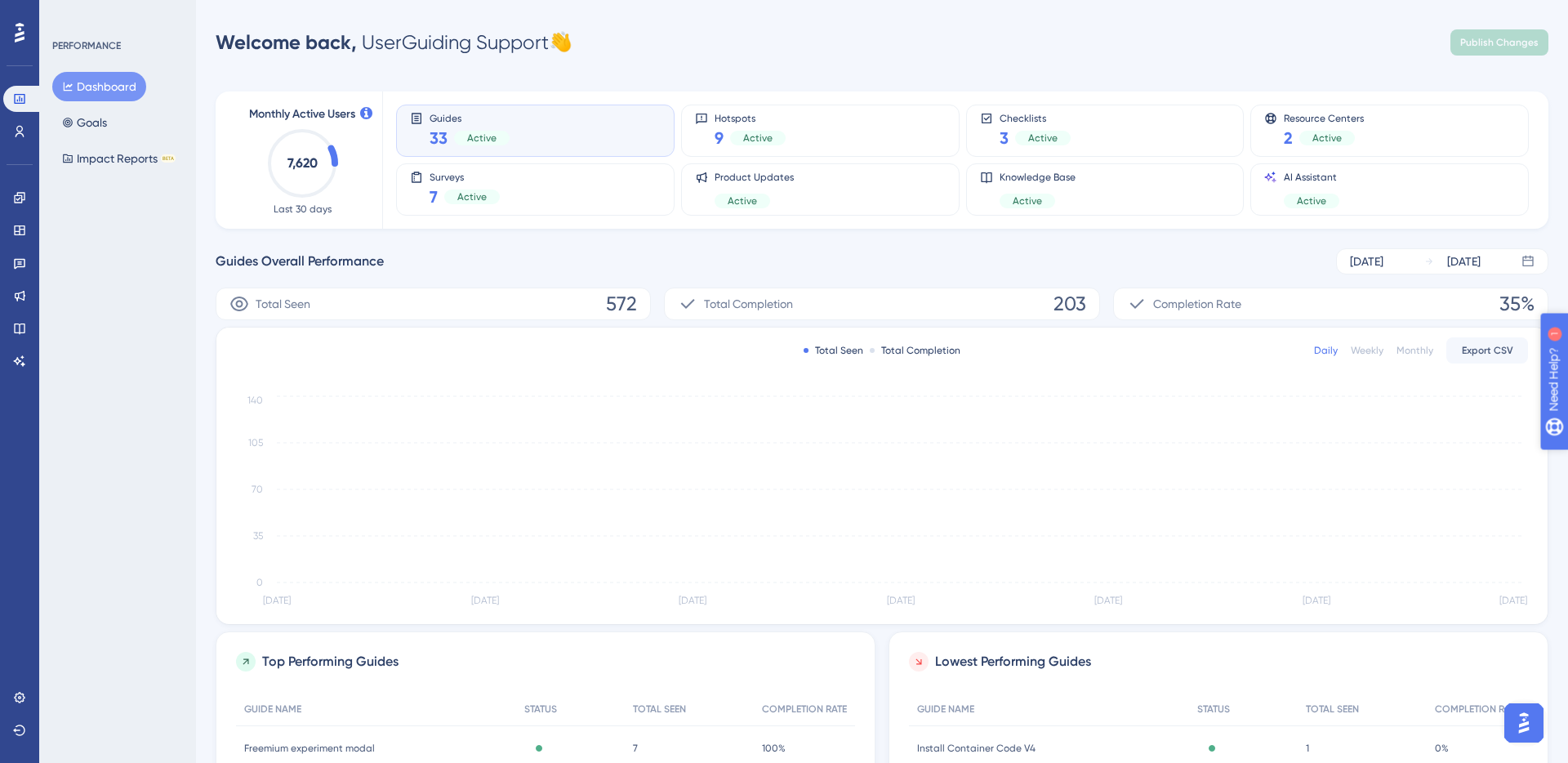 click on "Need Help?" at bounding box center (1610, 463) 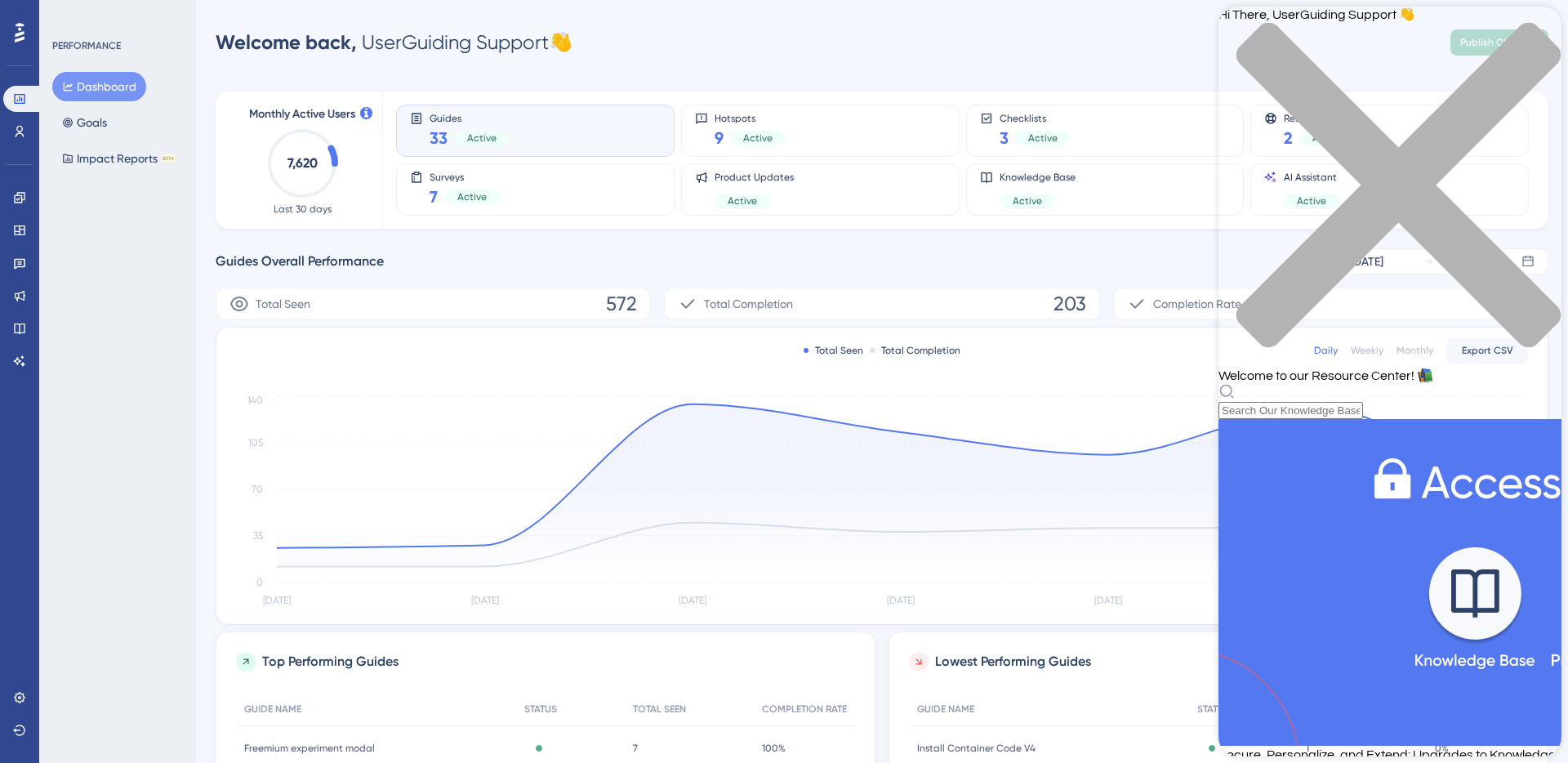 scroll, scrollTop: 502, scrollLeft: 0, axis: vertical 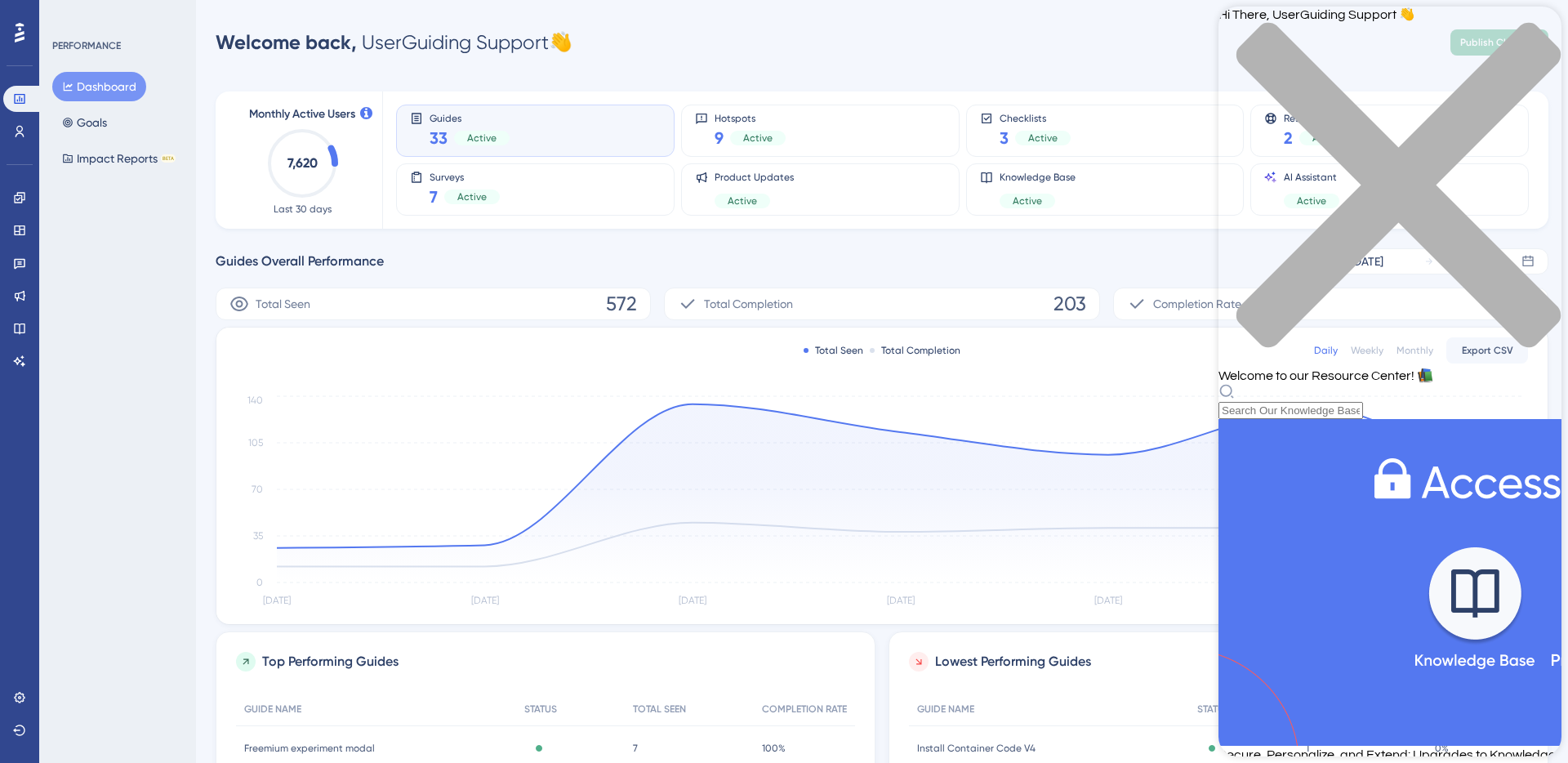 click on "💬   Chat with us" at bounding box center (1263, 1312) 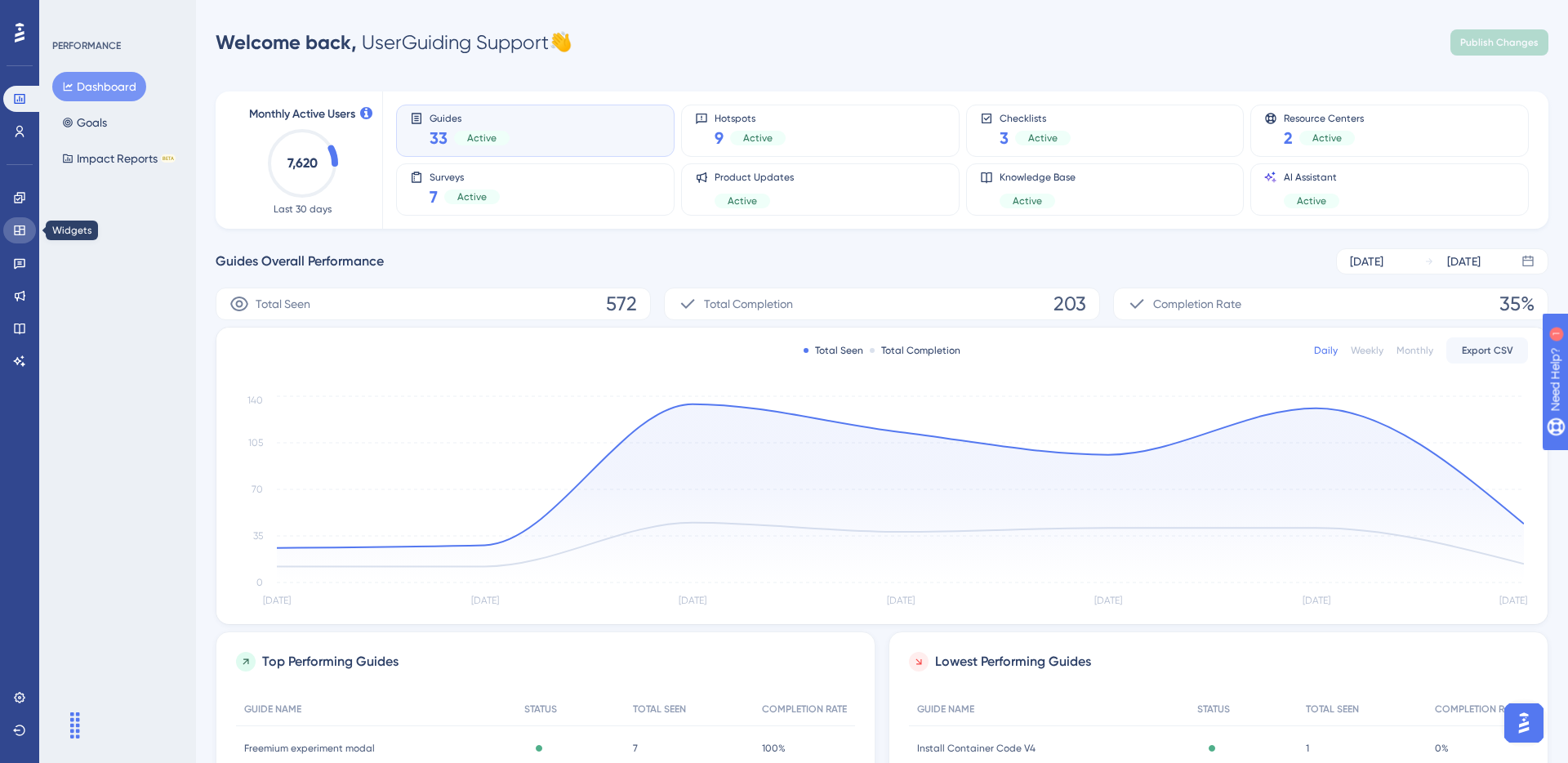 click 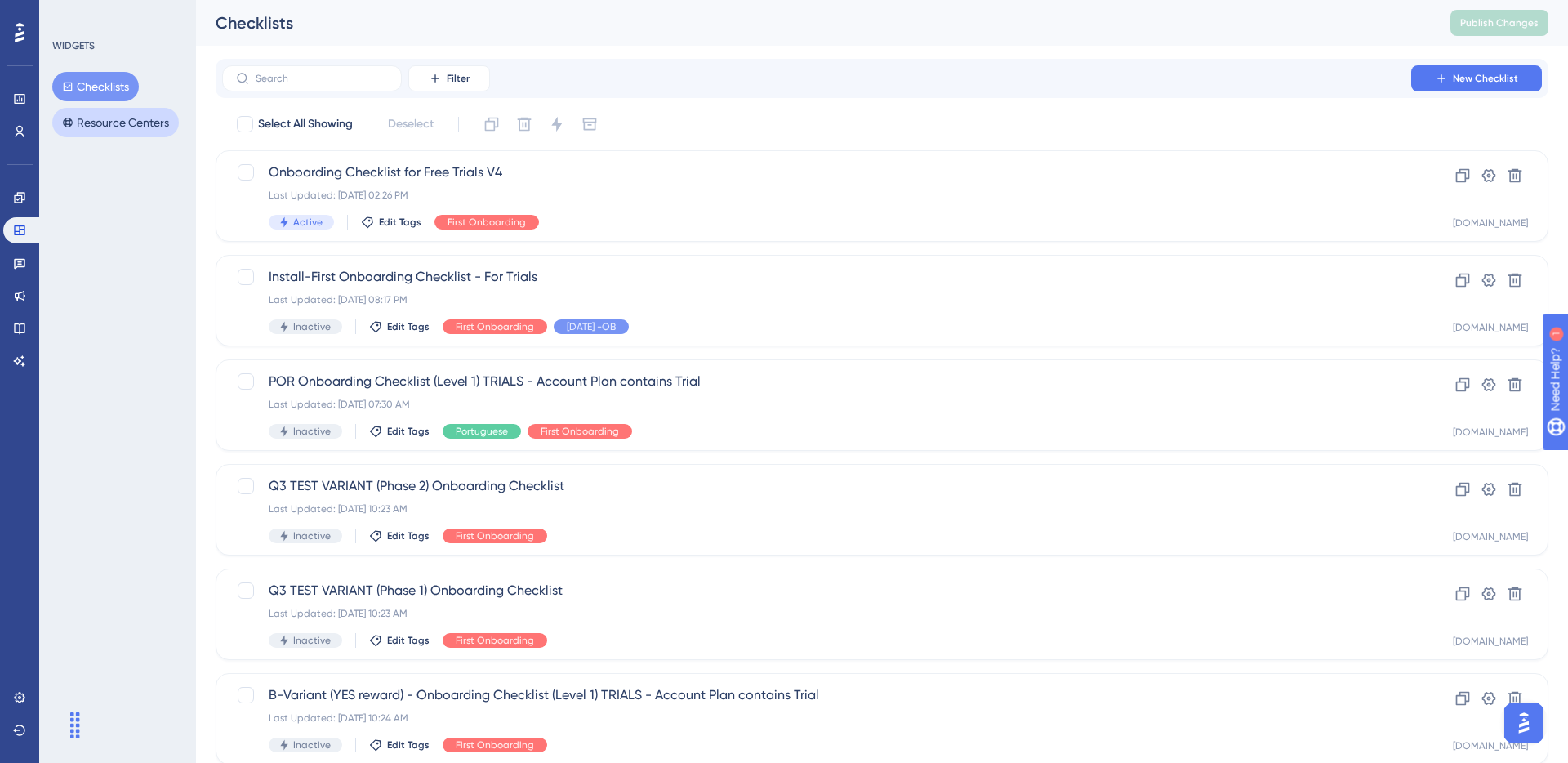 click on "Resource Centers" at bounding box center [115, 123] 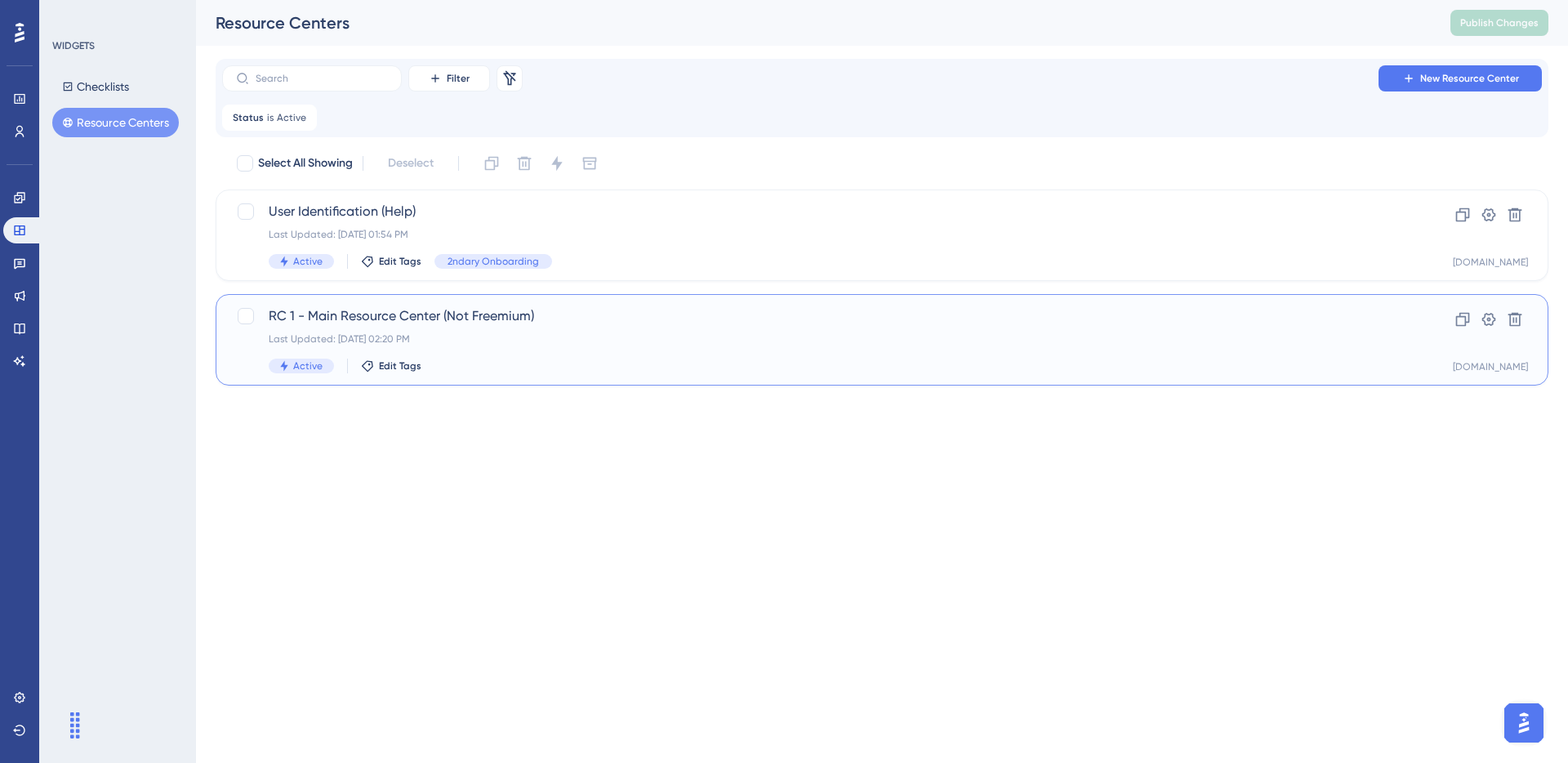 click on "RC 1 - Main Resource Center (Not Freemium) Last Updated: [DATE] 02:20 PM Active Edit Tags Clone Settings Delete [DOMAIN_NAME]" at bounding box center [882, 340] 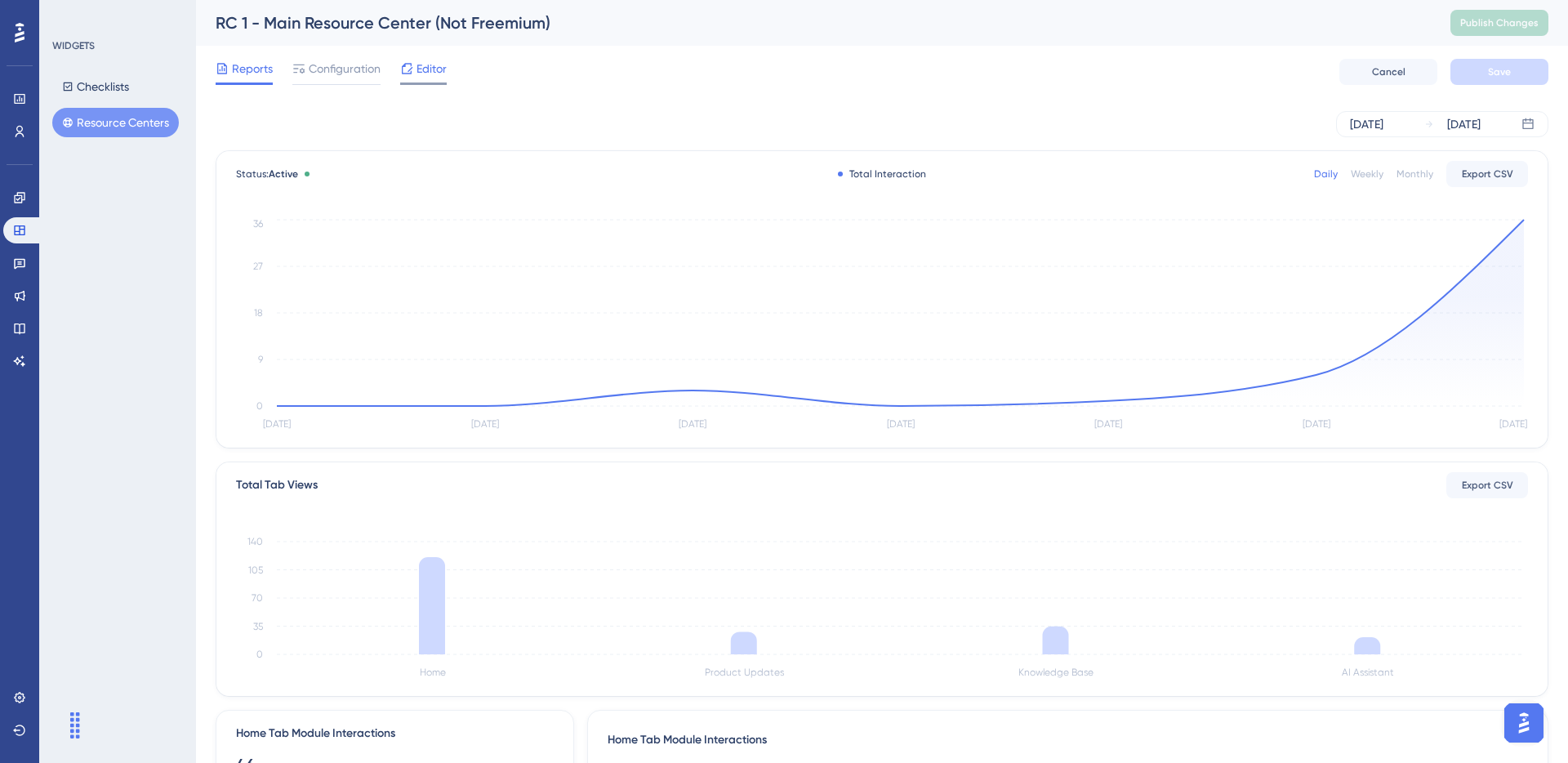 click at bounding box center (407, 69) 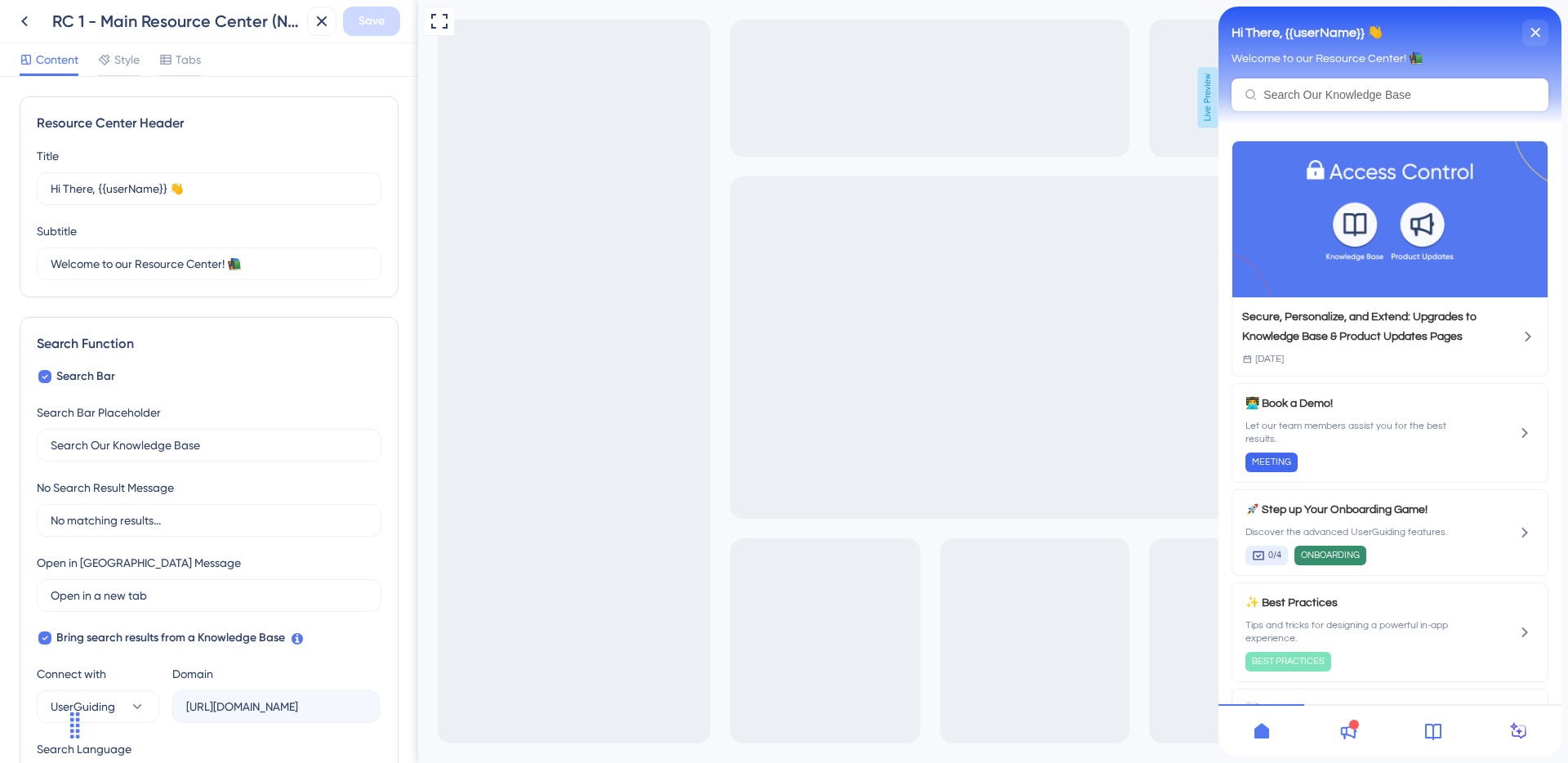 scroll, scrollTop: 0, scrollLeft: 0, axis: both 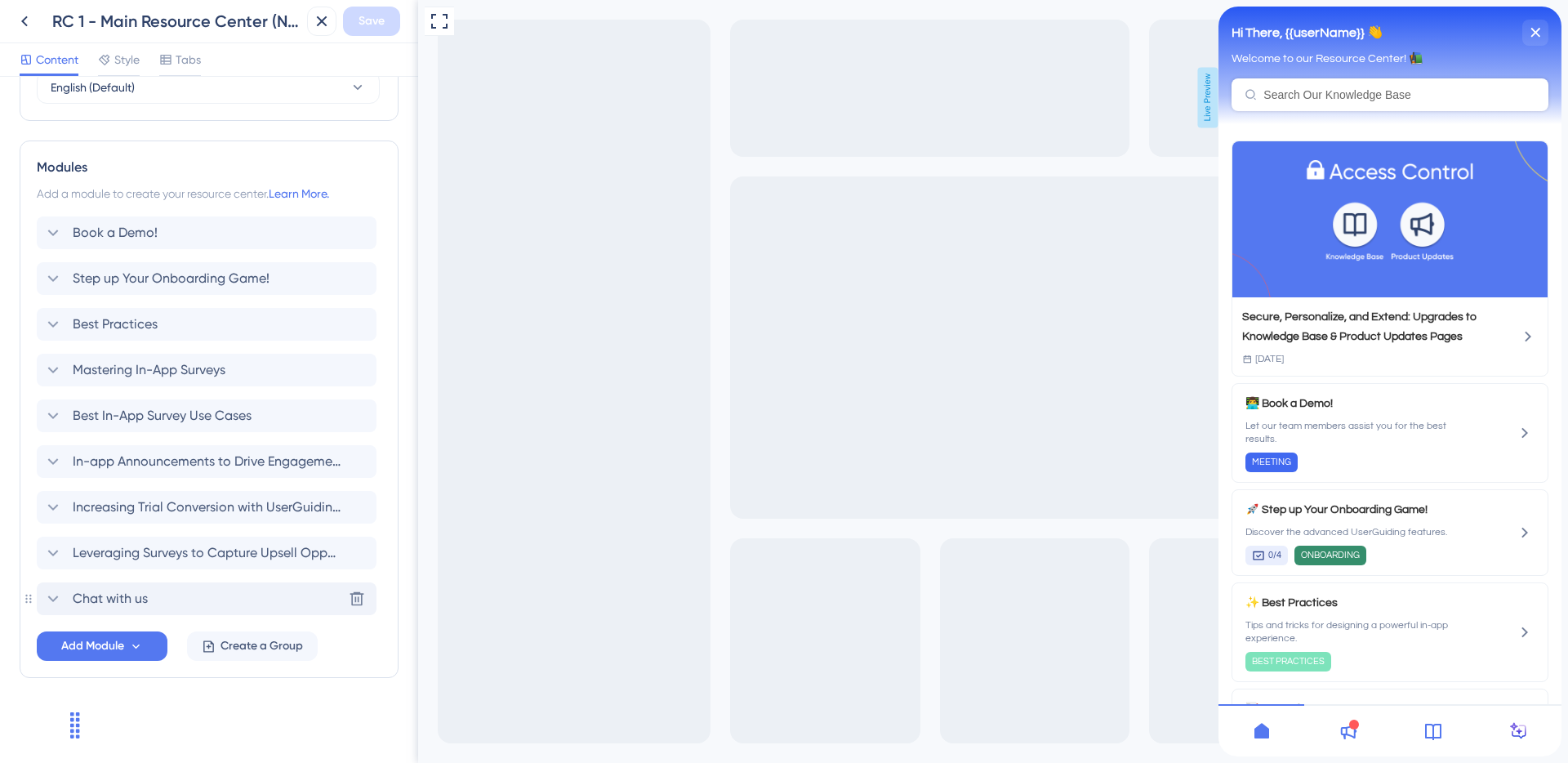 click on "Chat with us Delete" at bounding box center (207, 599) 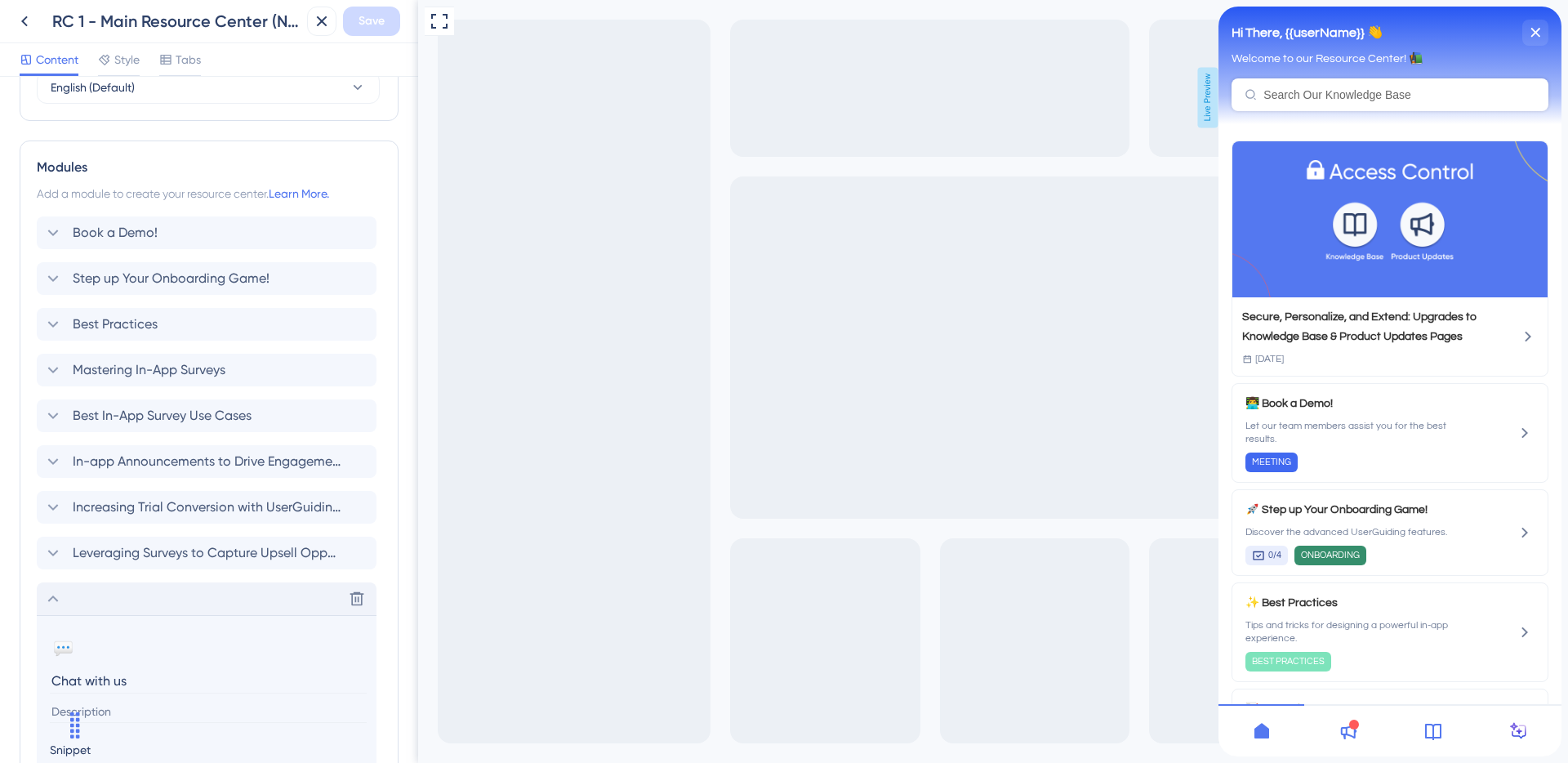 scroll, scrollTop: 999, scrollLeft: 0, axis: vertical 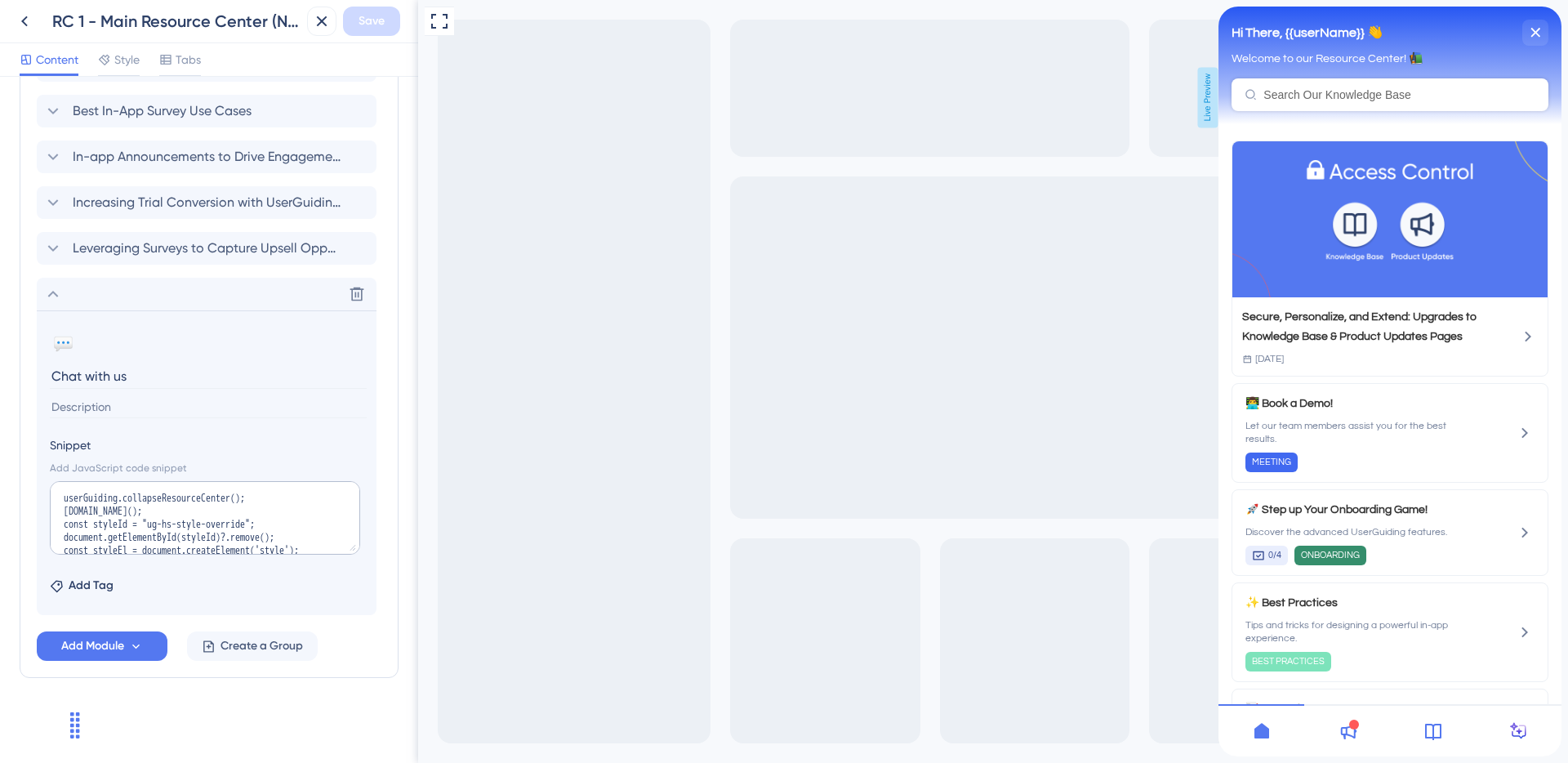 click on "userGuiding.collapseResourceCenter();
[DOMAIN_NAME]();
const styleId = "ug-hs-style-override";
document.getElementById(styleId)?.remove();
const styleEl = document.createElement('style');
[DOMAIN_NAME] = styleId;
styleEl.textContent = "div#hubspot-messages-iframe-container { display: initial !important; }";
document.body.appendChild(styleEl);" at bounding box center [205, 520] 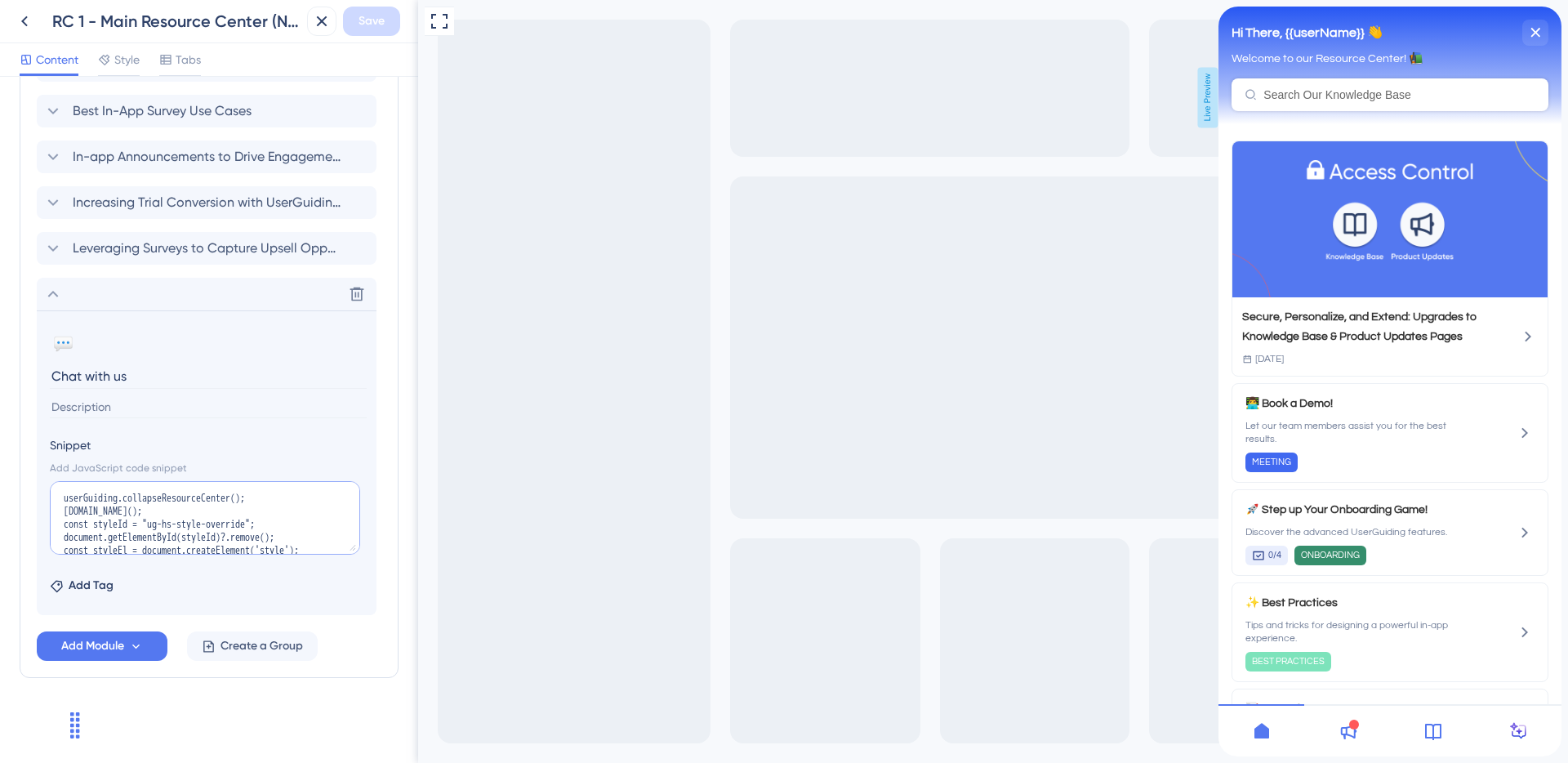click on "userGuiding.collapseResourceCenter();
[DOMAIN_NAME]();
const styleId = "ug-hs-style-override";
document.getElementById(styleId)?.remove();
const styleEl = document.createElement('style');
[DOMAIN_NAME] = styleId;
styleEl.textContent = "div#hubspot-messages-iframe-container { display: initial !important; }";
document.body.appendChild(styleEl);" at bounding box center [205, 518] 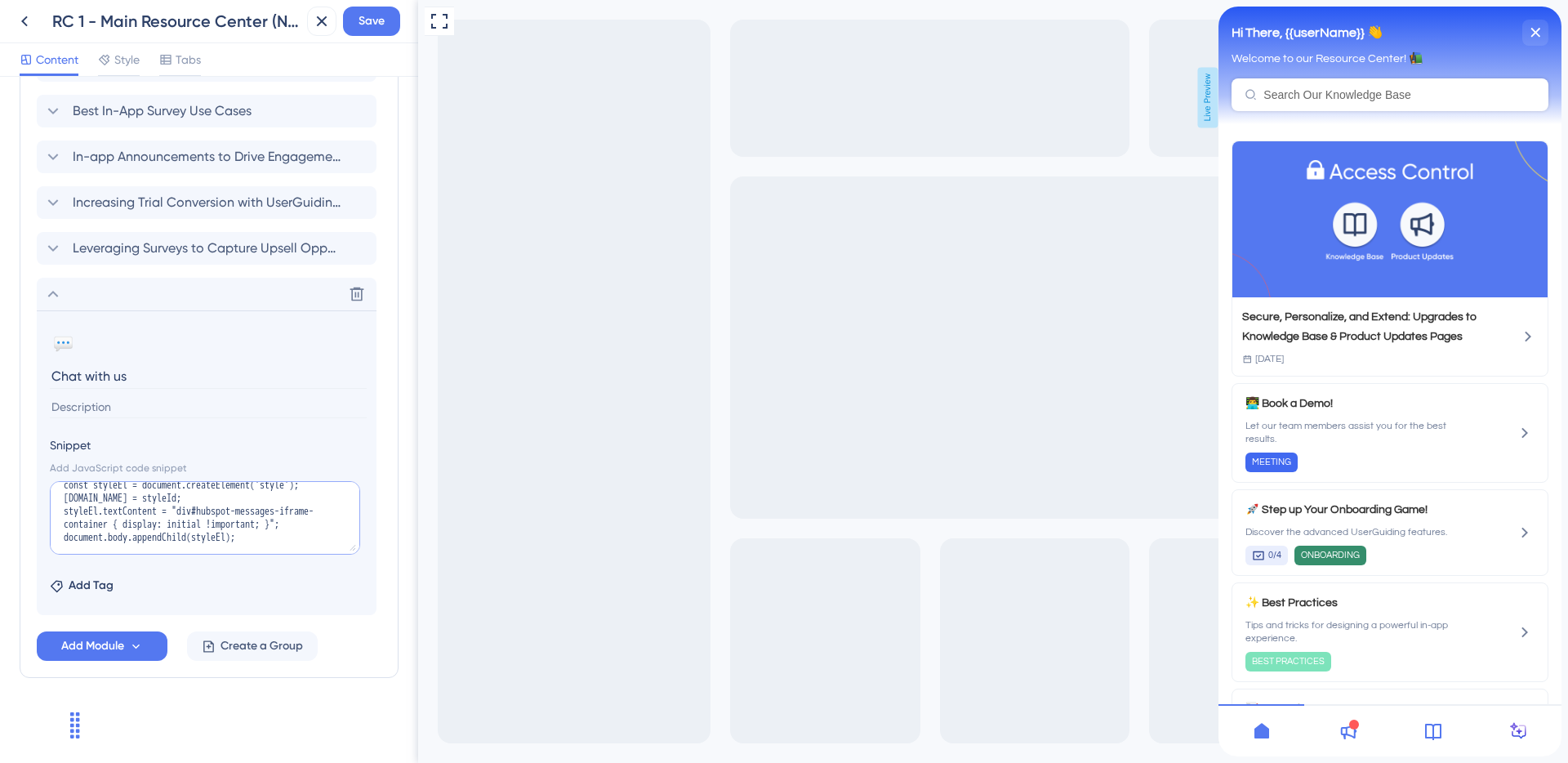scroll, scrollTop: 81, scrollLeft: 0, axis: vertical 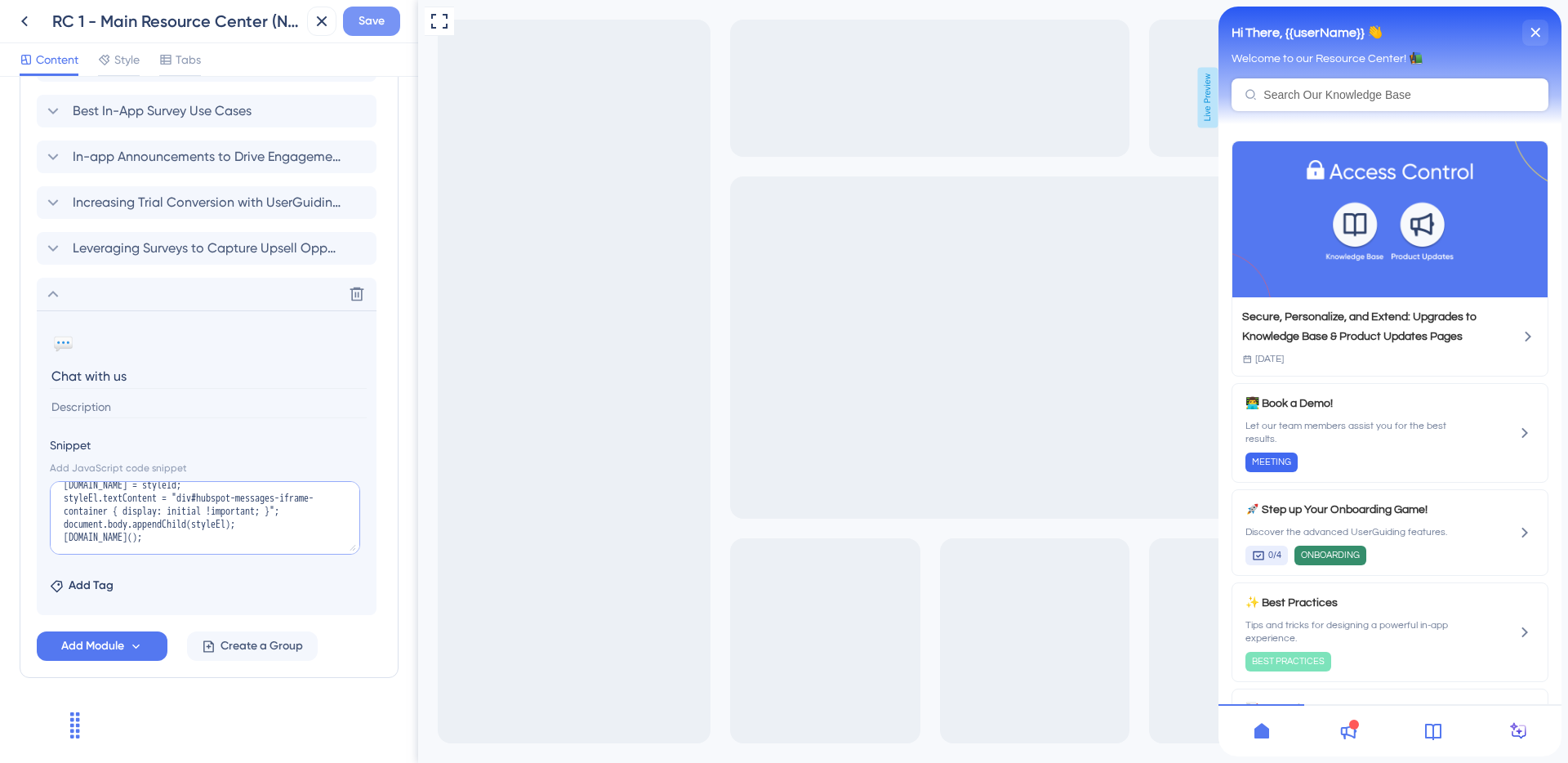 type on "userGuiding.collapseResourceCenter();
const styleId = "ug-hs-style-override";
document.getElementById(styleId)?.remove();
const styleEl = document.createElement('style');
styleEl.id = styleId;
styleEl.textContent = "div#hubspot-messages-iframe-container { display: initial !important; }";
document.body.appendChild(styleEl);
window.HubSpotConversations.widget.open();" 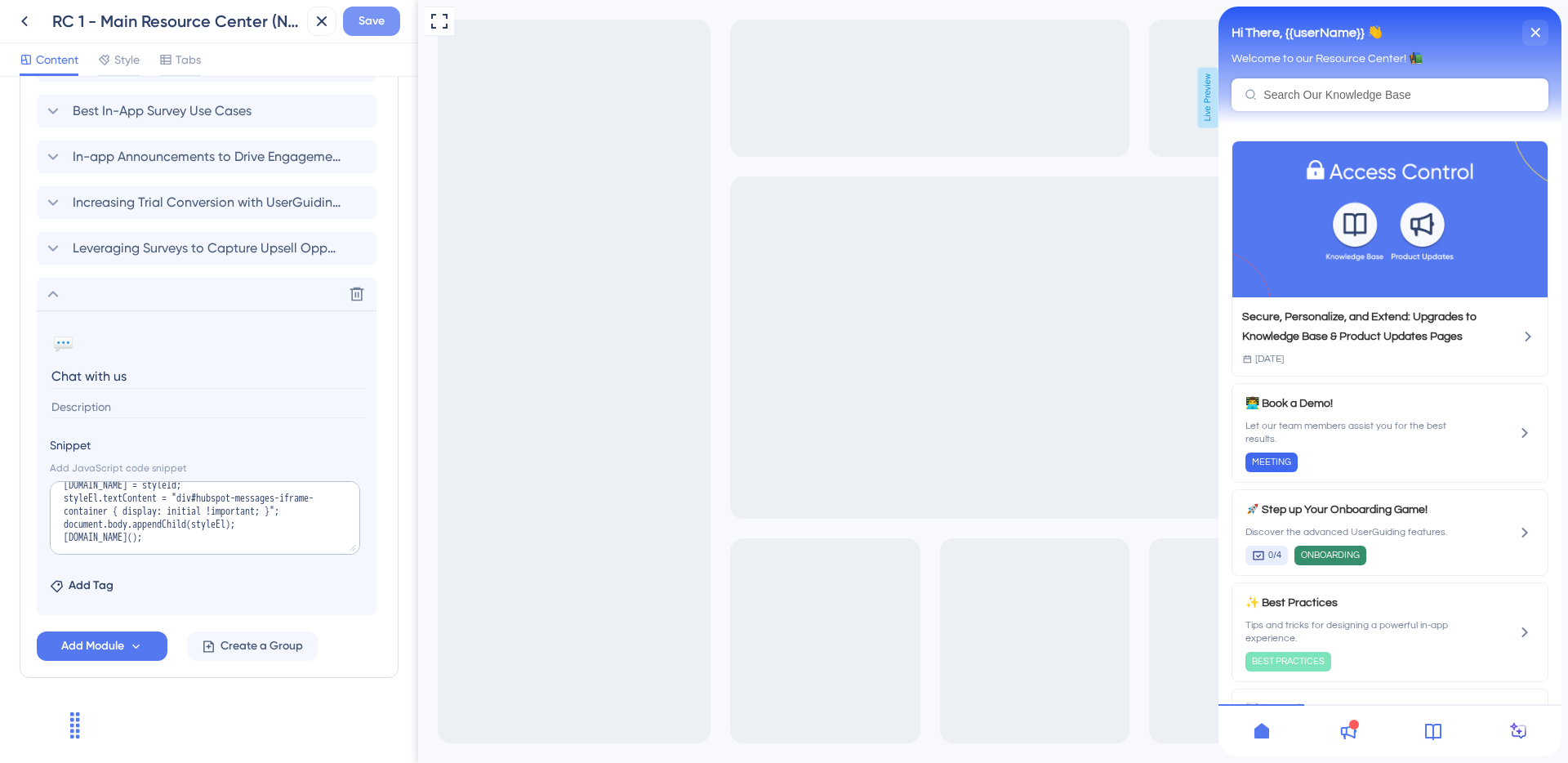 click on "Save" at bounding box center [372, 21] 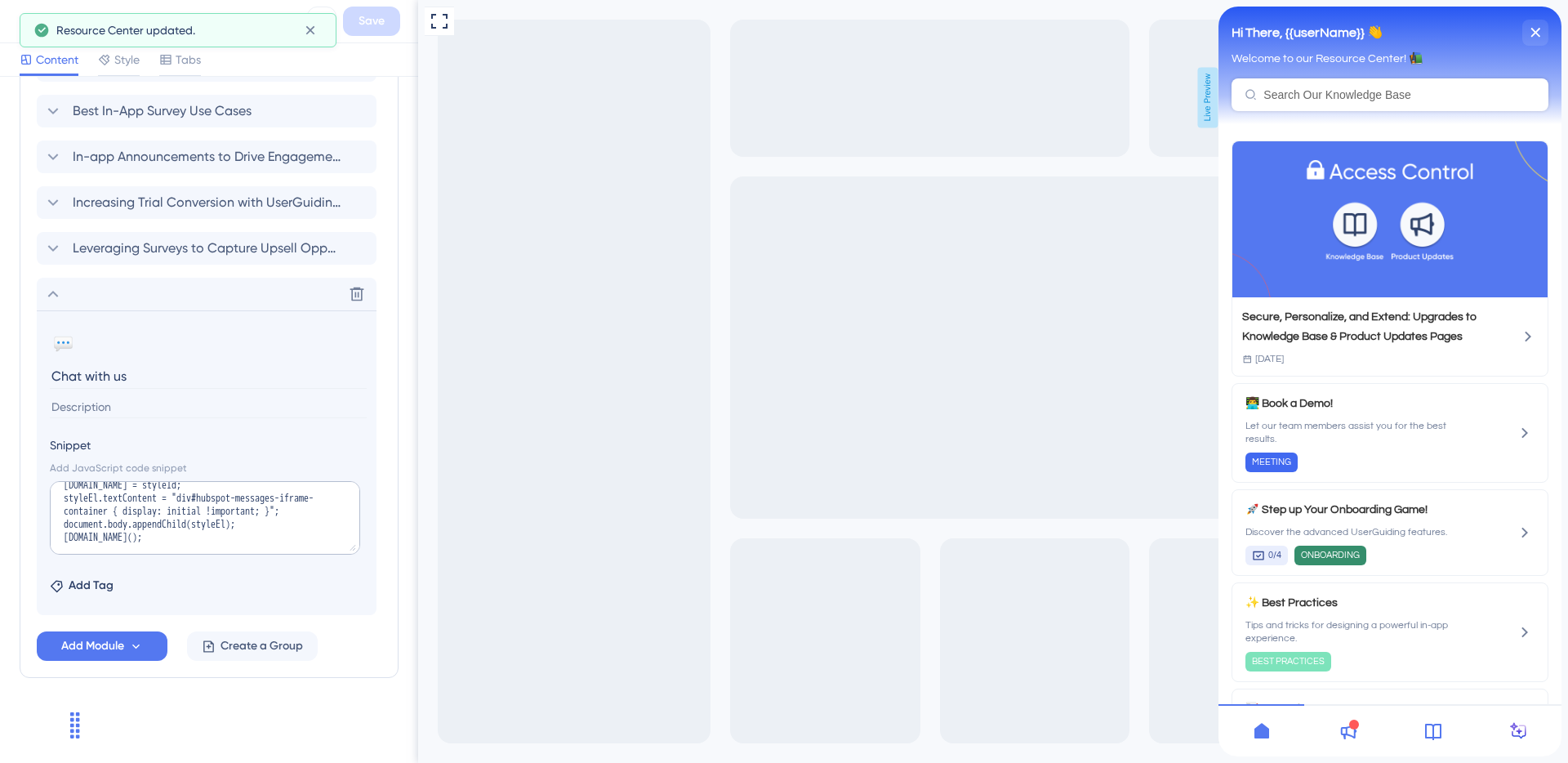scroll, scrollTop: 0, scrollLeft: 0, axis: both 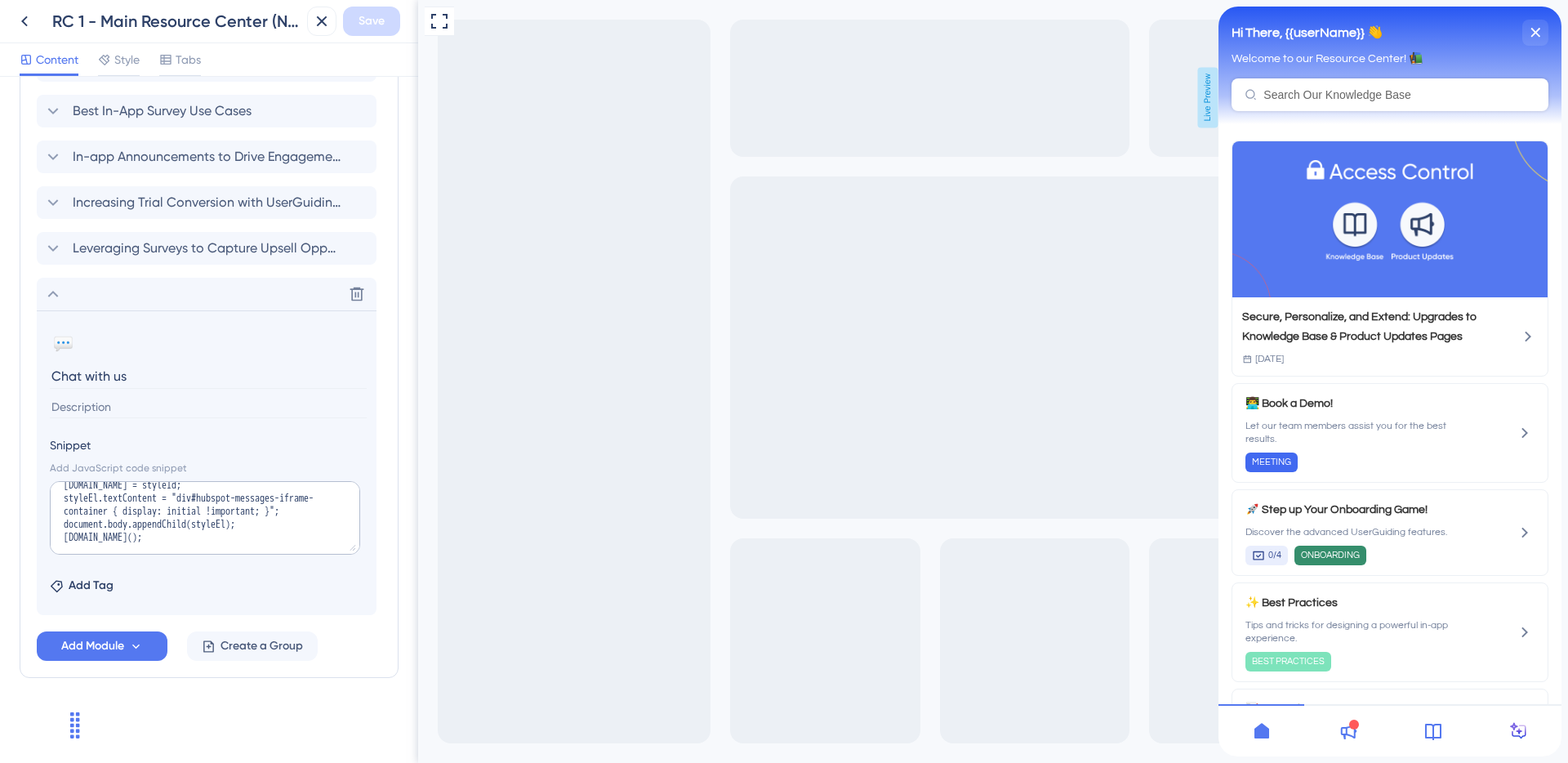 click on "RC 1 - Main Resource Center (Not Freemium)" at bounding box center [155, 21] 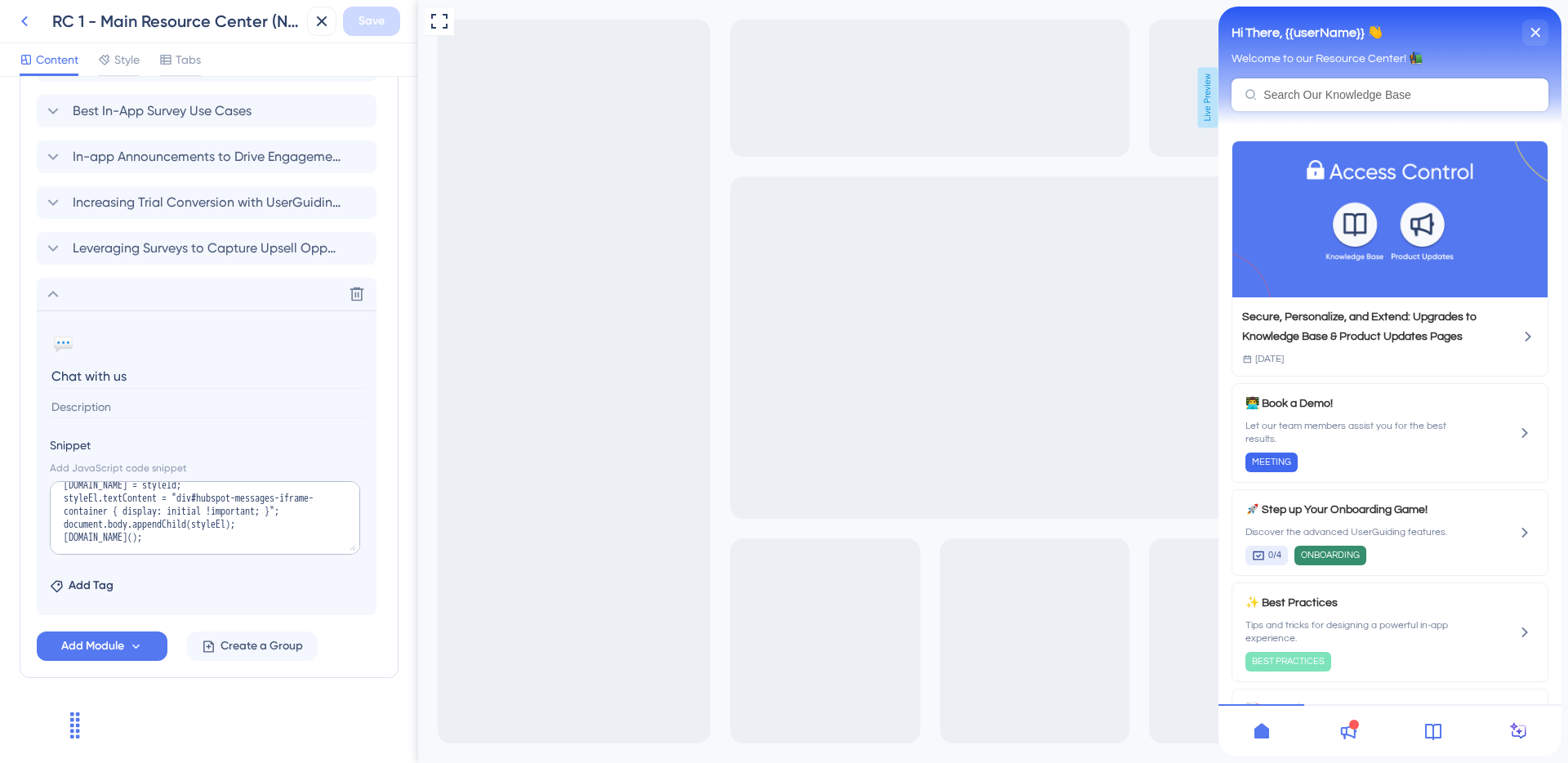 click 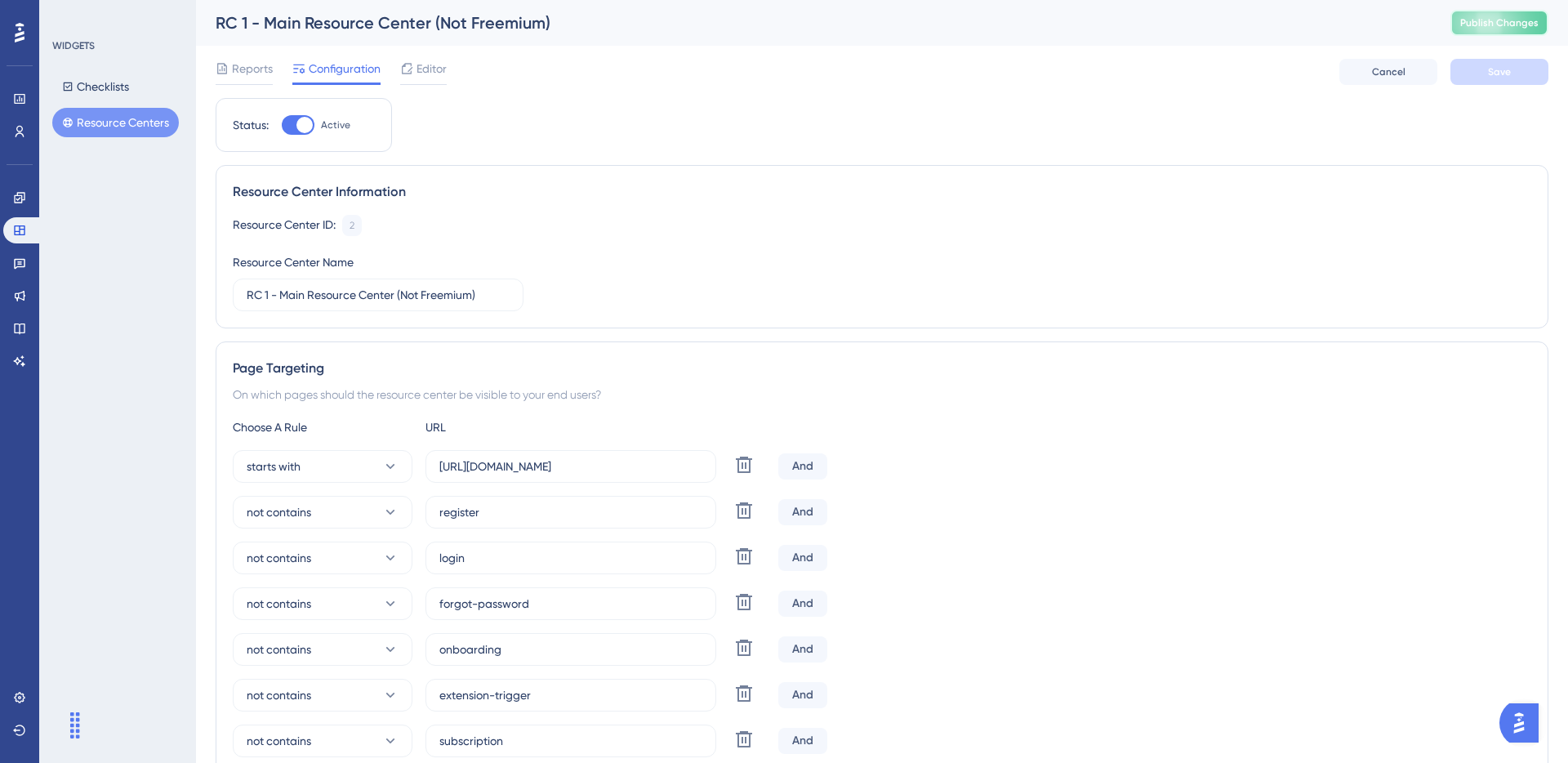 click on "Publish Changes" at bounding box center (1499, 23) 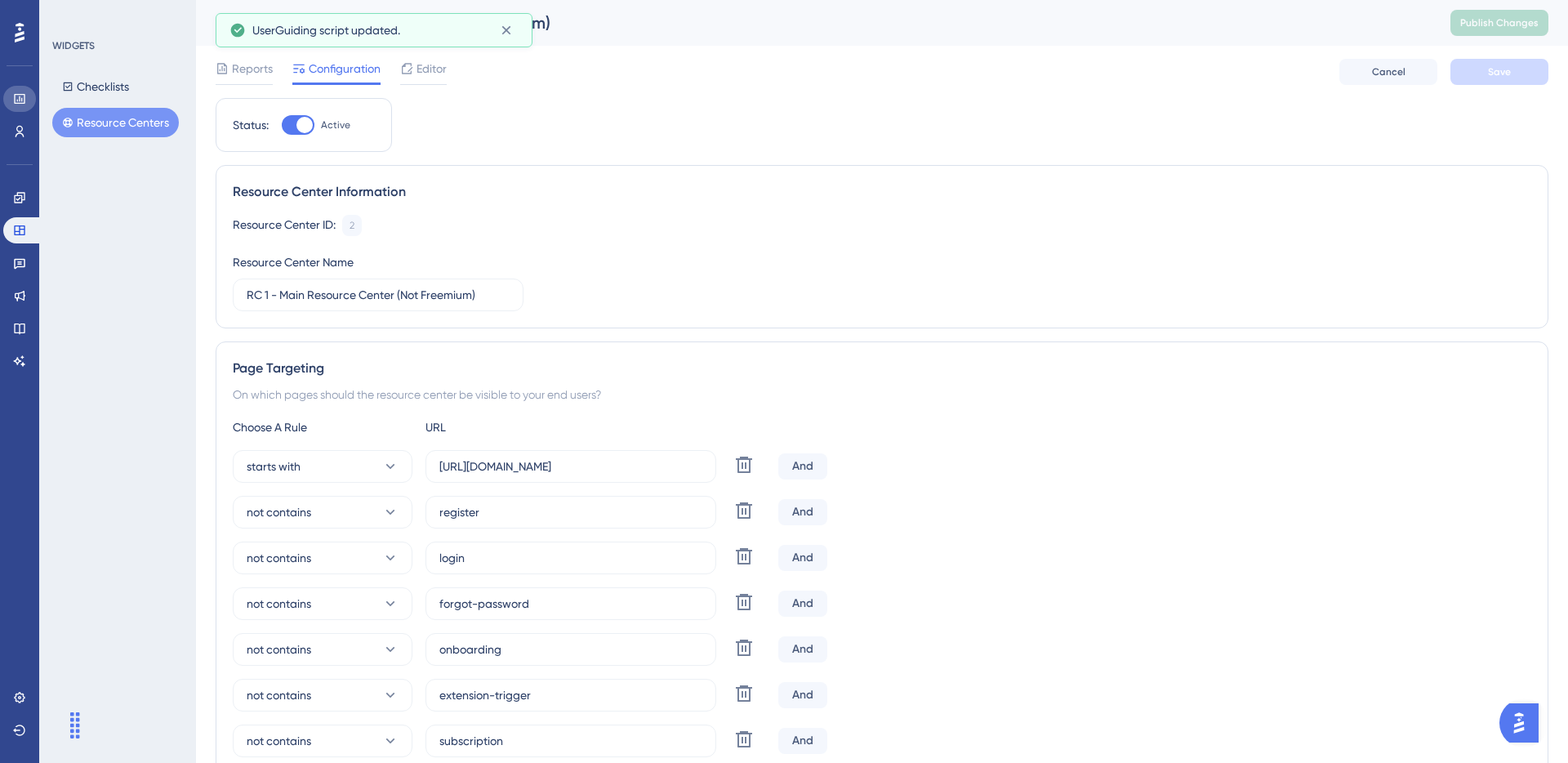 click at bounding box center [20, 99] 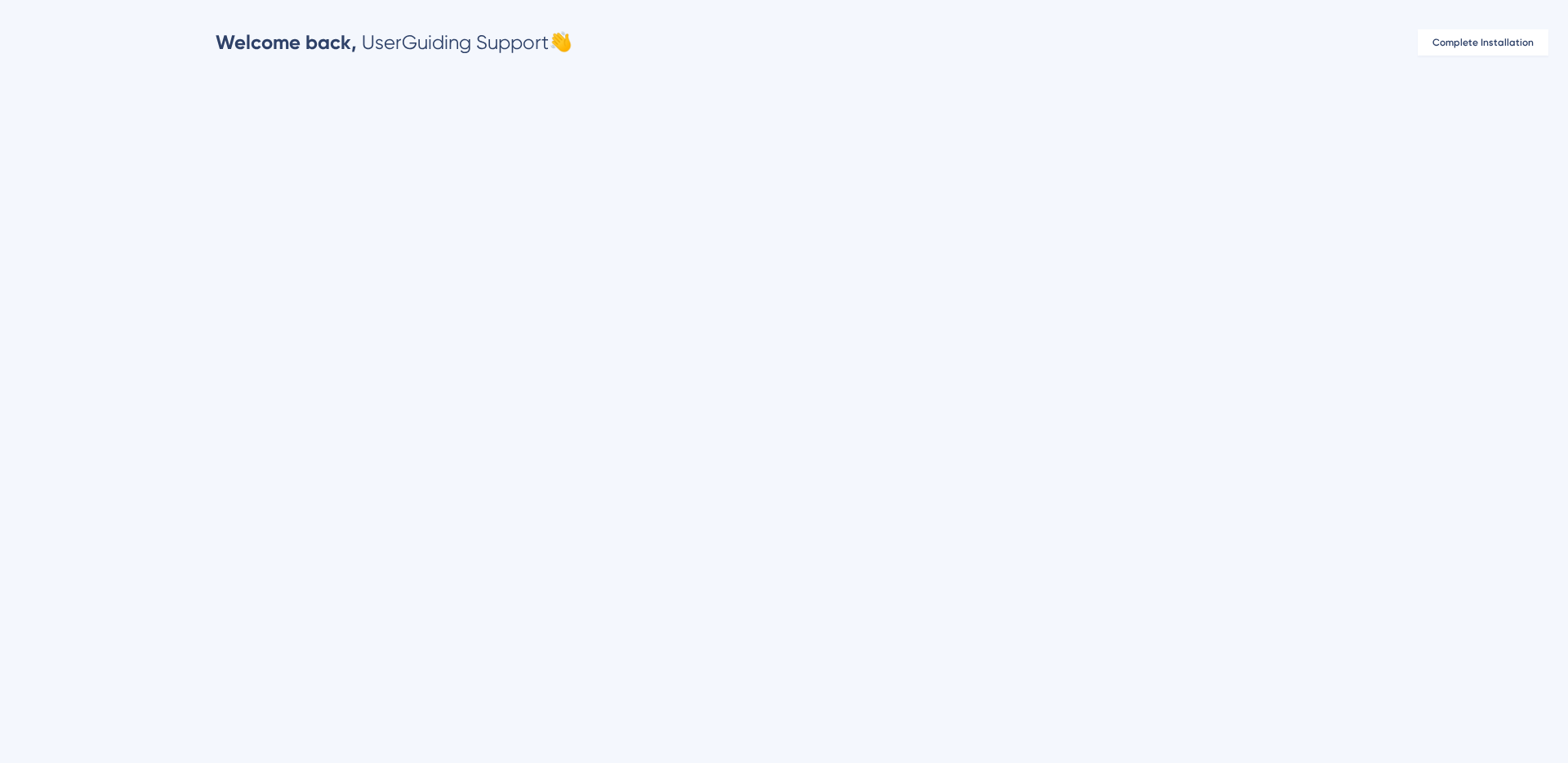 scroll, scrollTop: 0, scrollLeft: 0, axis: both 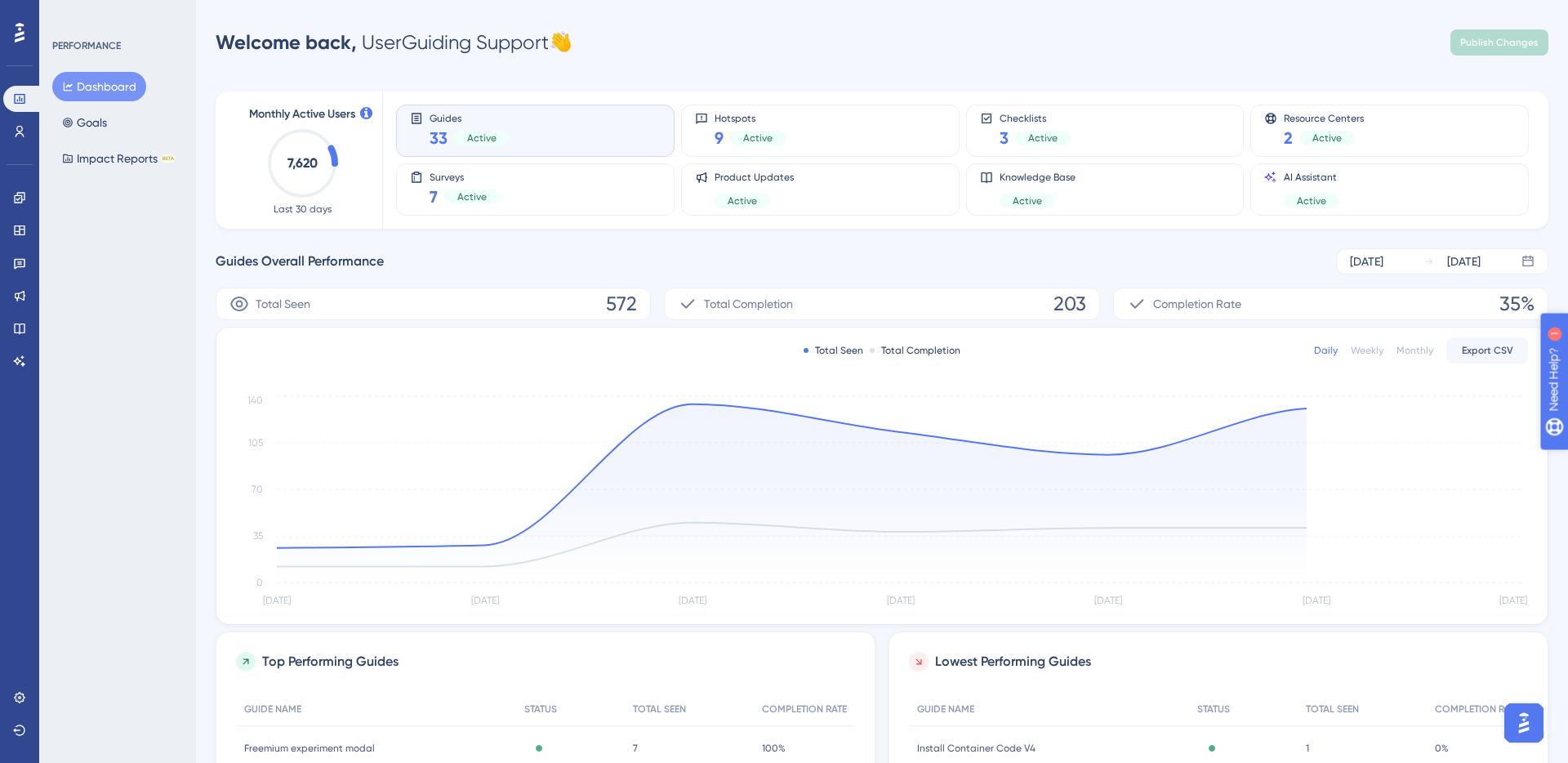 click on "Need Help? 1" at bounding box center [1608, 463] 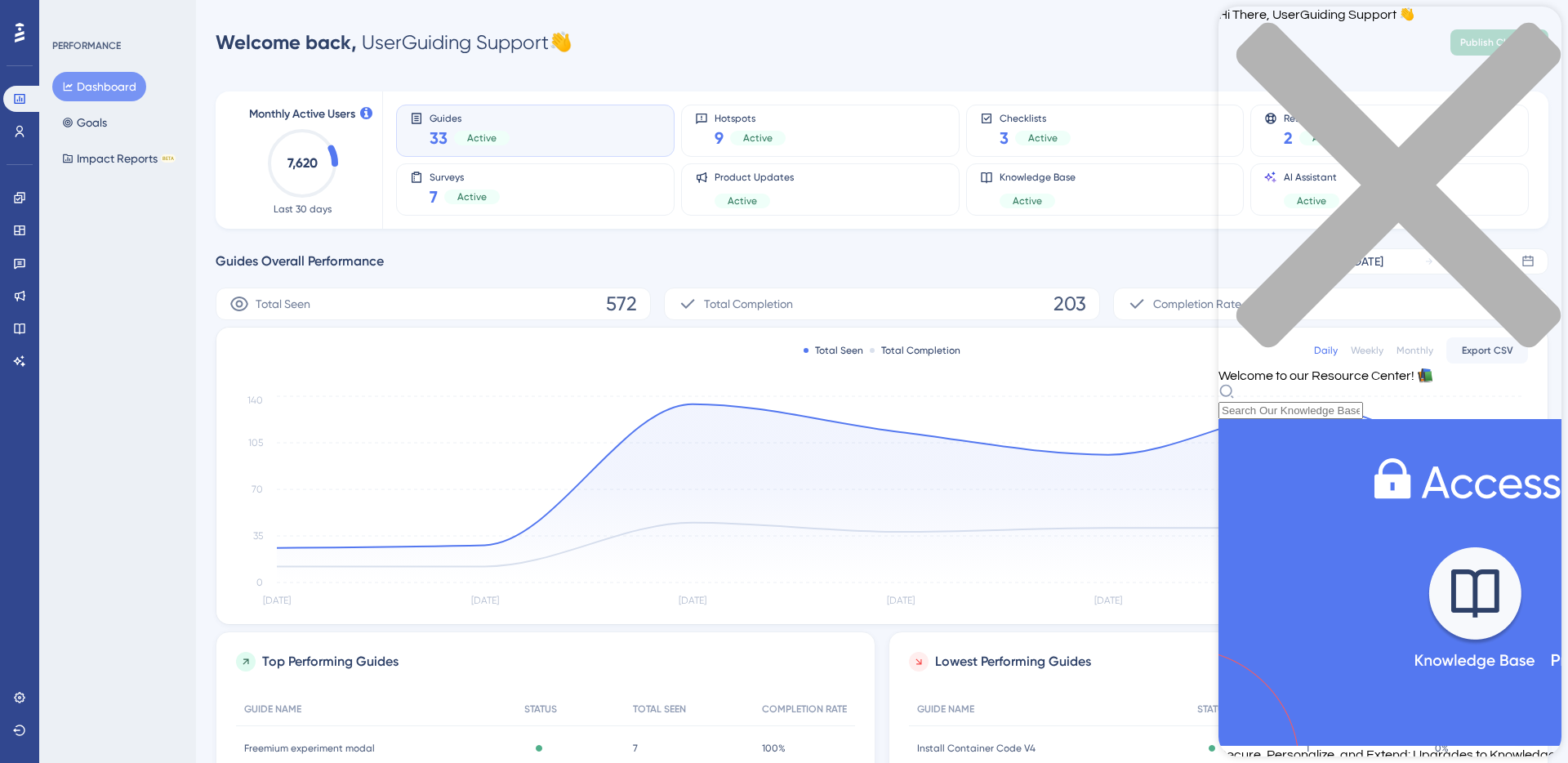 scroll, scrollTop: 502, scrollLeft: 0, axis: vertical 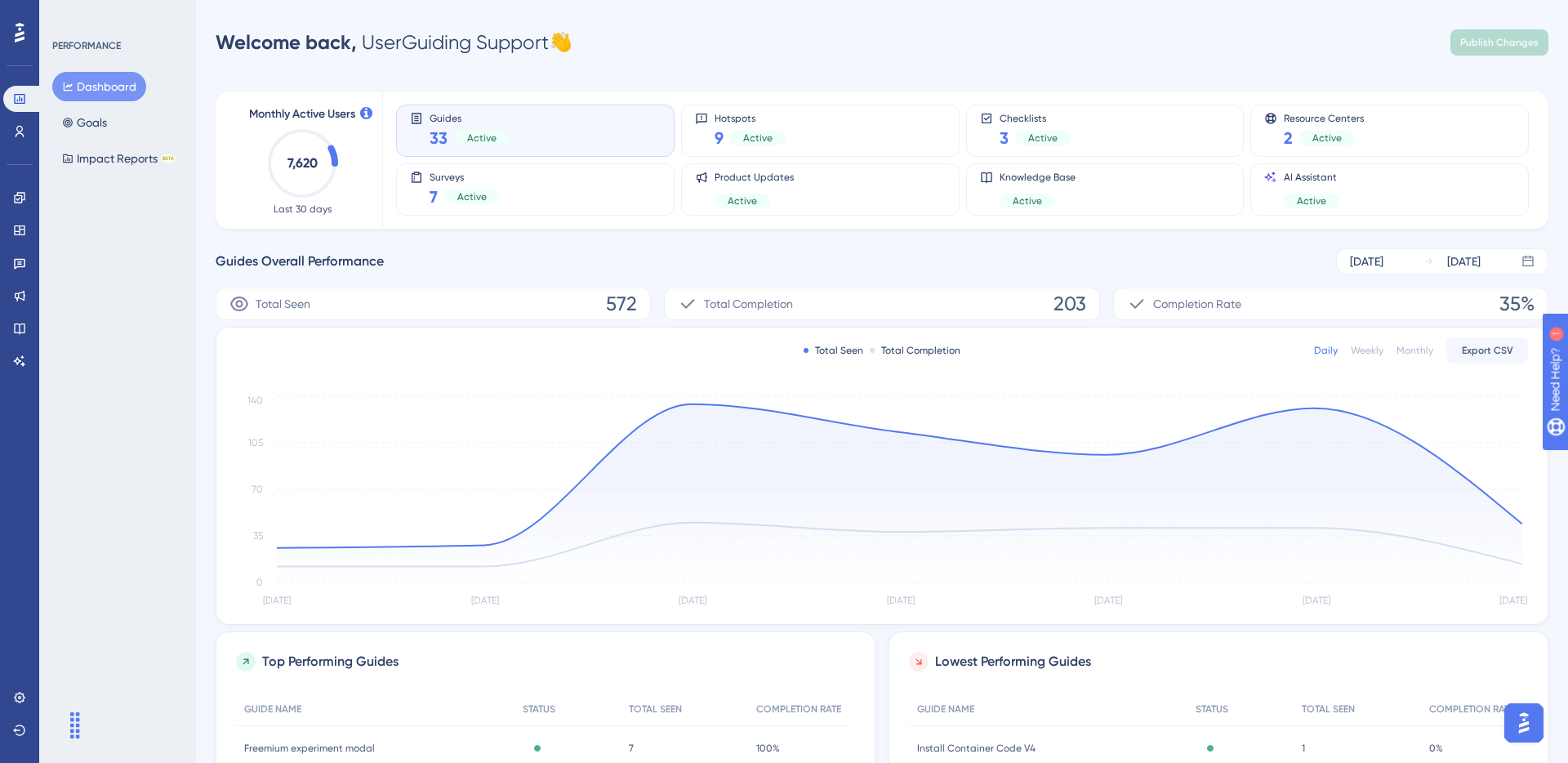 click on "Engagement Widgets Feedback Product Updates Knowledge Base AI Assistant" at bounding box center (20, 259) 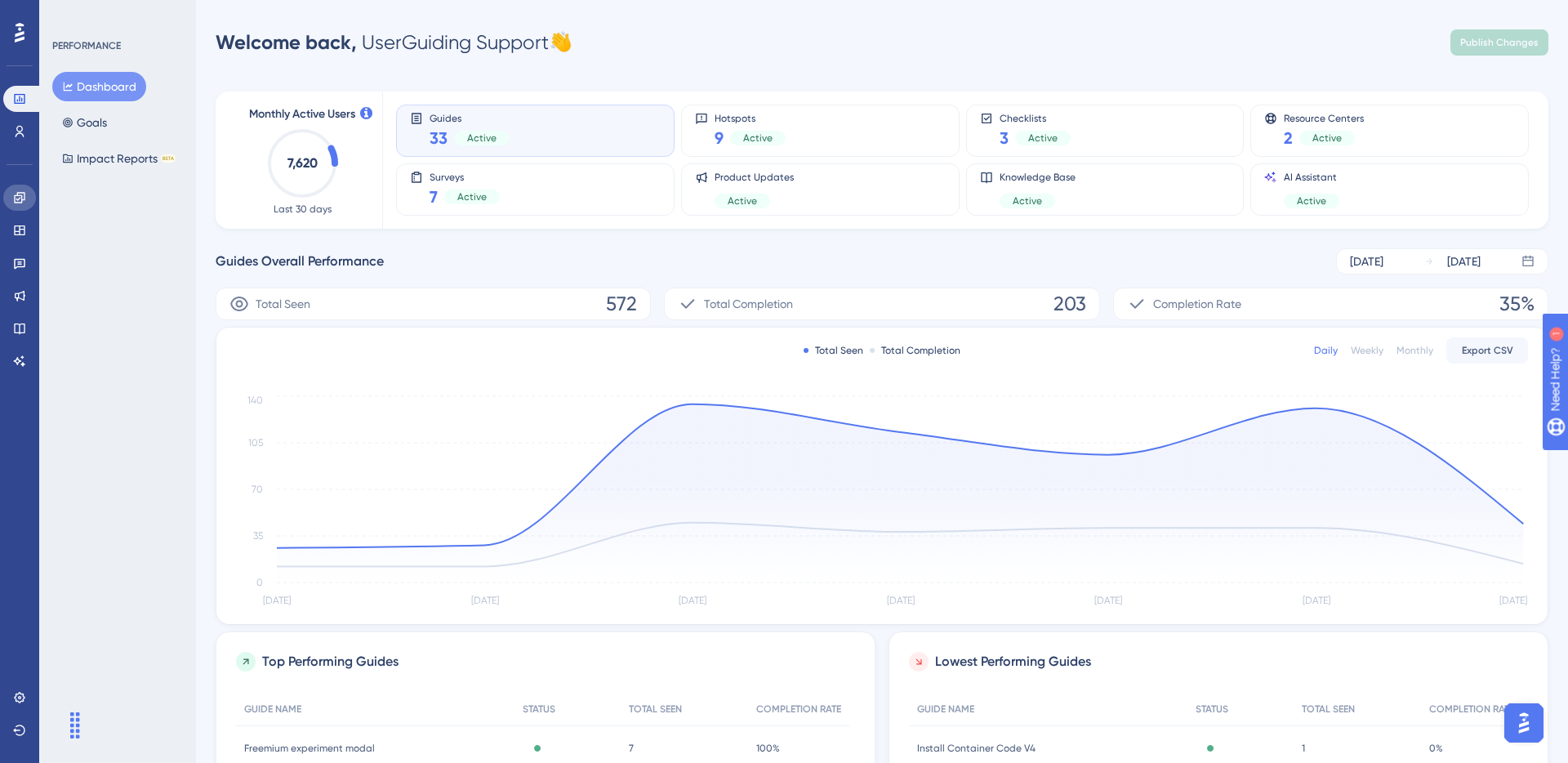 click 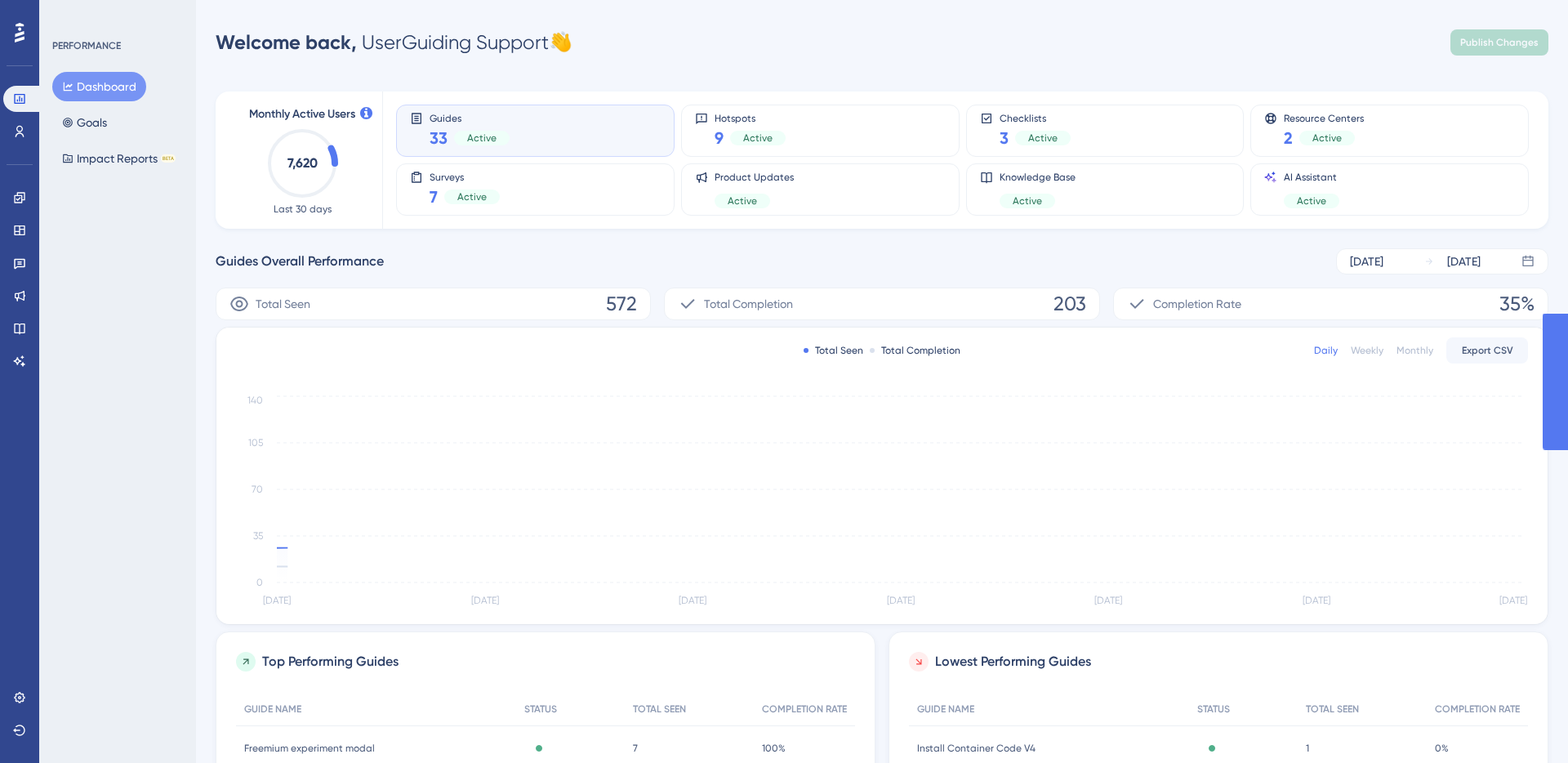 scroll, scrollTop: 0, scrollLeft: 0, axis: both 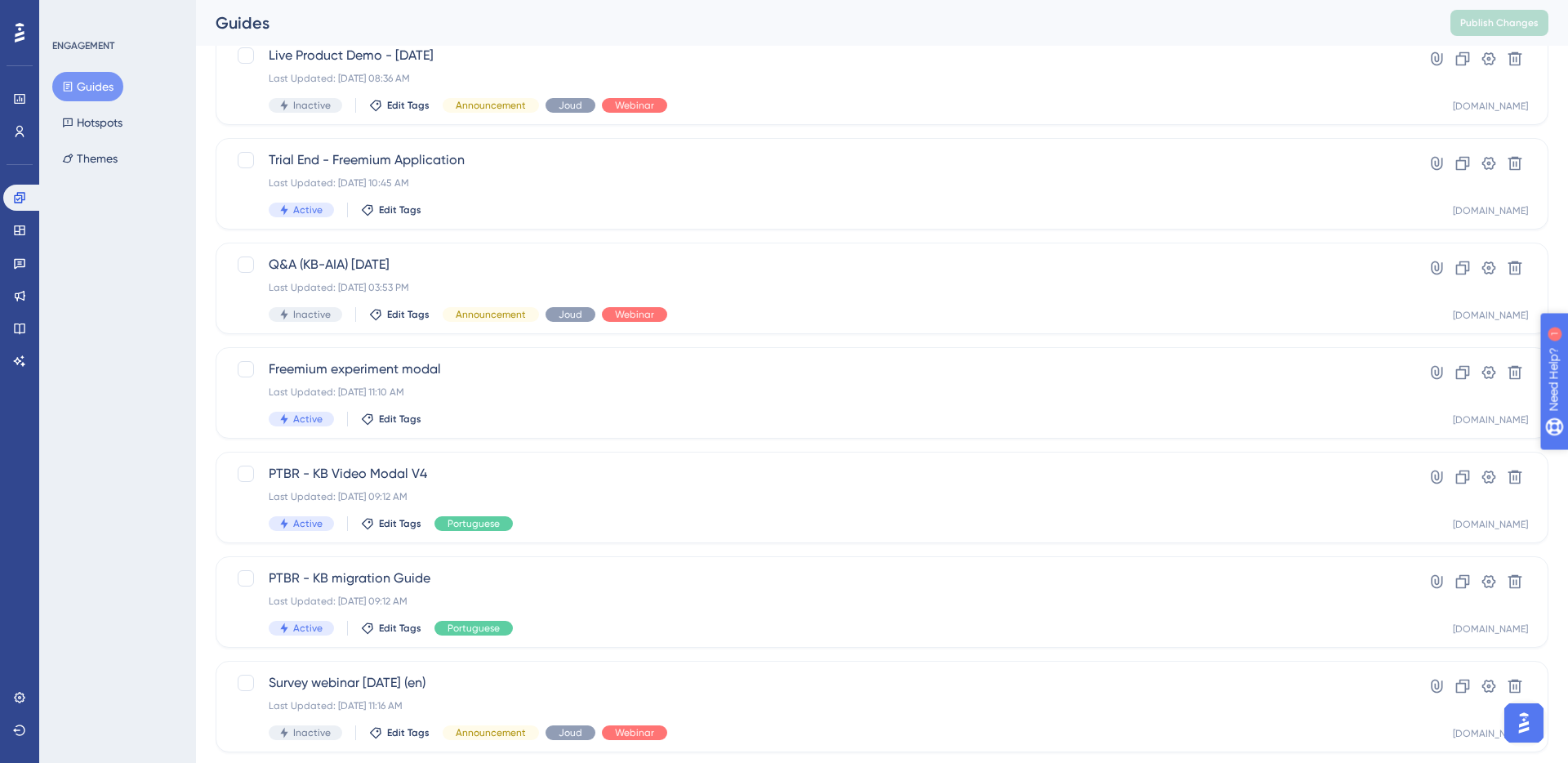 click on "Need Help? 1" at bounding box center [1608, 463] 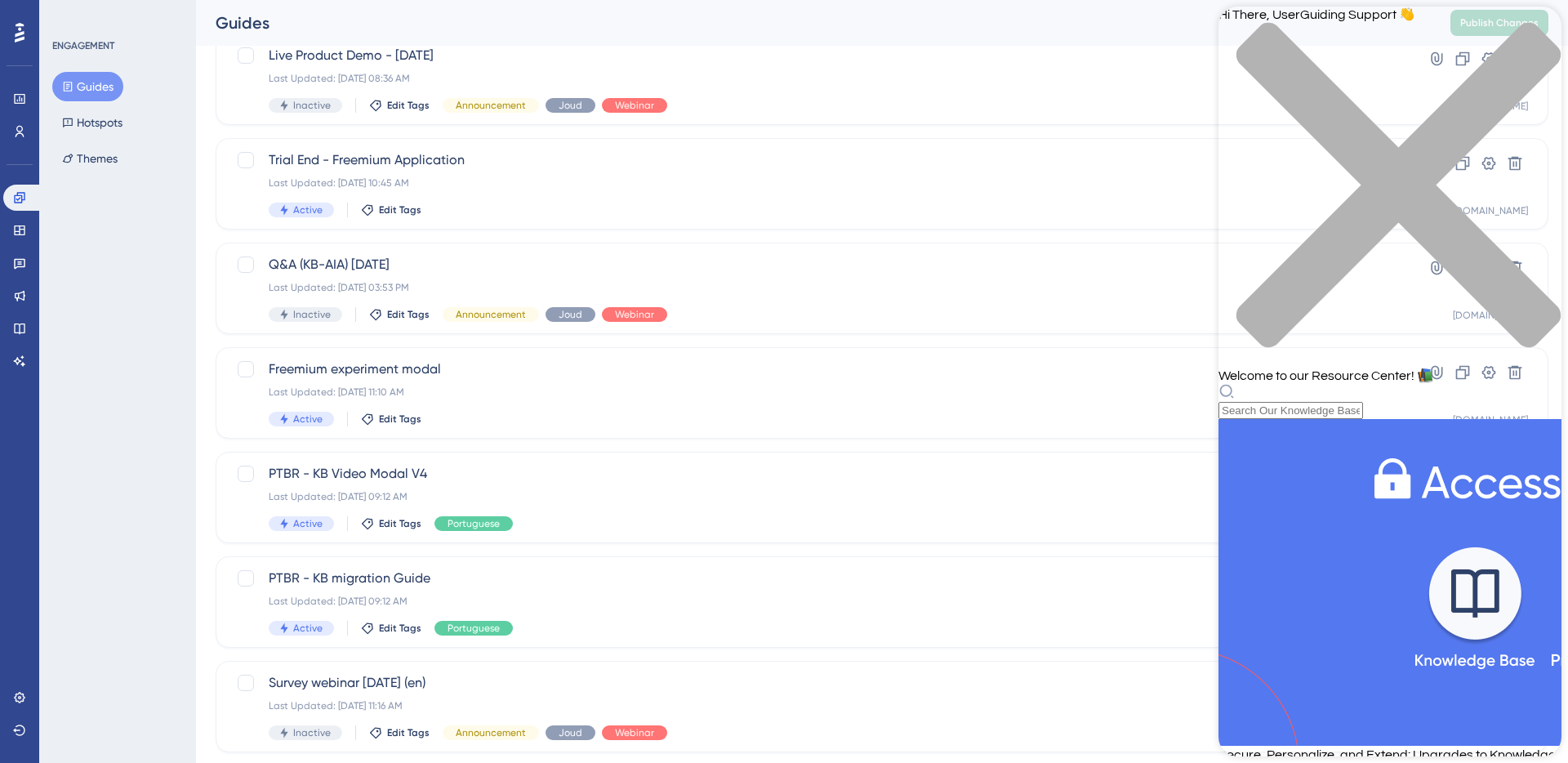 scroll, scrollTop: 502, scrollLeft: 0, axis: vertical 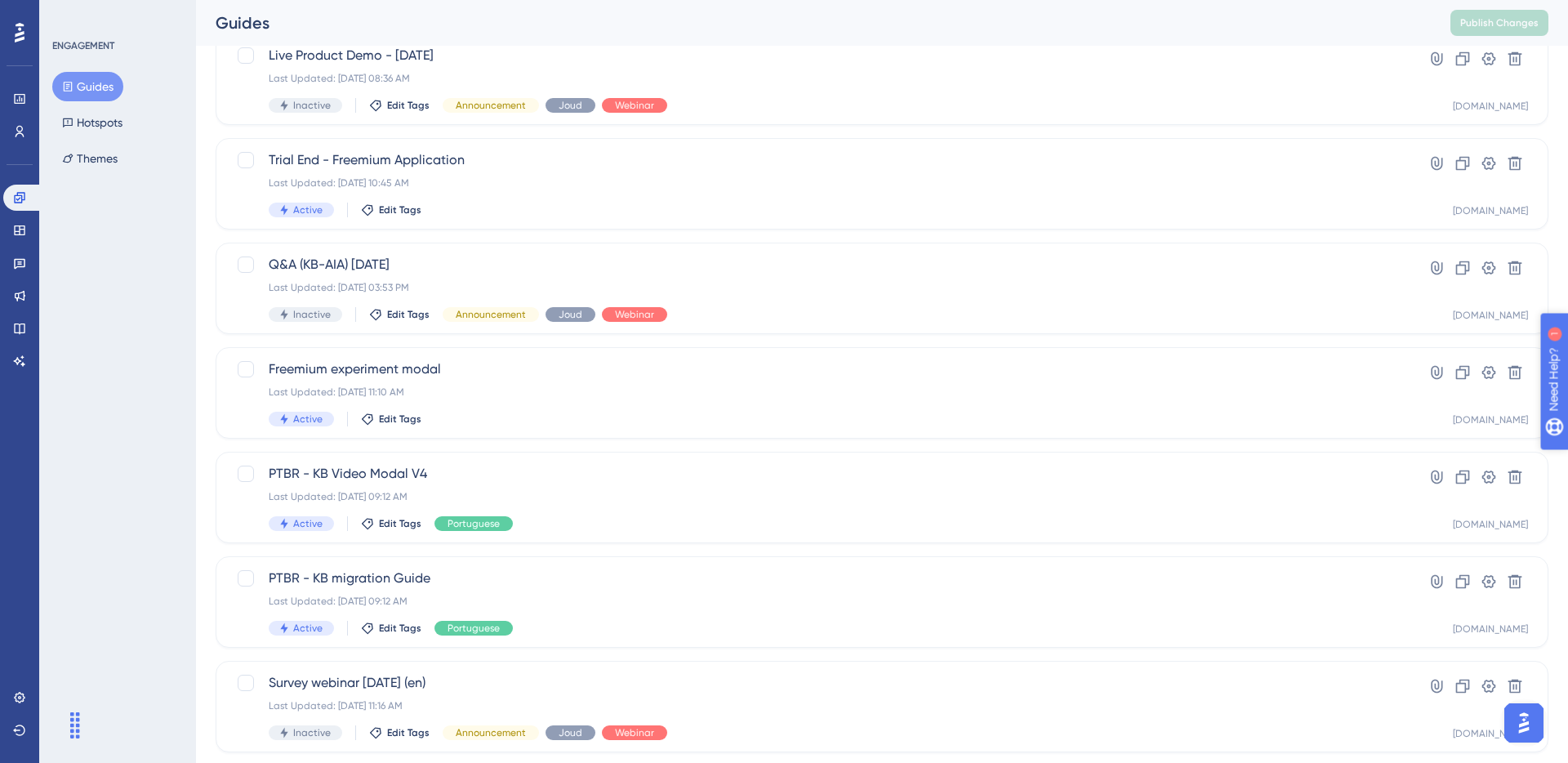 click on "Need Help?" at bounding box center [1610, 463] 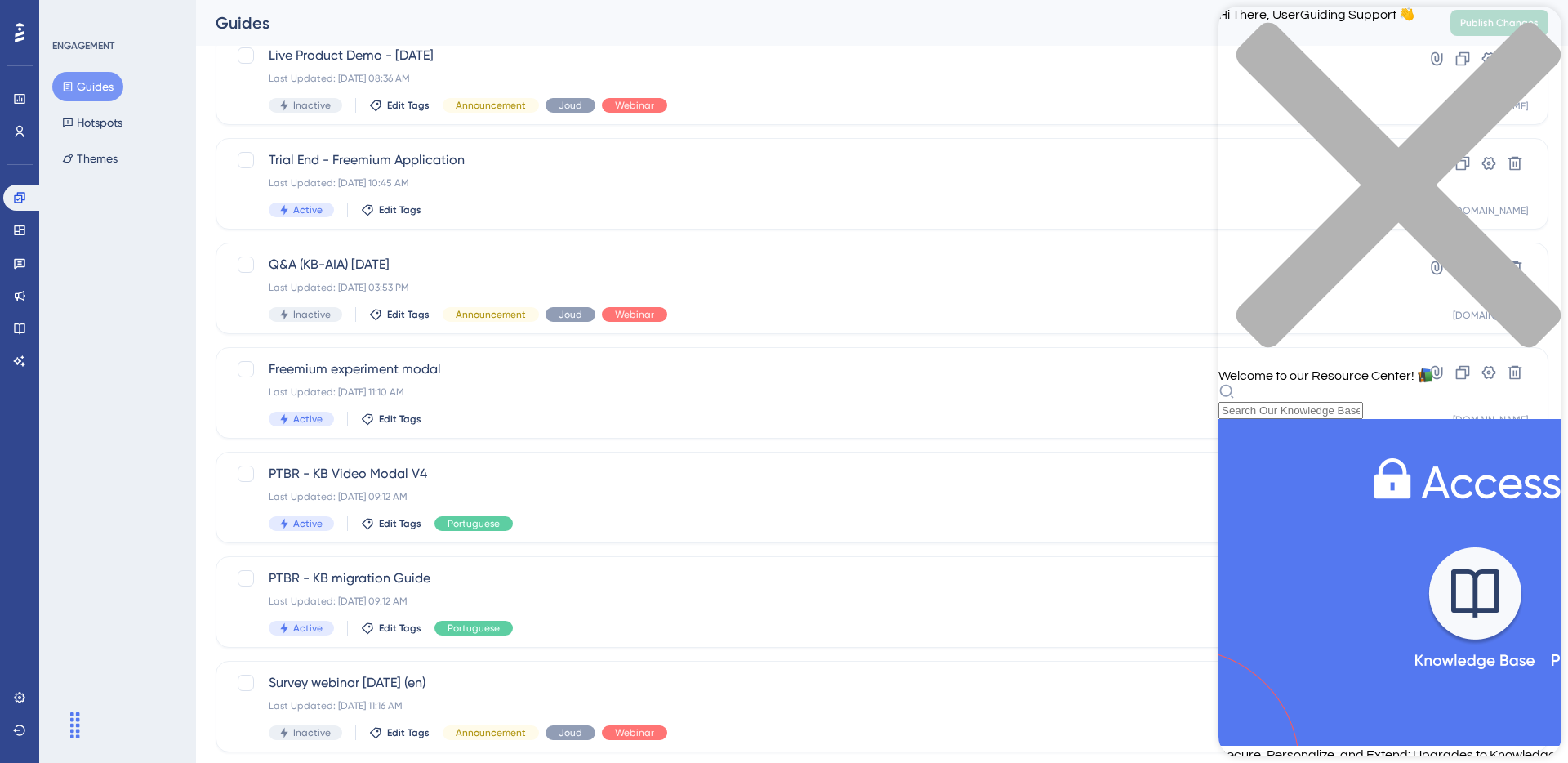 scroll, scrollTop: 0, scrollLeft: 0, axis: both 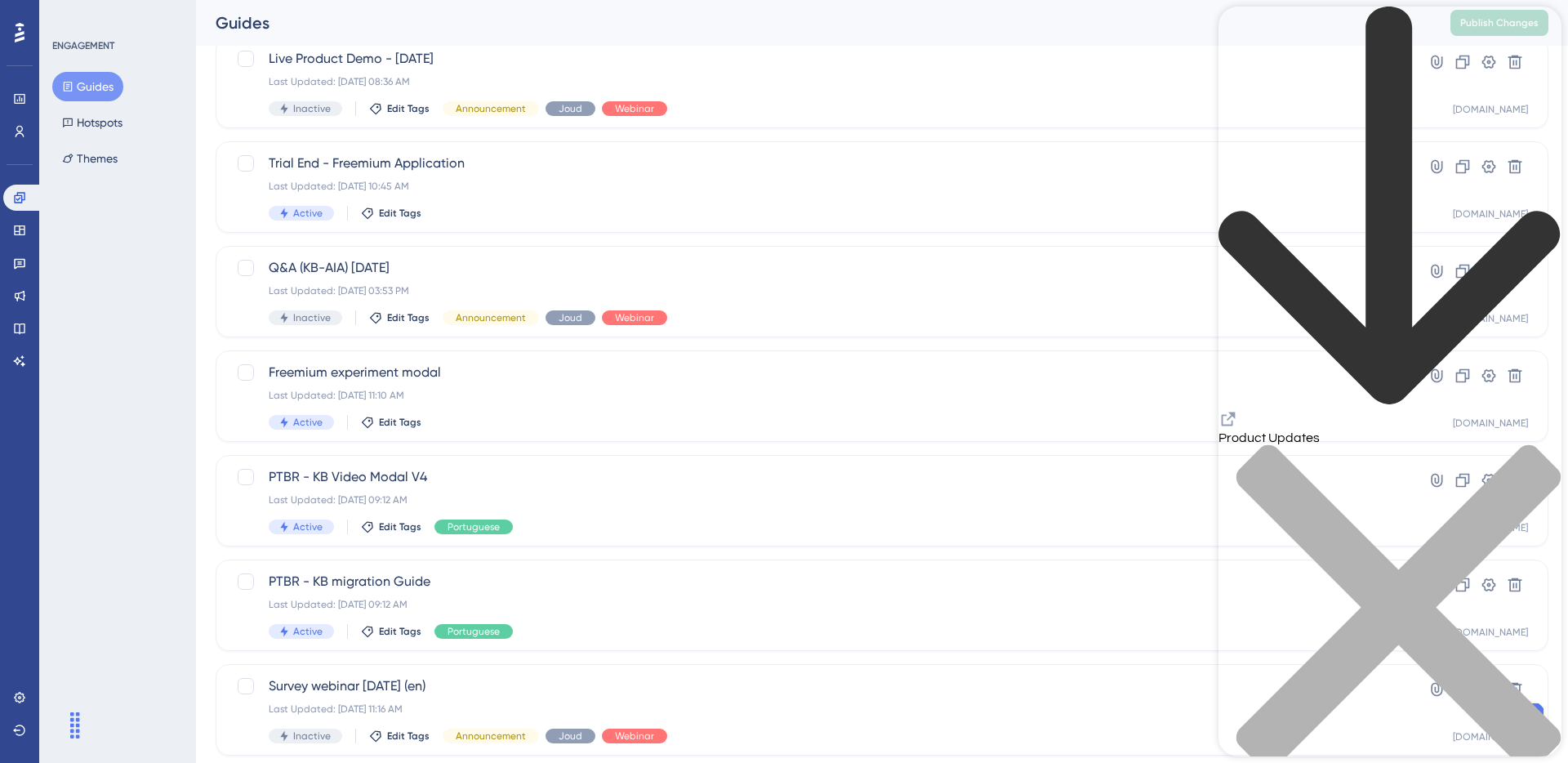 click 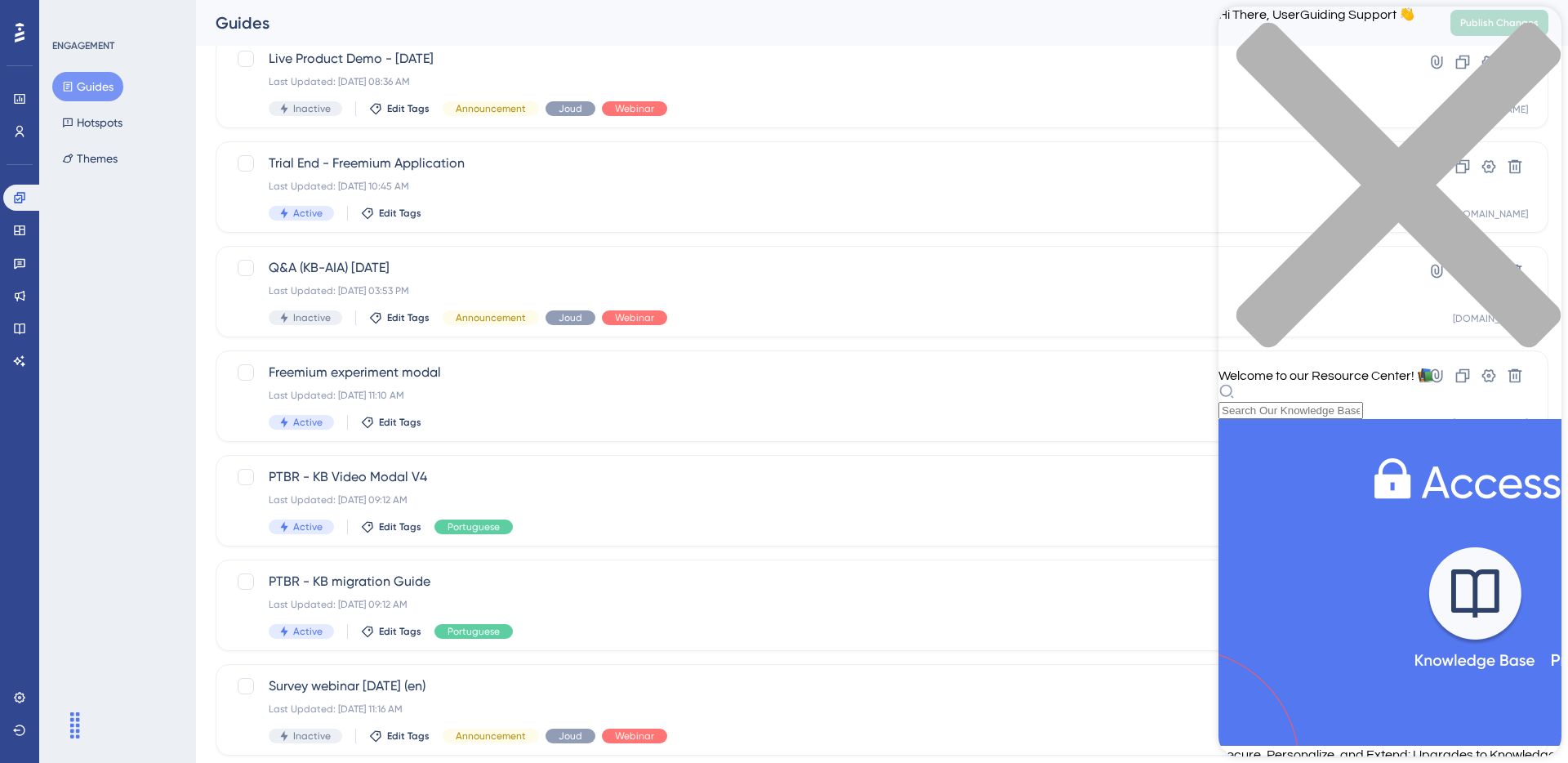scroll, scrollTop: 125, scrollLeft: 0, axis: vertical 